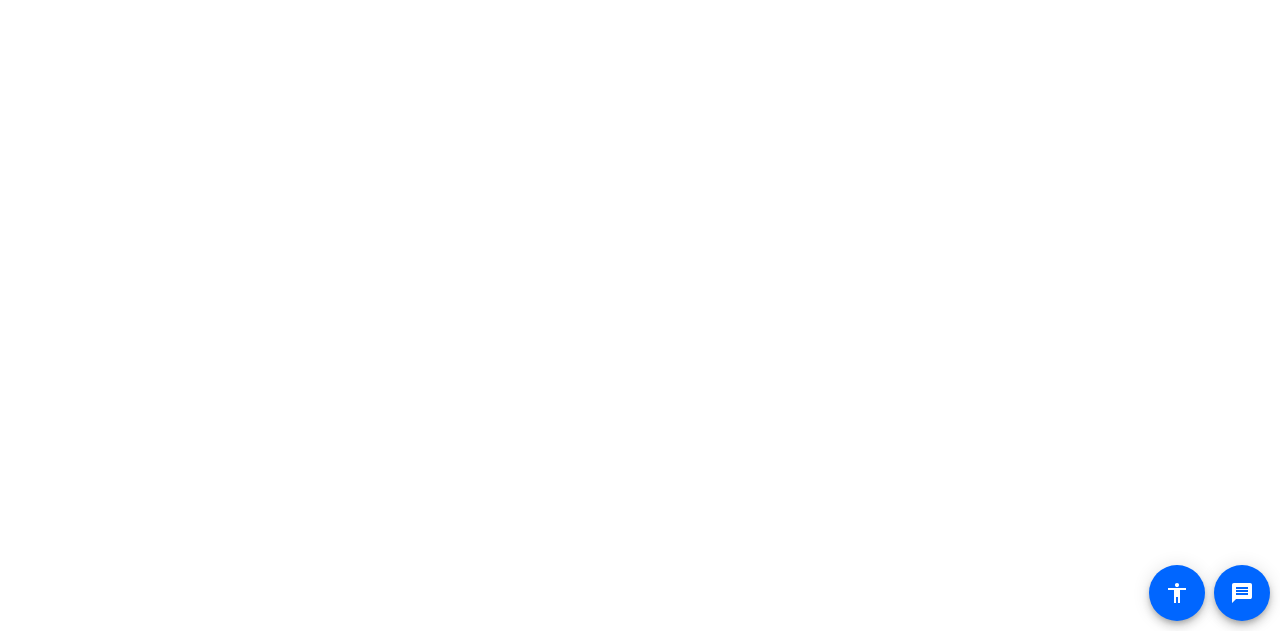 scroll, scrollTop: 0, scrollLeft: 0, axis: both 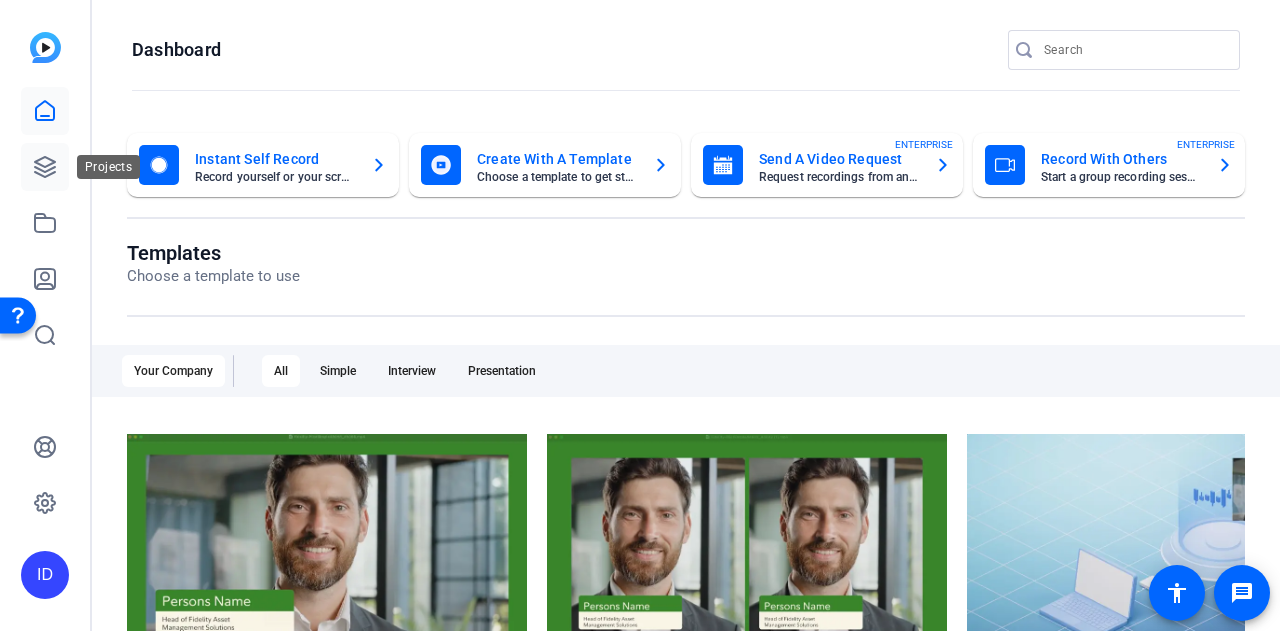 click 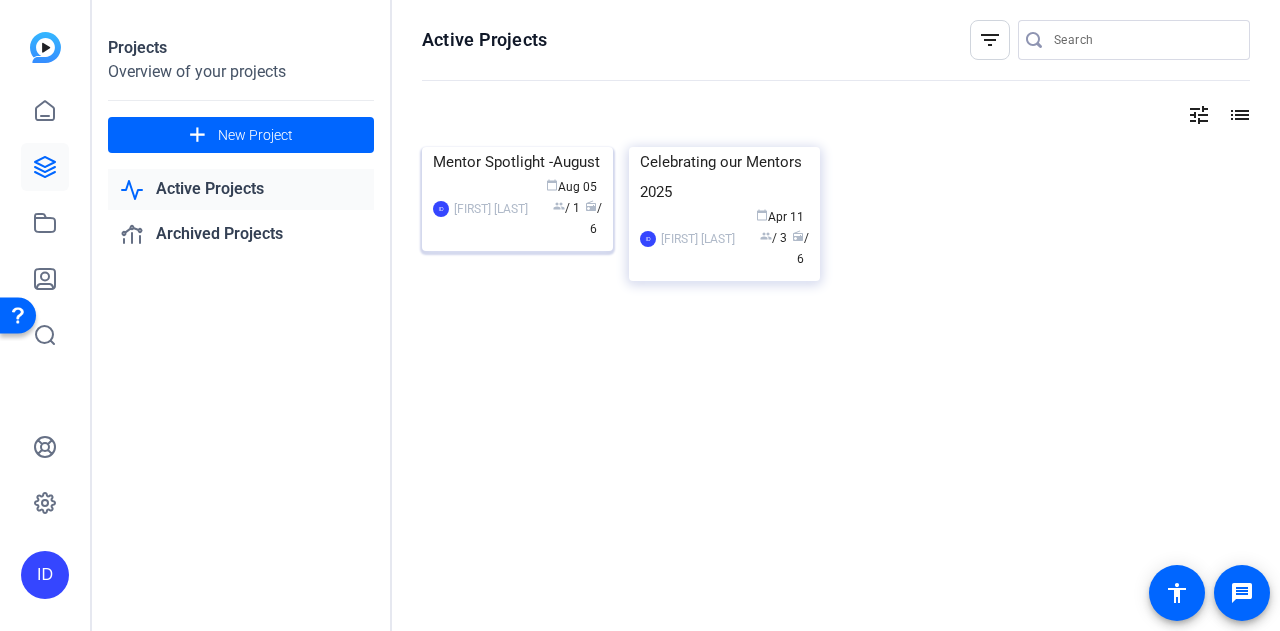 click 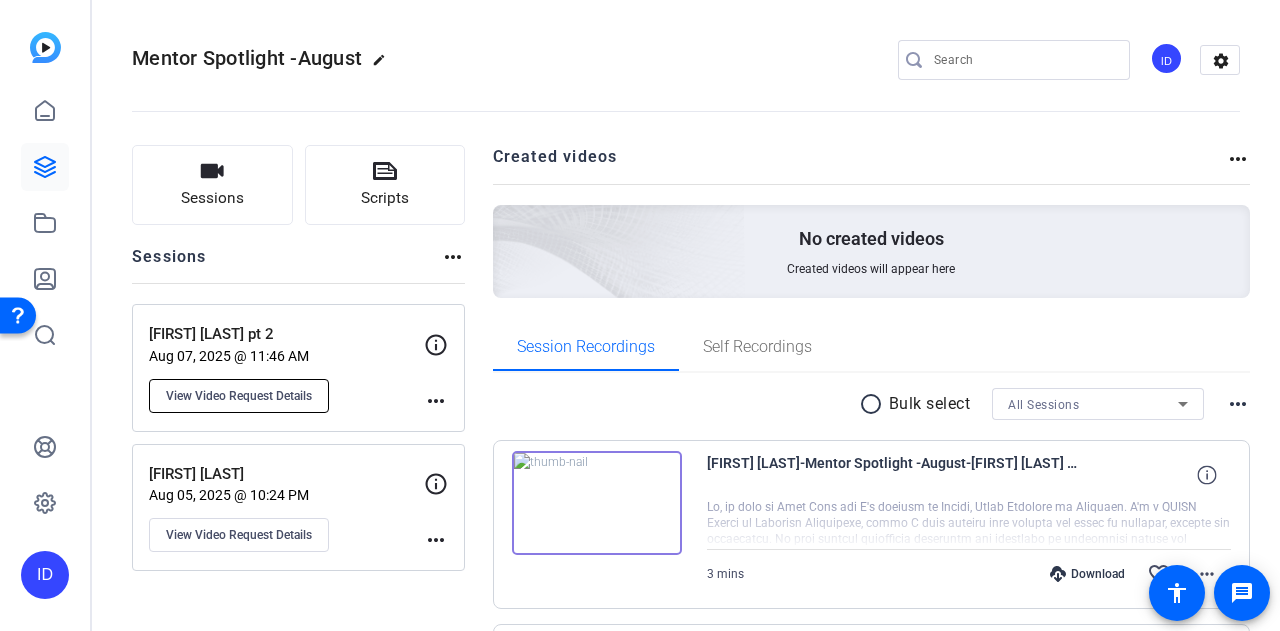 click on "View Video Request Details" 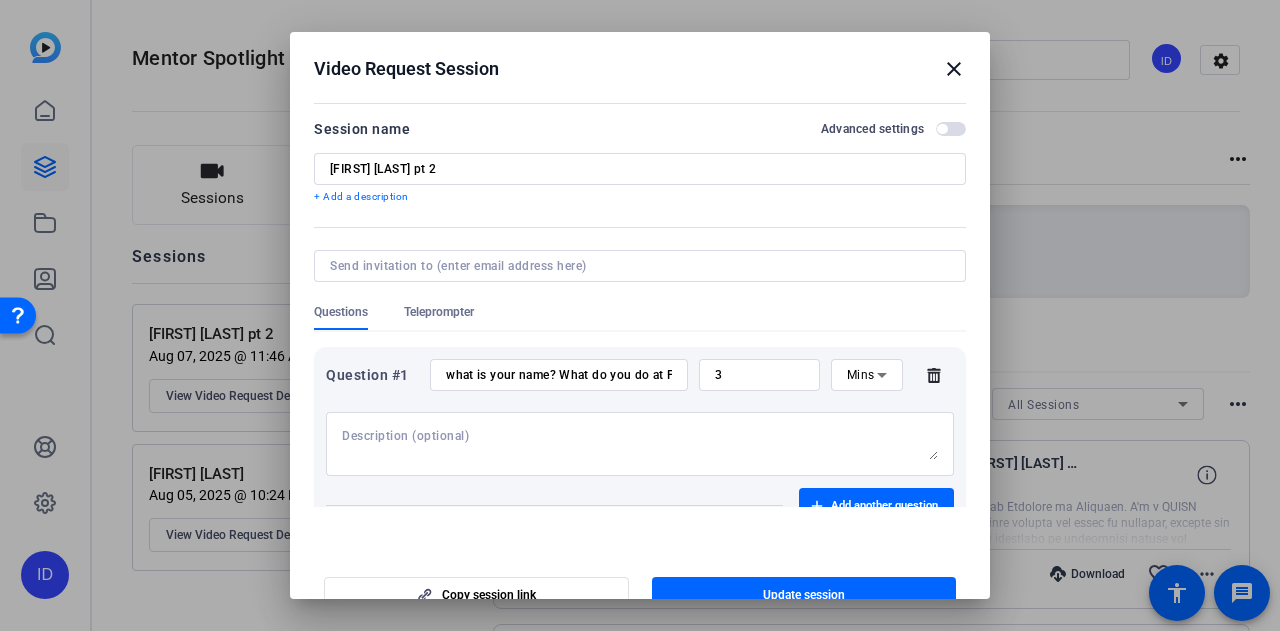 click on "close" at bounding box center [954, 69] 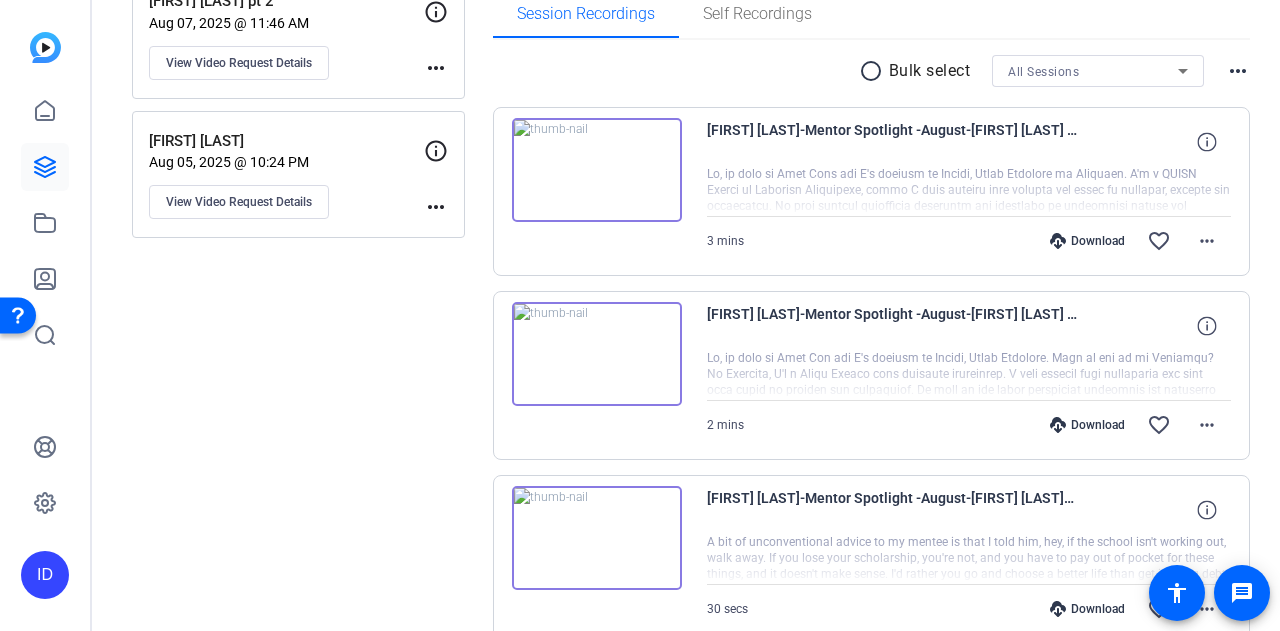 scroll, scrollTop: 331, scrollLeft: 0, axis: vertical 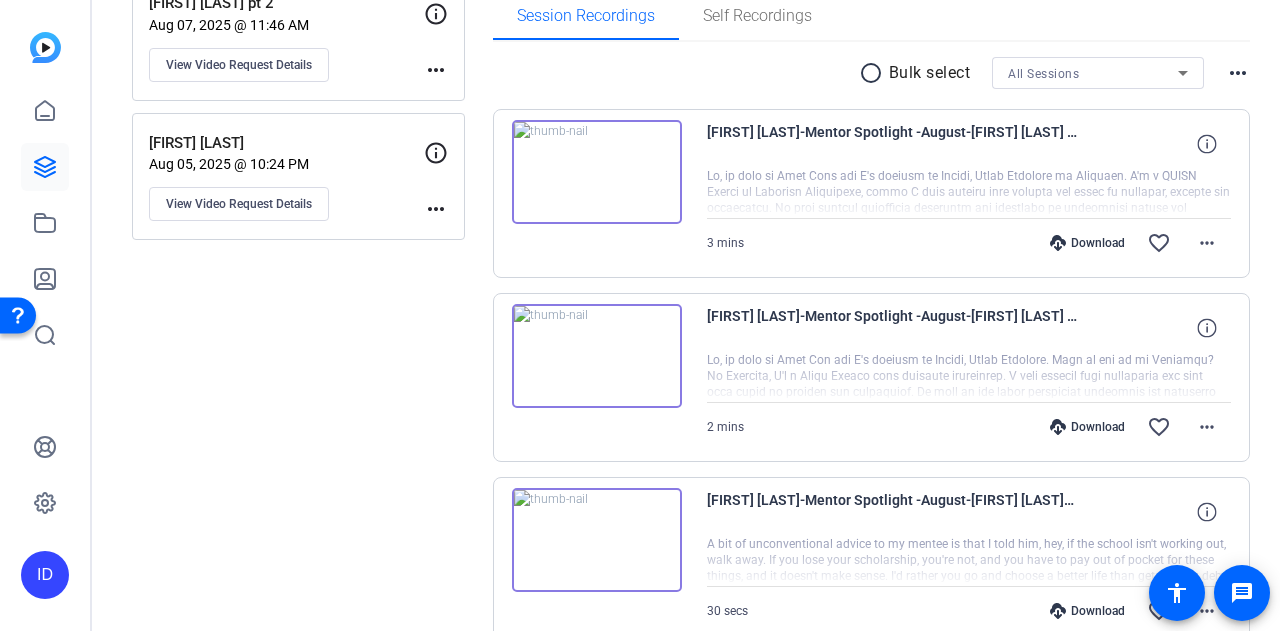 click on "Download" at bounding box center [1087, 243] 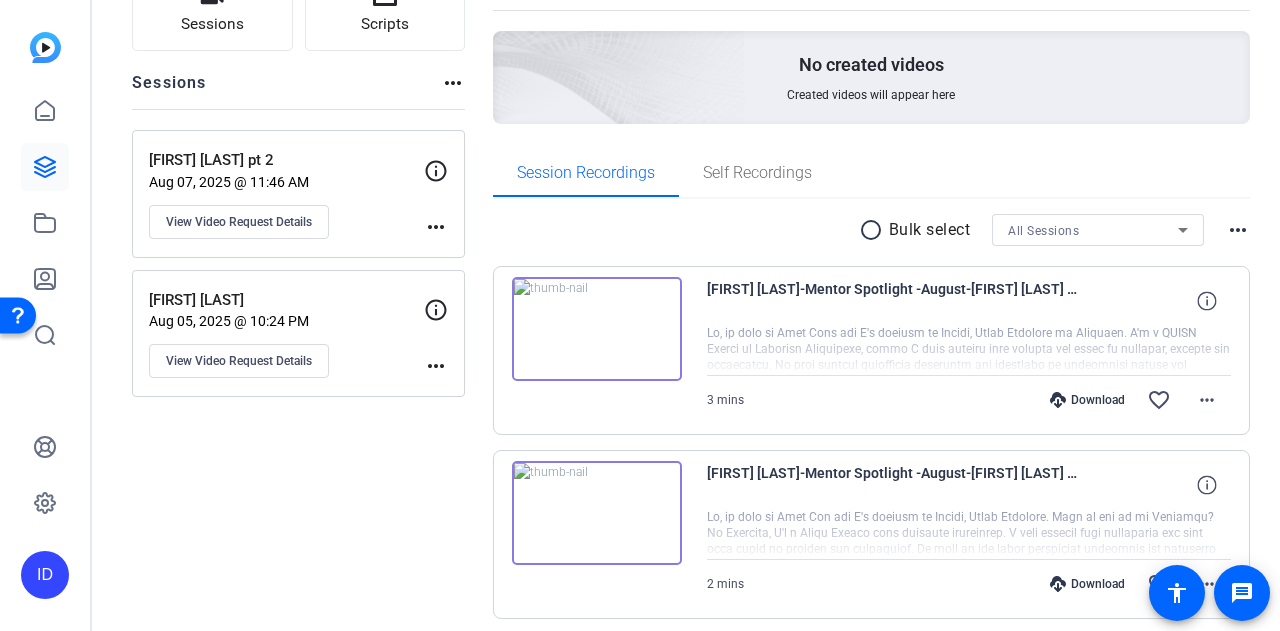 scroll, scrollTop: 131, scrollLeft: 0, axis: vertical 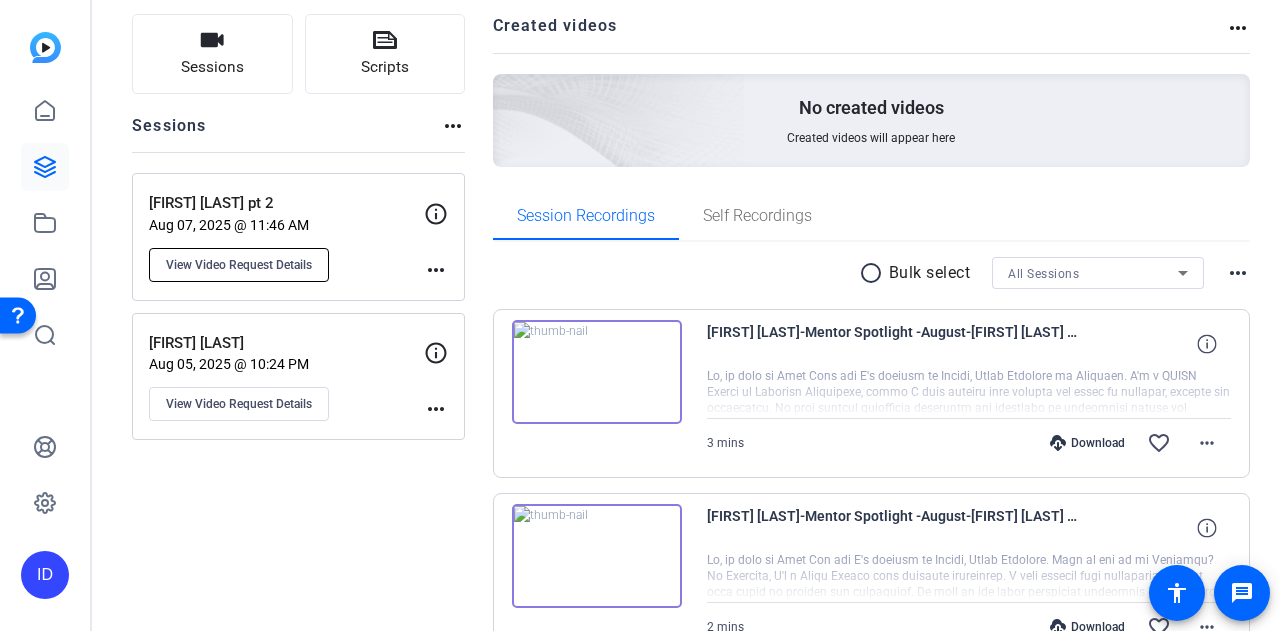 click on "View Video Request Details" 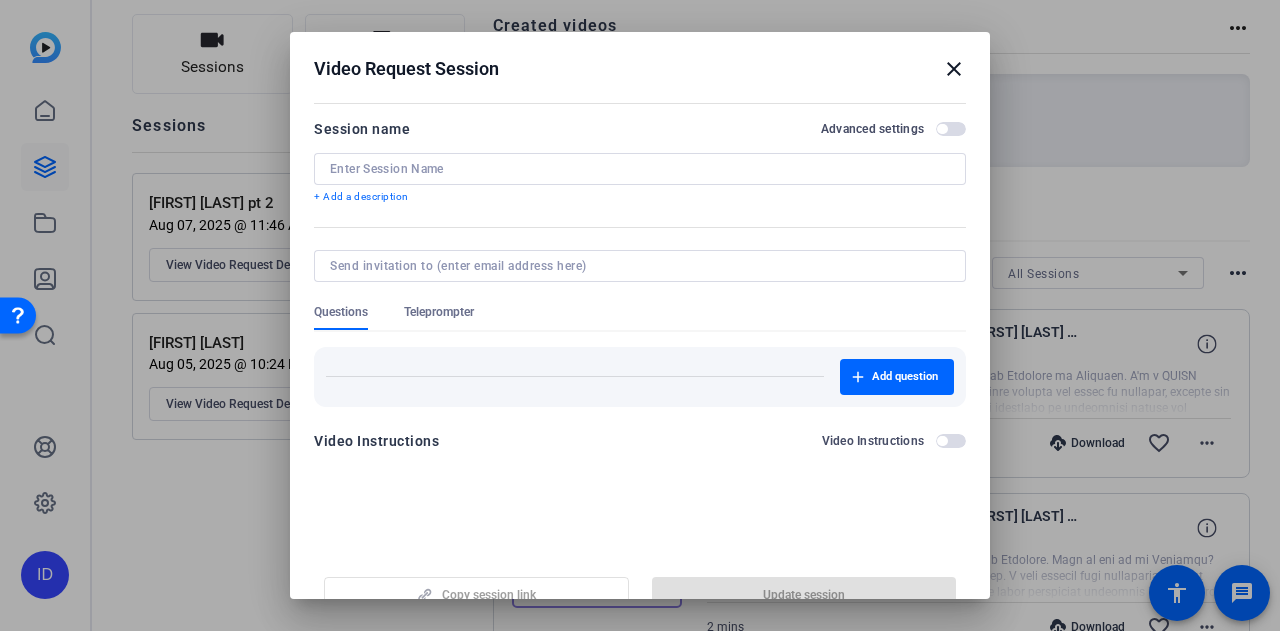 type on "[FIRST] [LAST] pt 2" 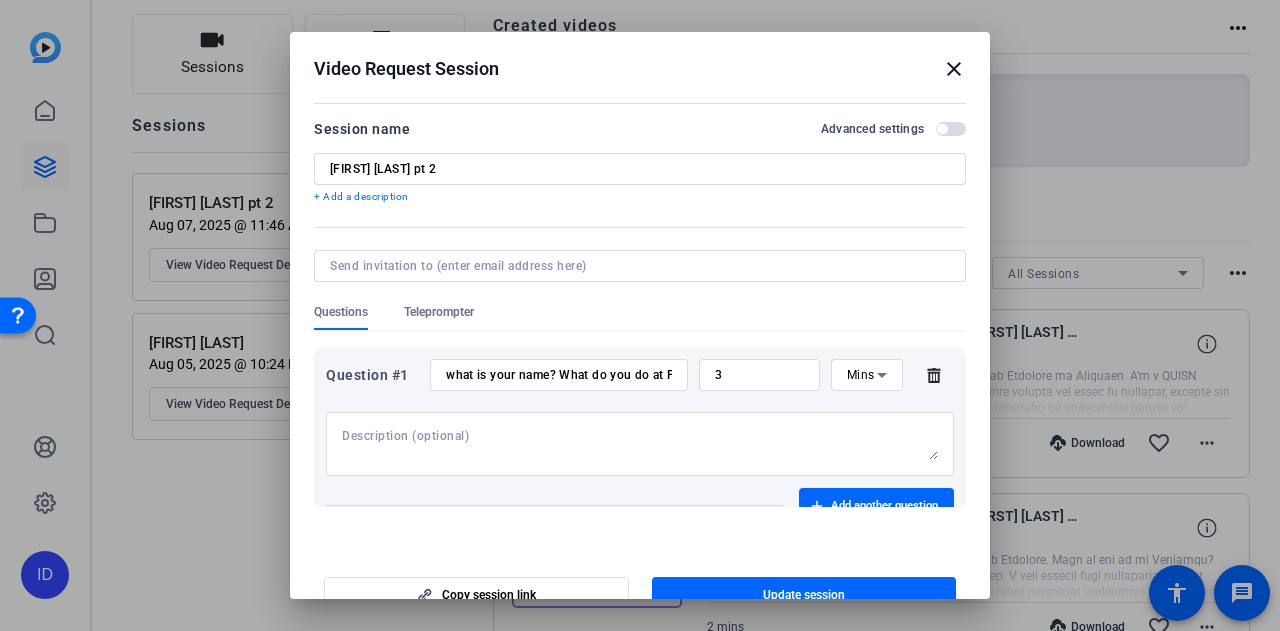 click on "close" at bounding box center (954, 69) 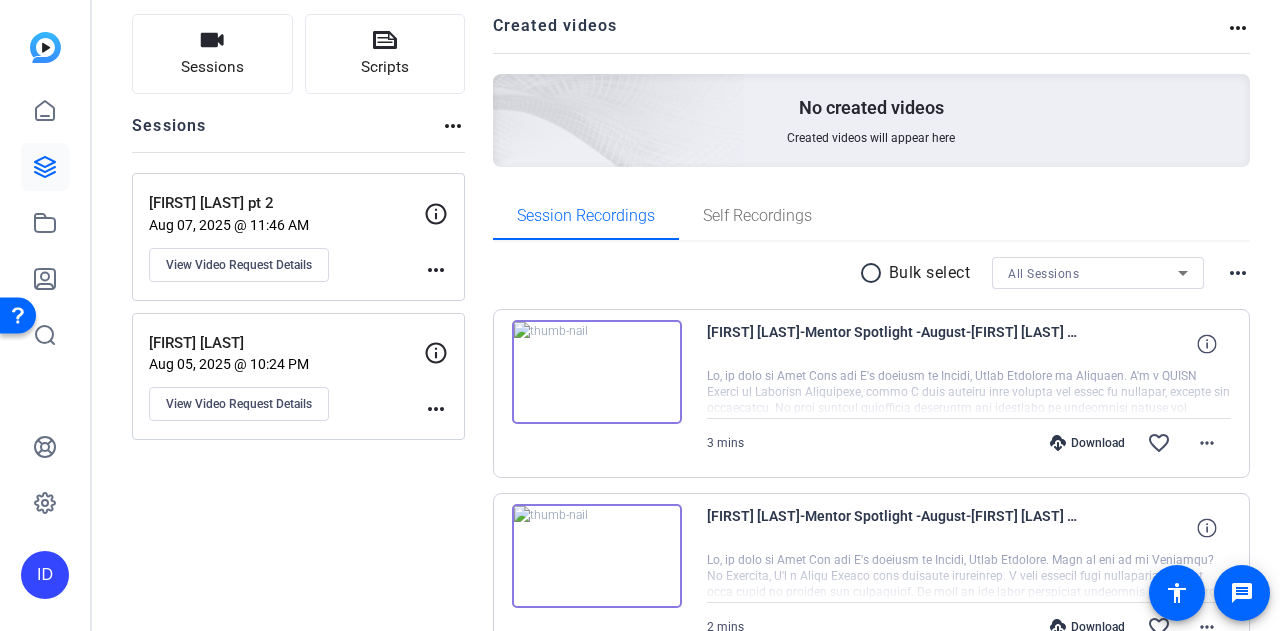 click on "No created videos Created videos will appear here" 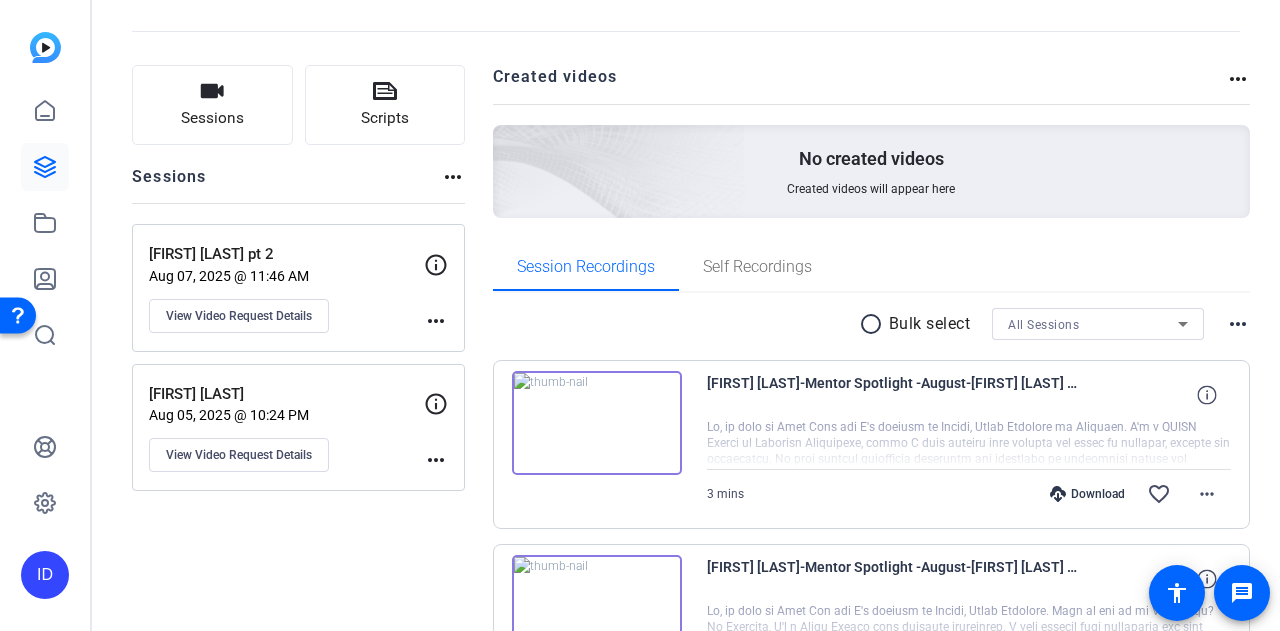 scroll, scrollTop: 180, scrollLeft: 0, axis: vertical 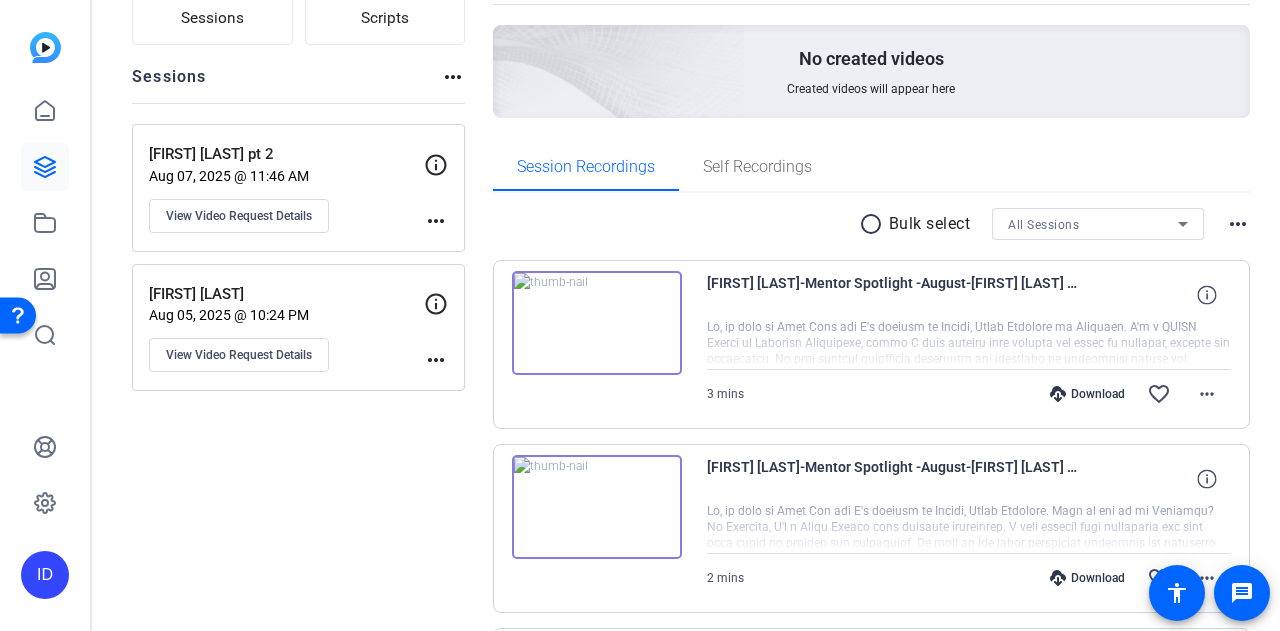 click at bounding box center [597, 323] 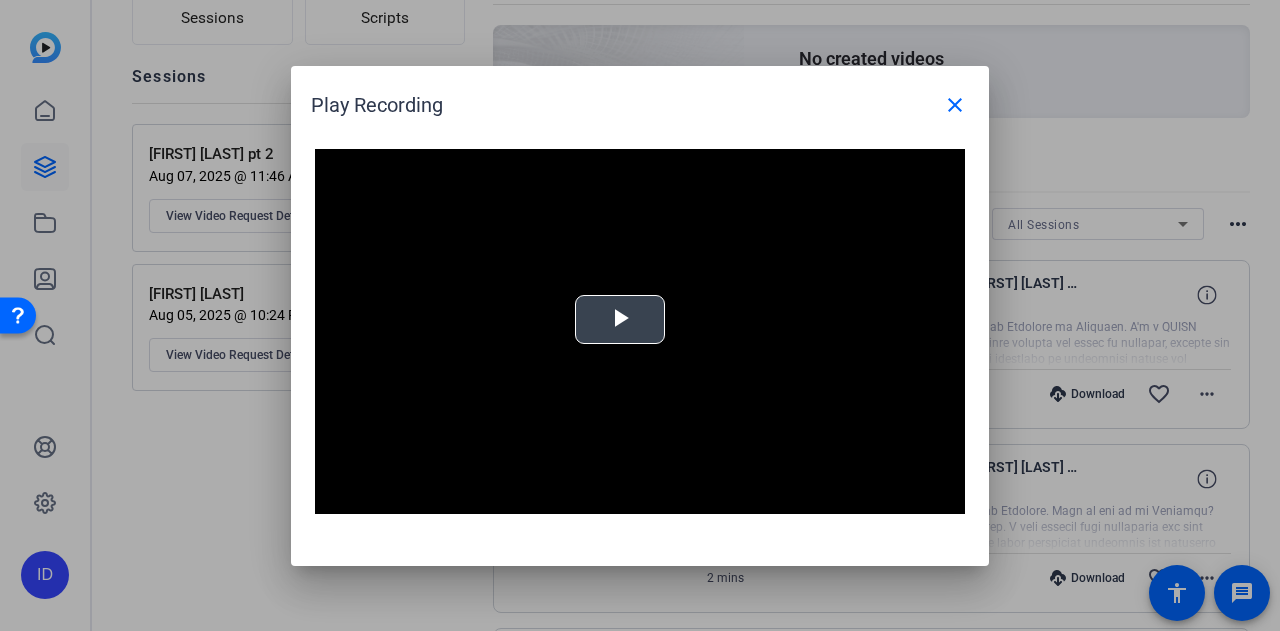 click at bounding box center [620, 319] 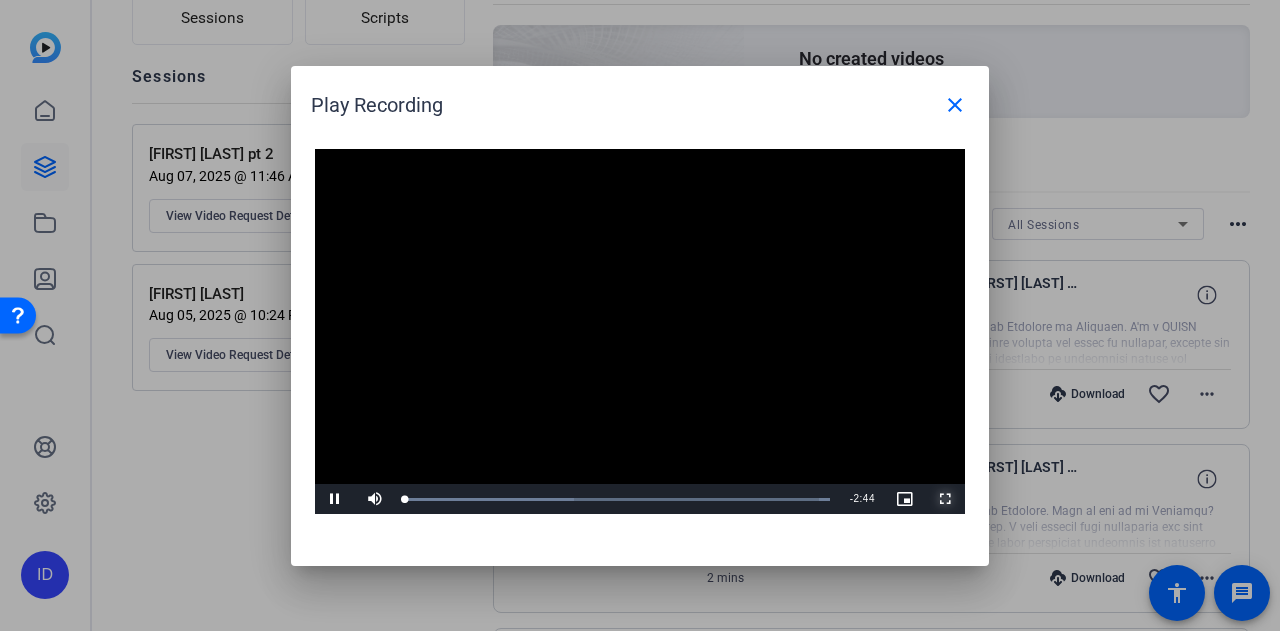 click at bounding box center [945, 499] 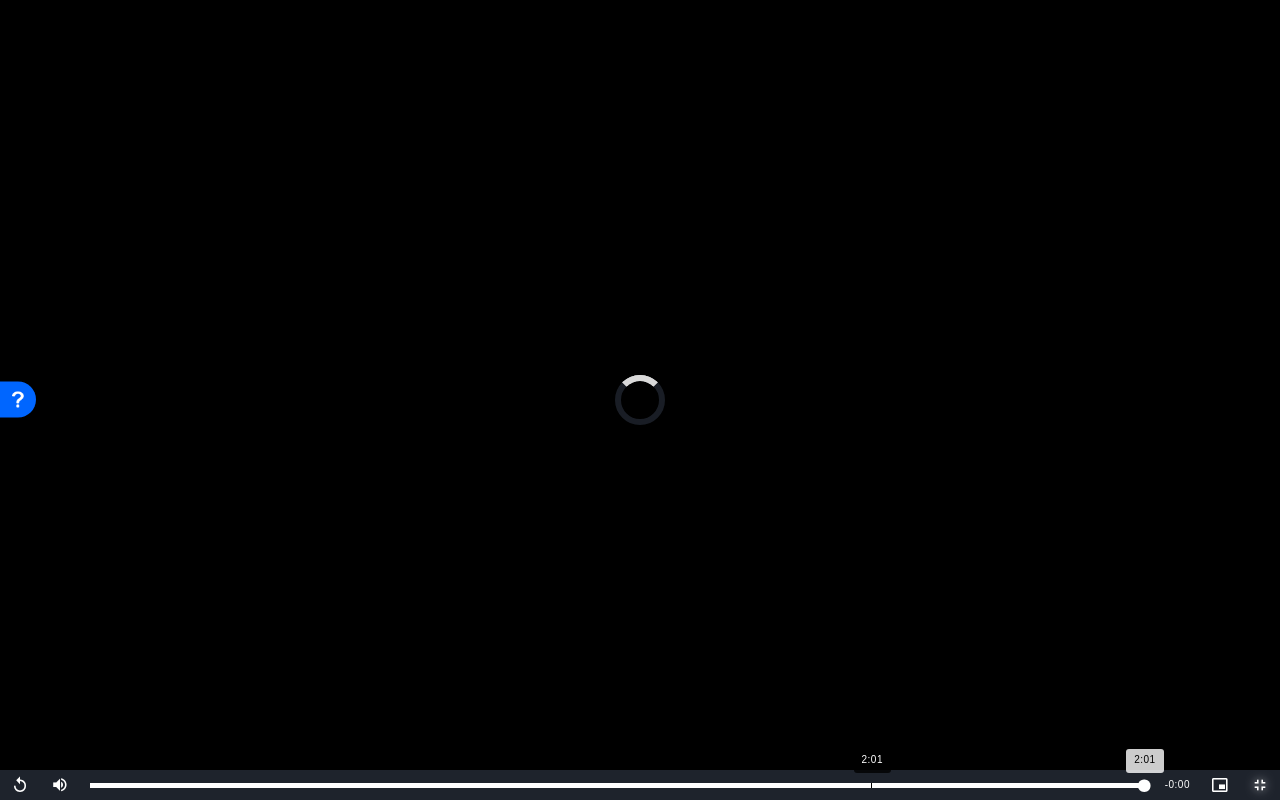 click on "Loaded :  100.00% 2:01 2:01" at bounding box center [617, 785] 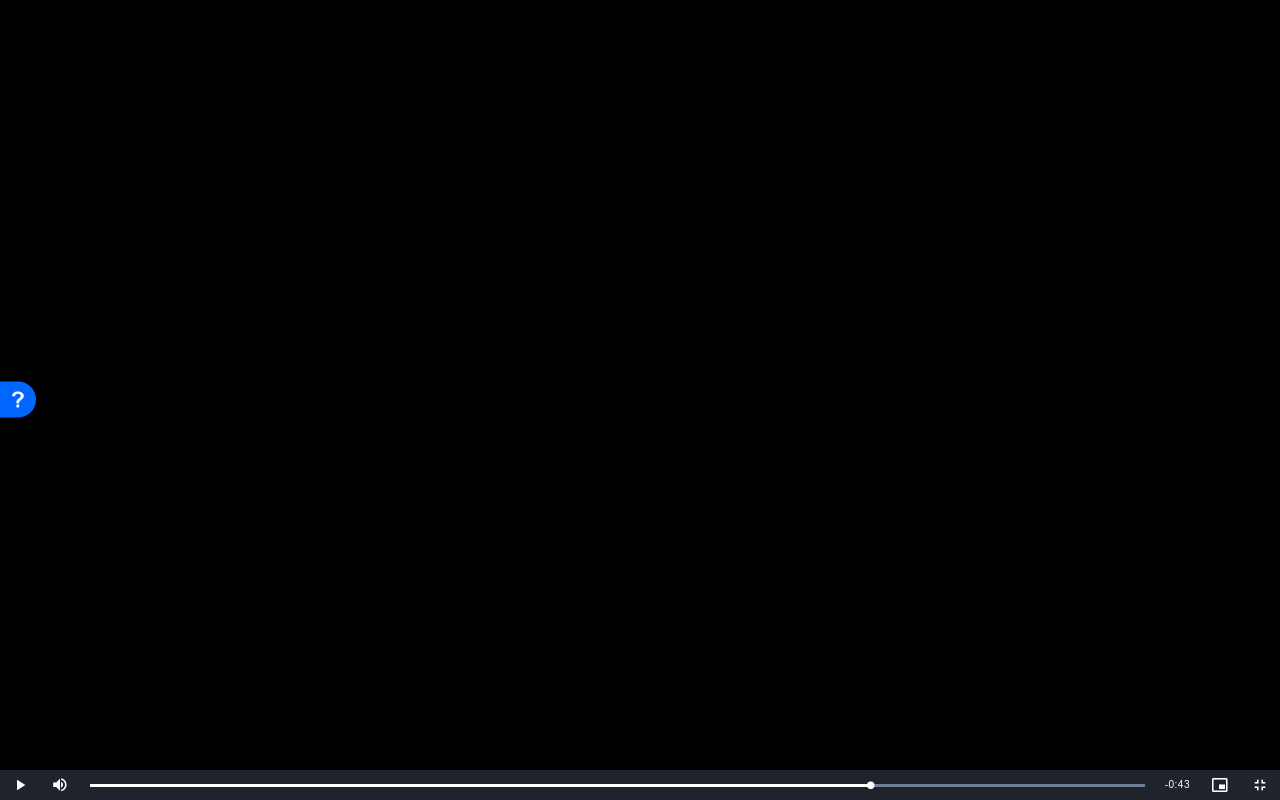 click at bounding box center (640, 400) 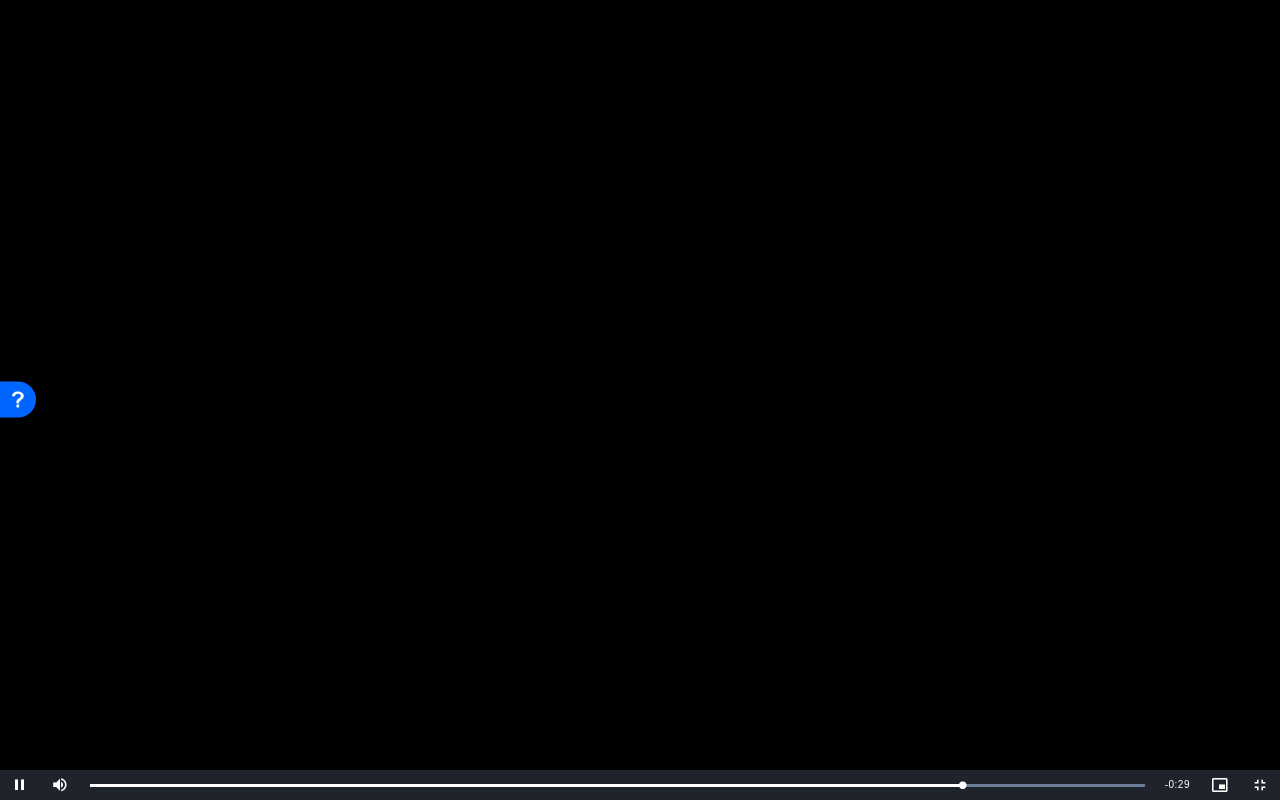 click at bounding box center [640, 400] 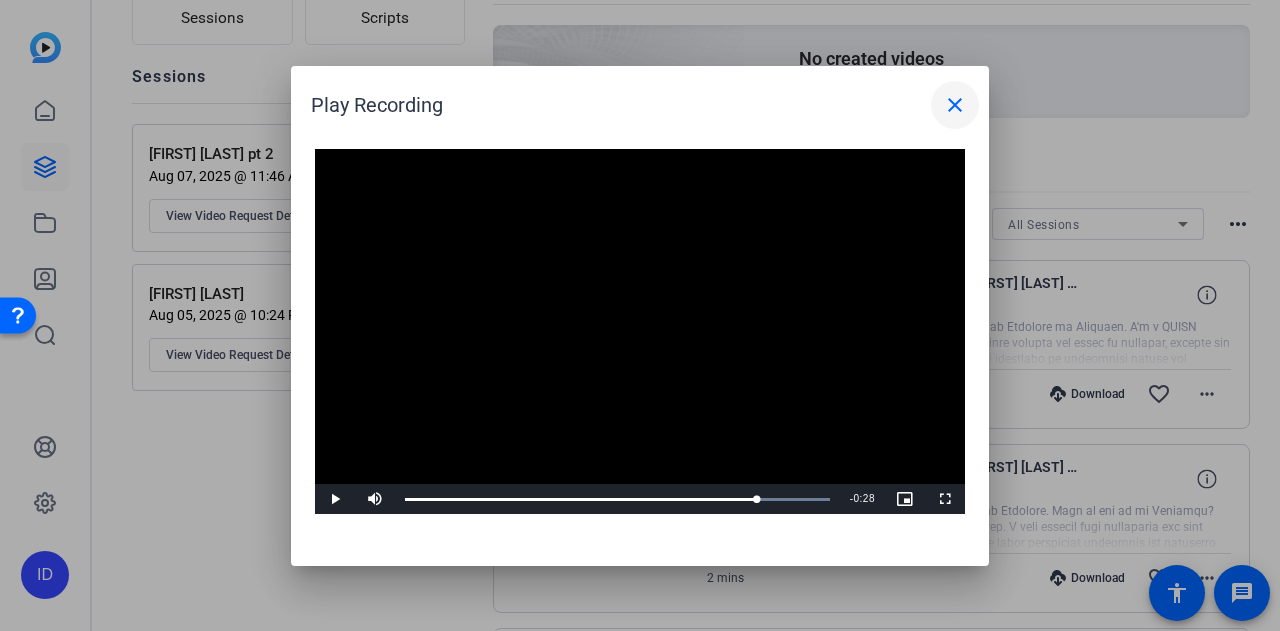 click on "close" at bounding box center [955, 105] 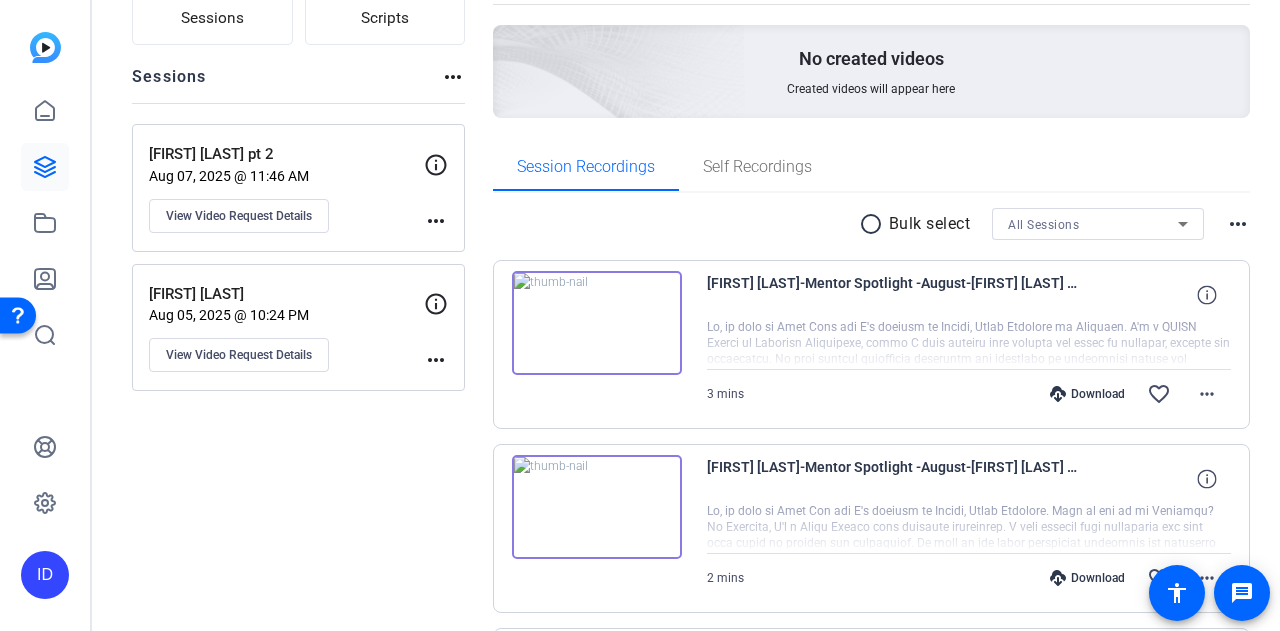click at bounding box center (969, 528) 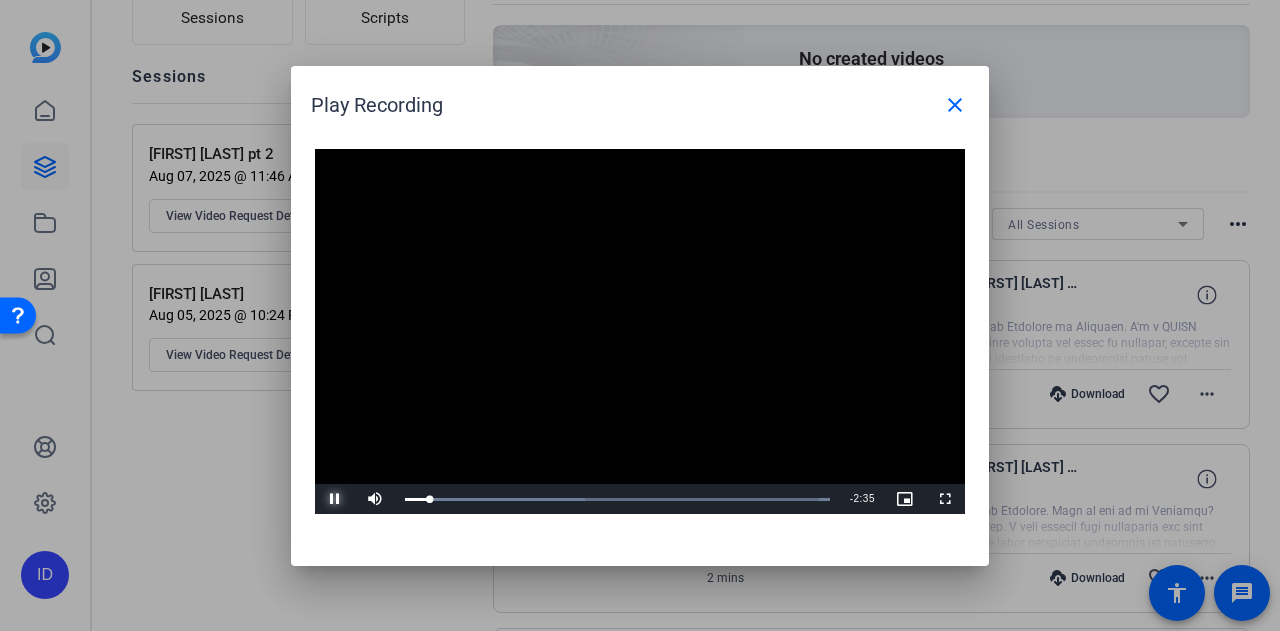 click at bounding box center (335, 499) 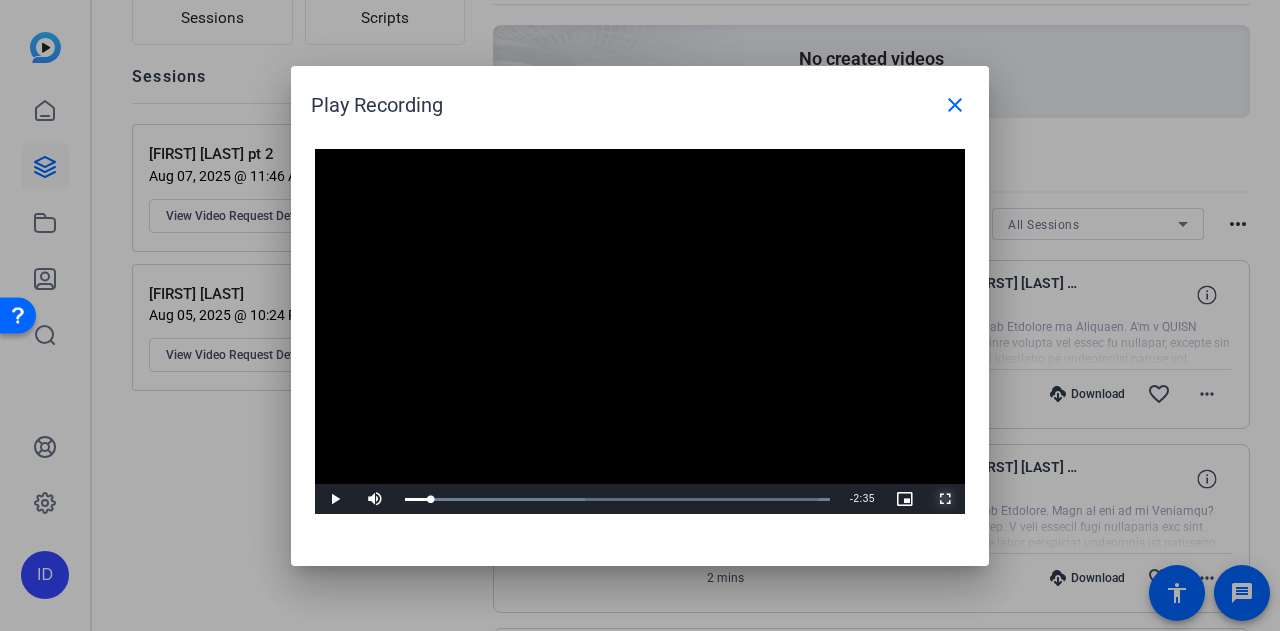 click at bounding box center [945, 499] 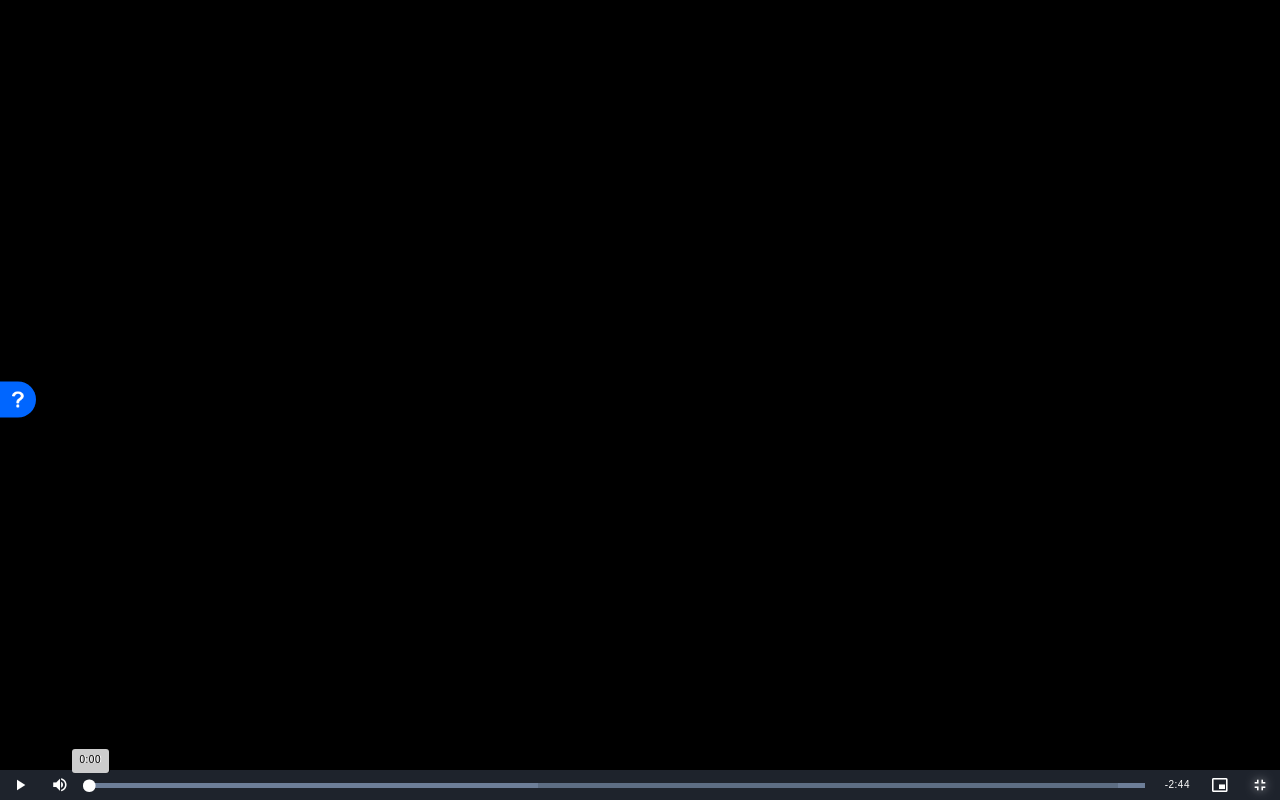 drag, startPoint x: 154, startPoint y: 786, endPoint x: 80, endPoint y: 781, distance: 74.168724 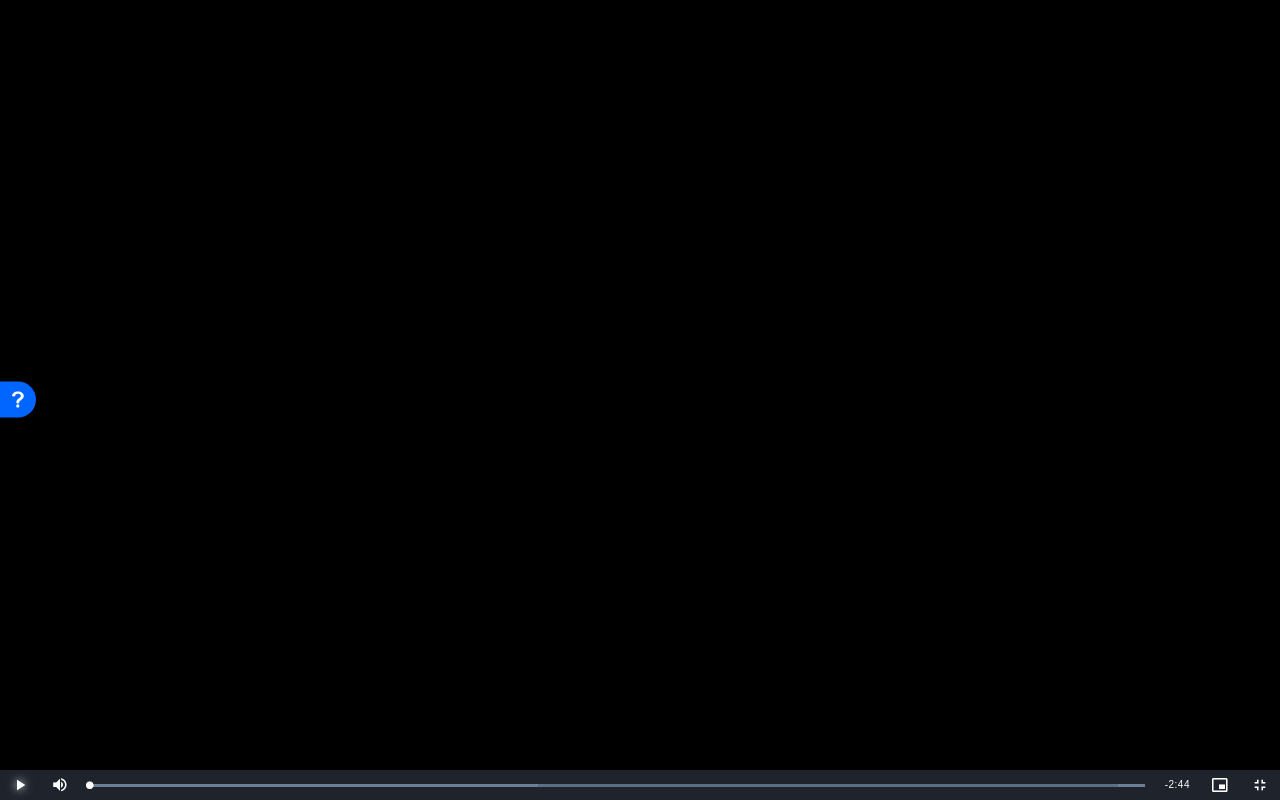 click at bounding box center (20, 785) 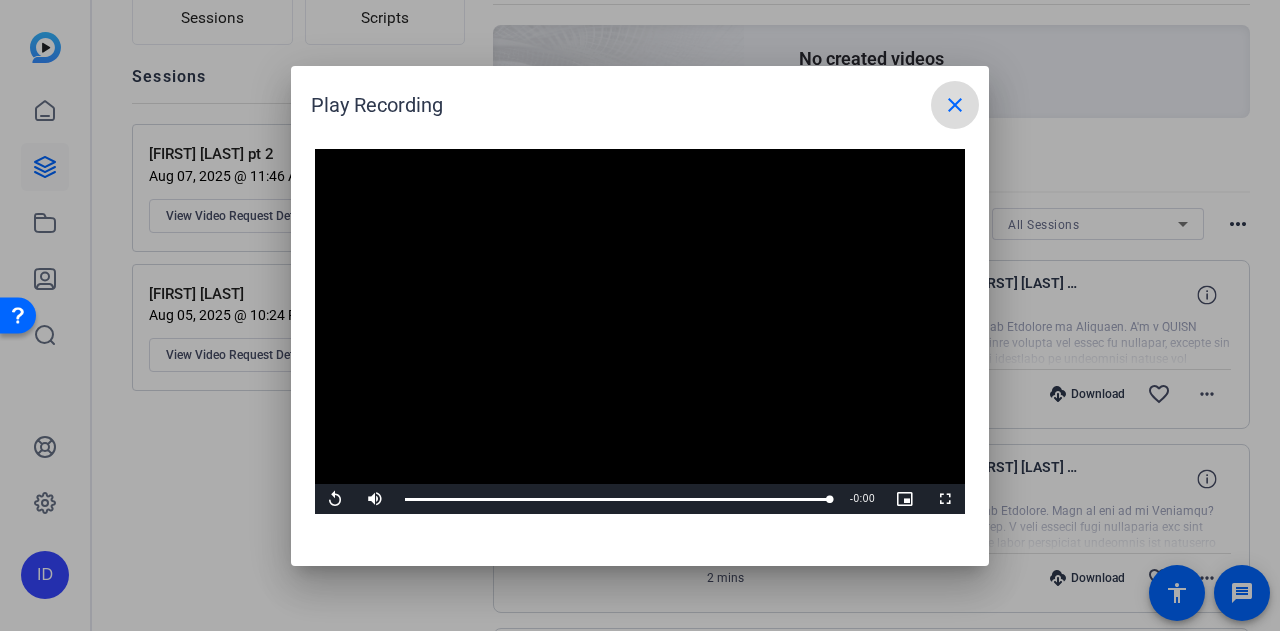 click on "close" at bounding box center [955, 105] 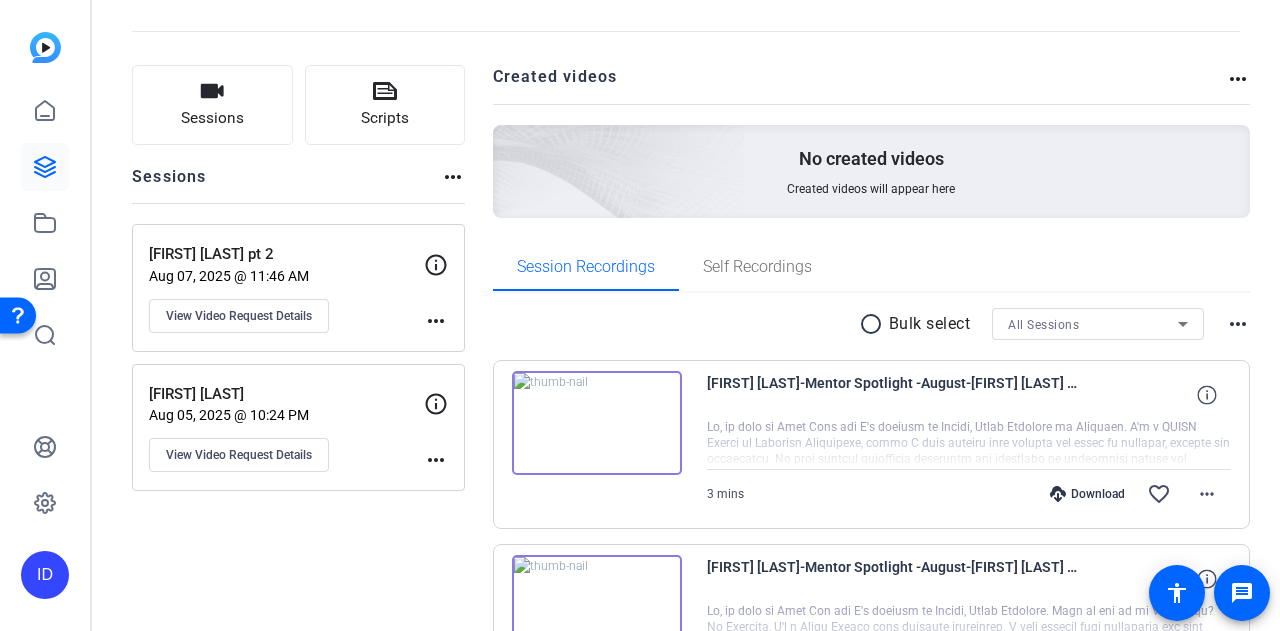 scroll, scrollTop: 0, scrollLeft: 0, axis: both 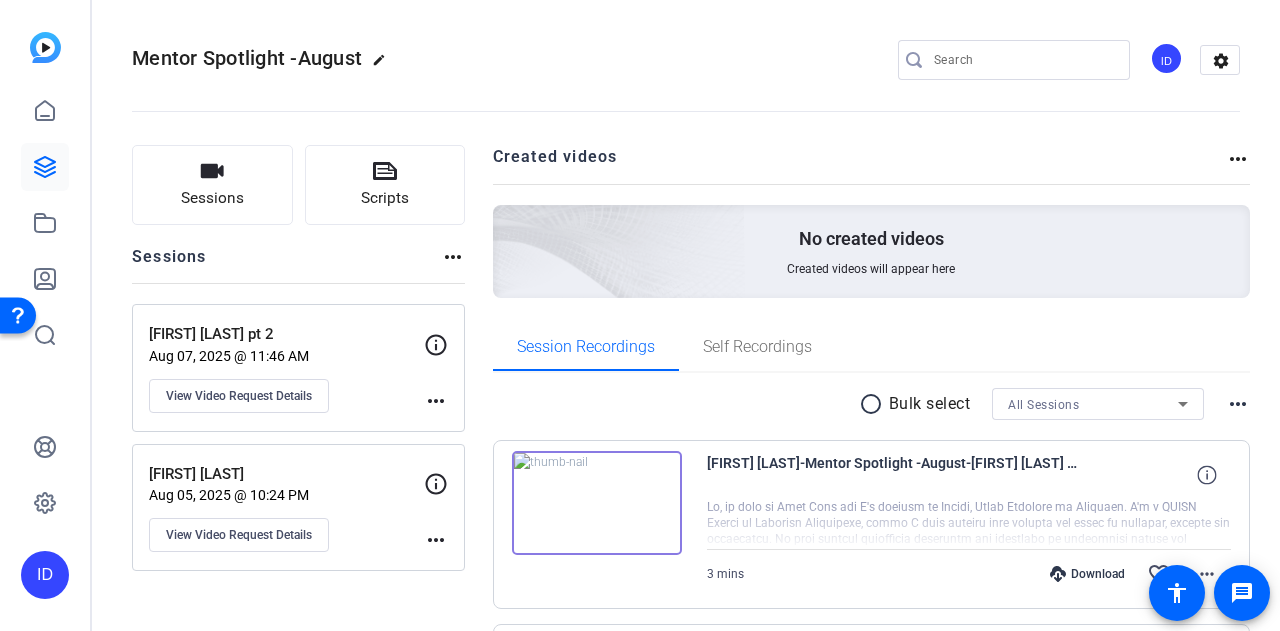 click on "ID" 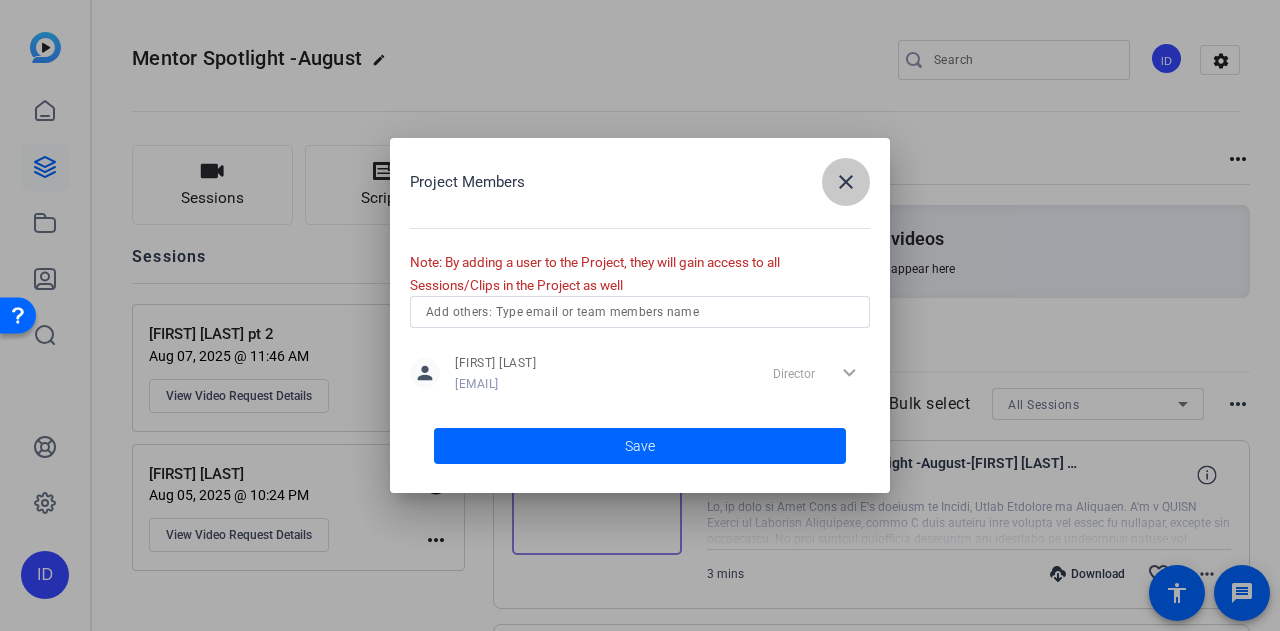 click on "close" at bounding box center (846, 182) 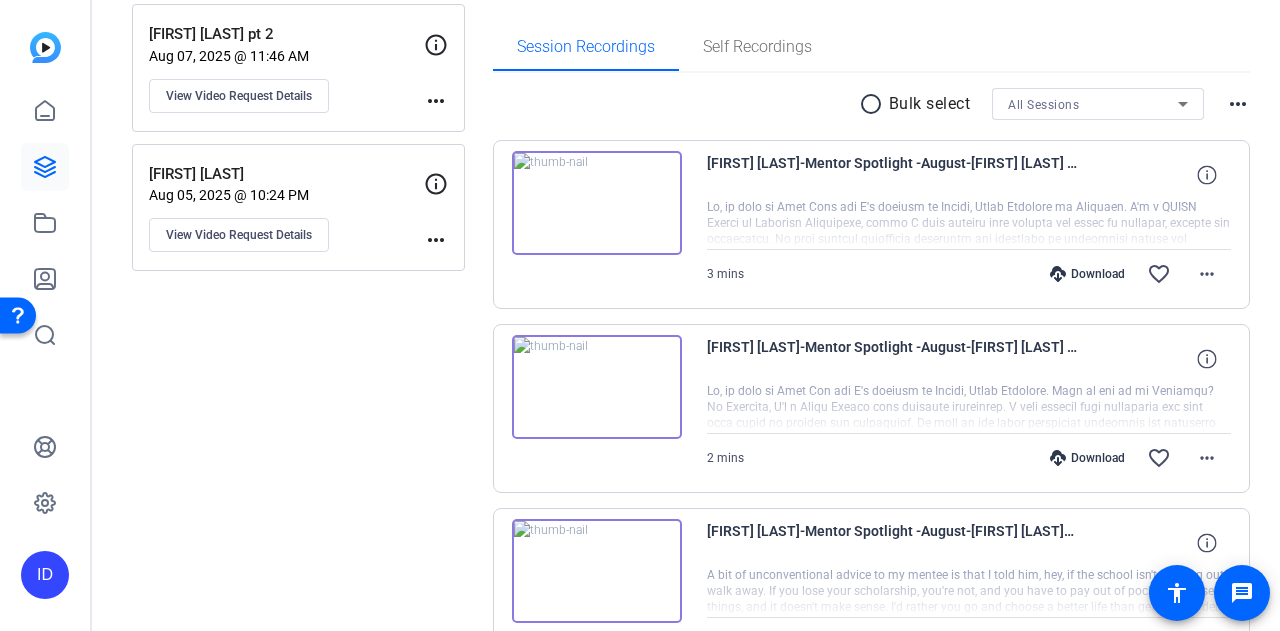 scroll, scrollTop: 200, scrollLeft: 0, axis: vertical 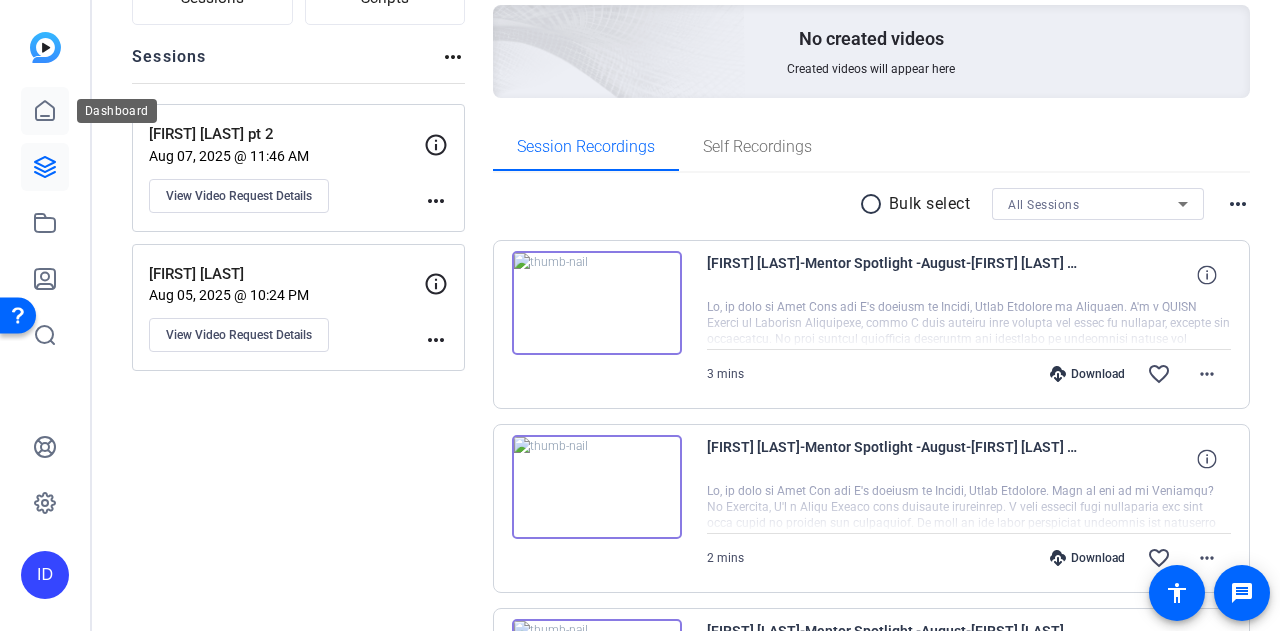 click 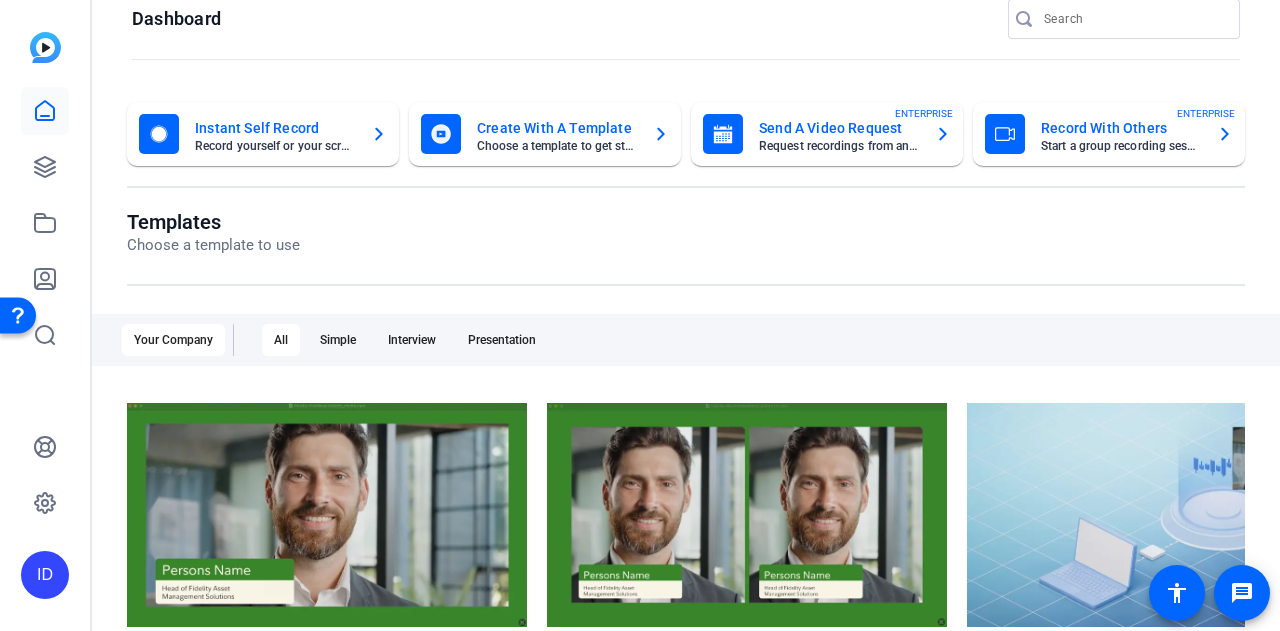 scroll, scrollTop: 0, scrollLeft: 0, axis: both 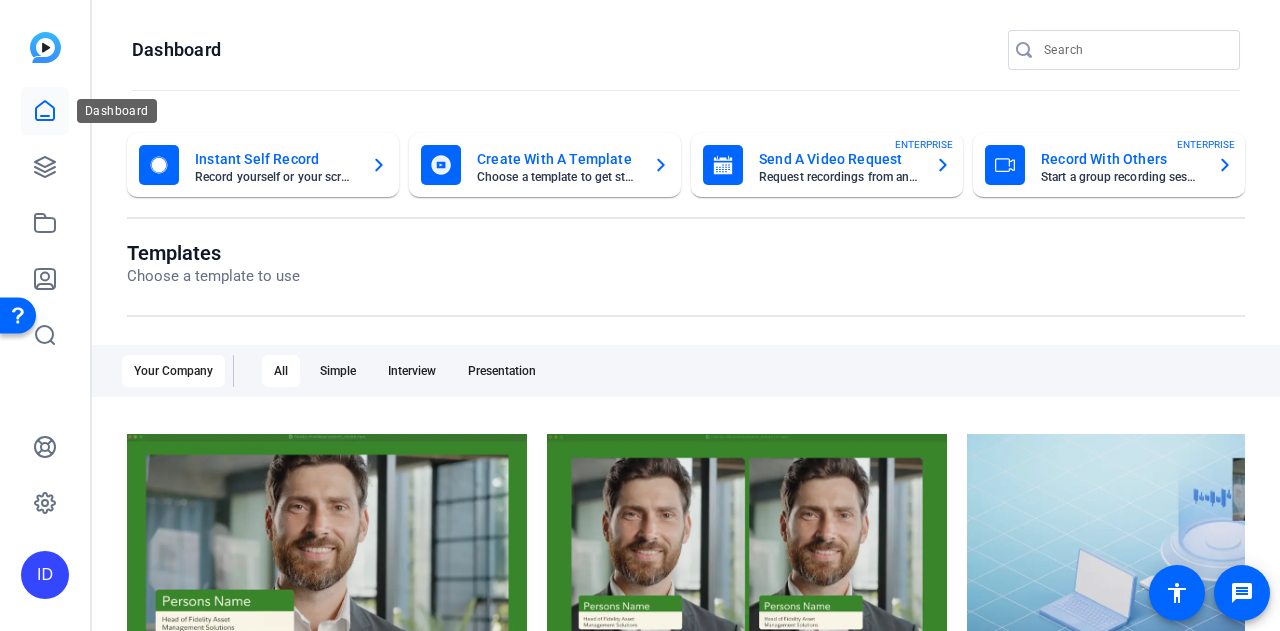 click 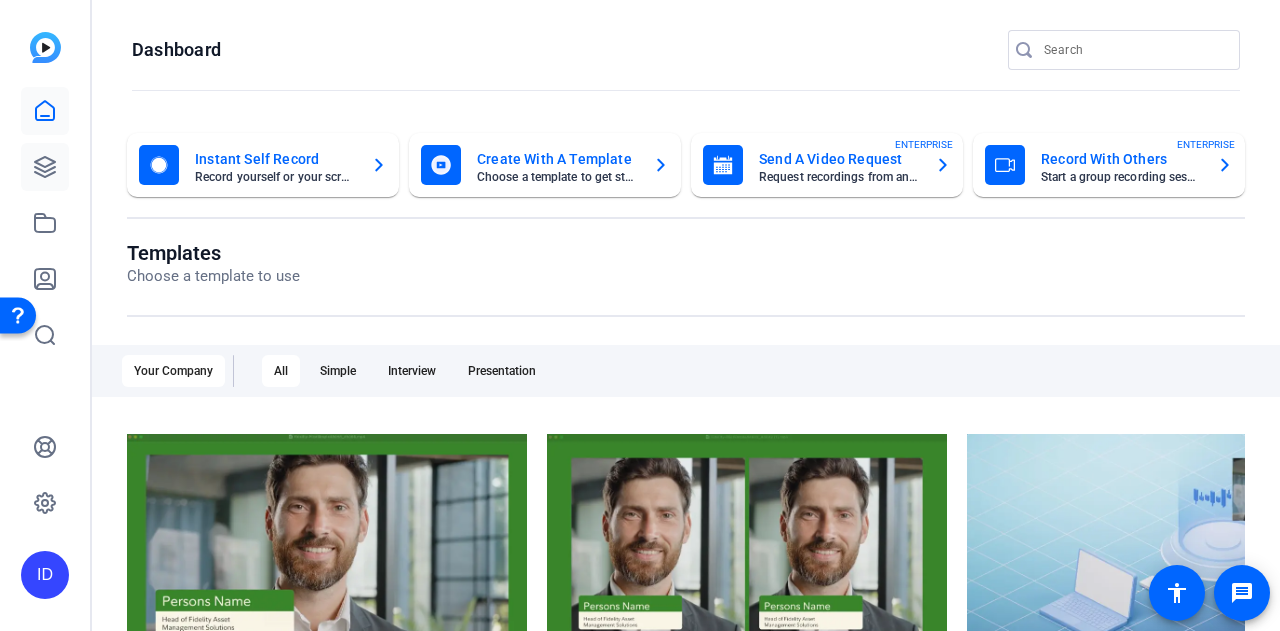 click 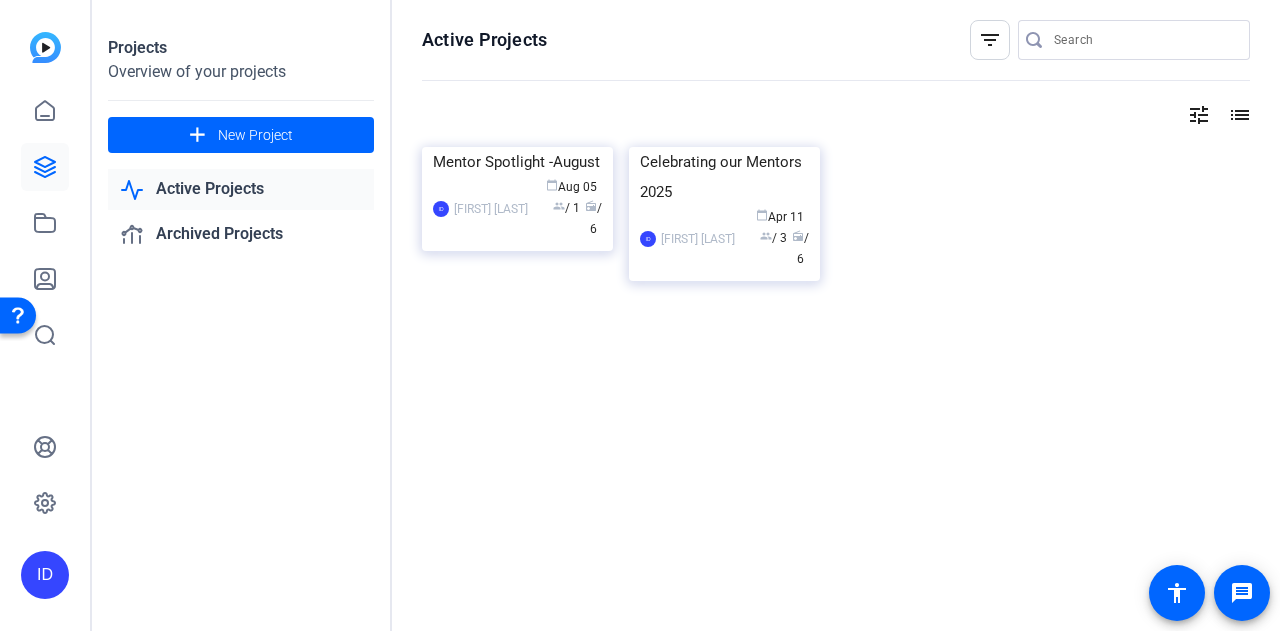 click on "Active Projects" 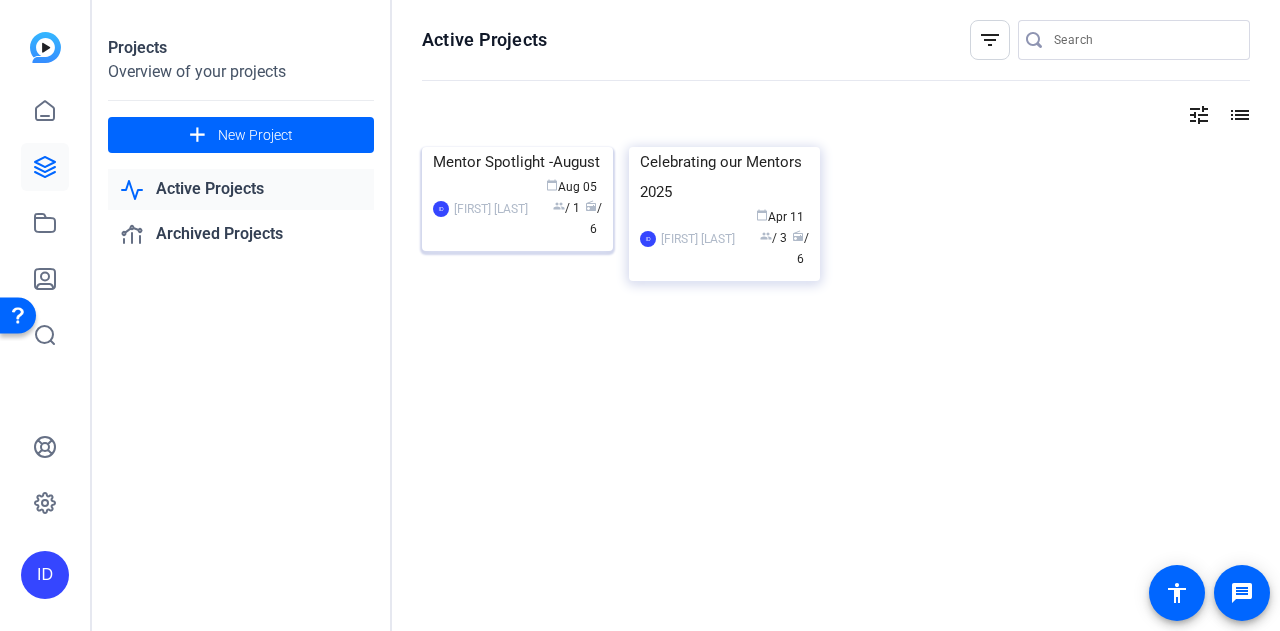 click 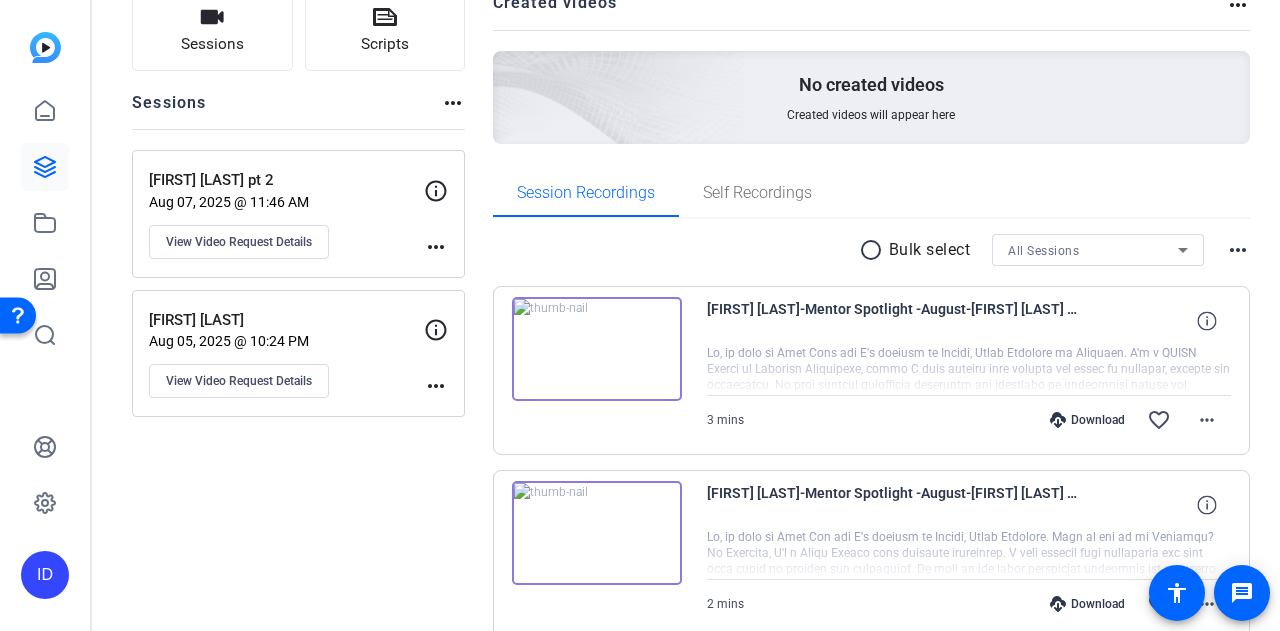 scroll, scrollTop: 300, scrollLeft: 0, axis: vertical 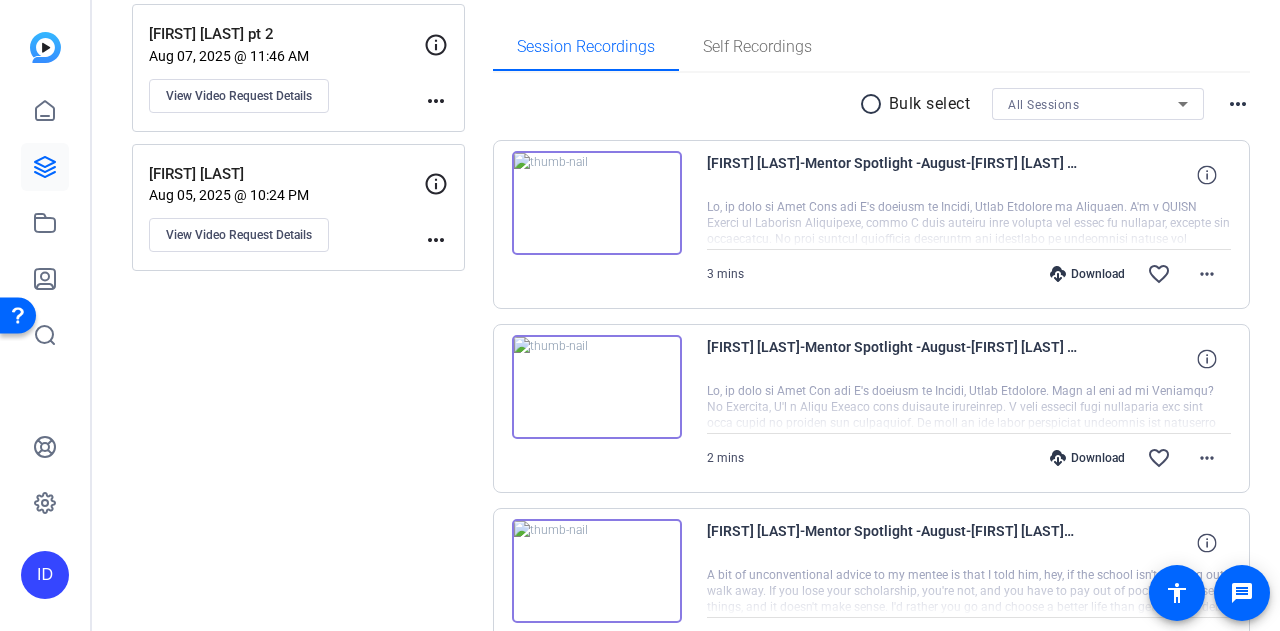 click at bounding box center (597, 387) 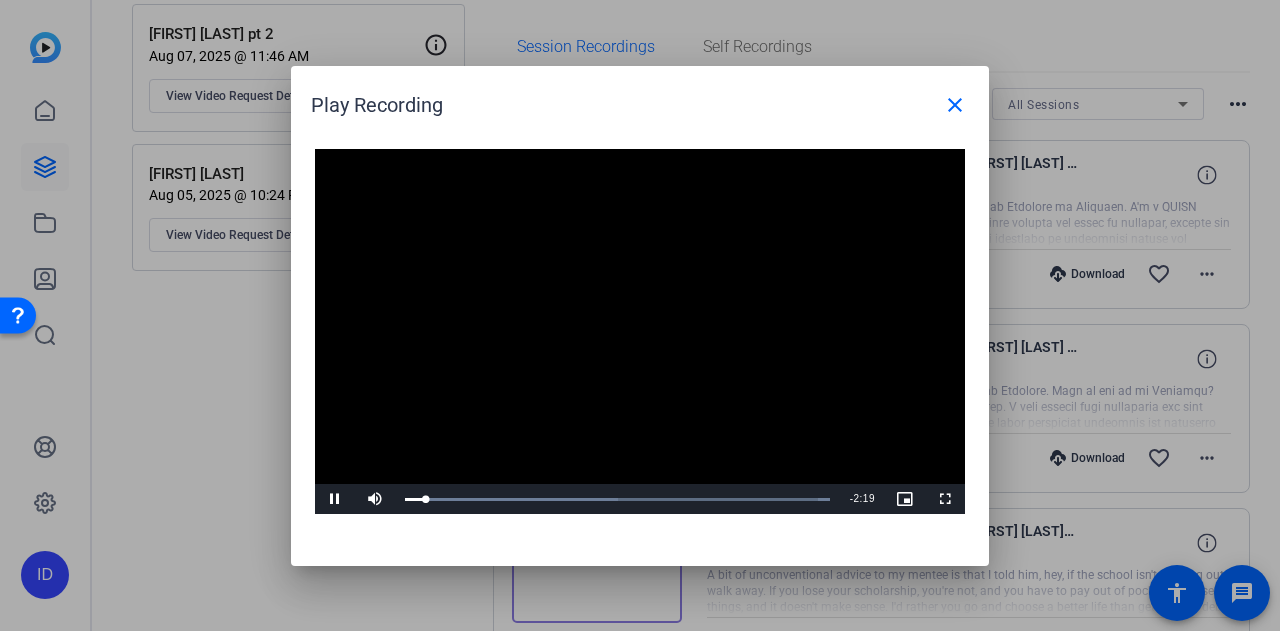 click at bounding box center [640, 332] 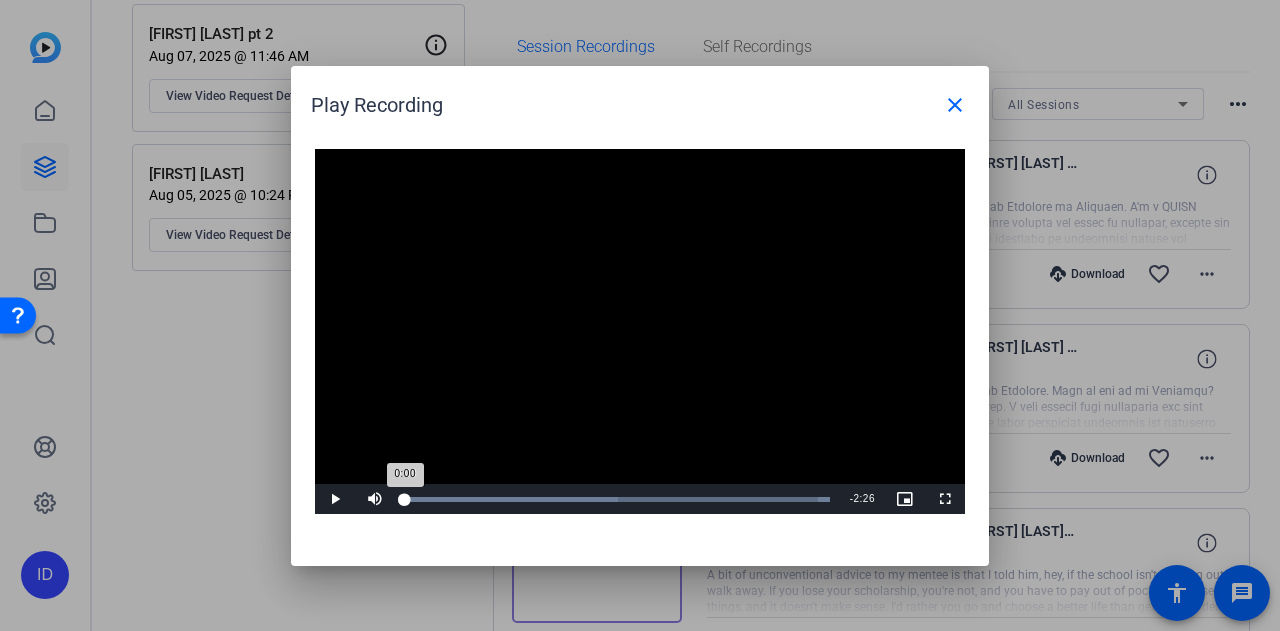 drag, startPoint x: 428, startPoint y: 493, endPoint x: 398, endPoint y: 489, distance: 30.265491 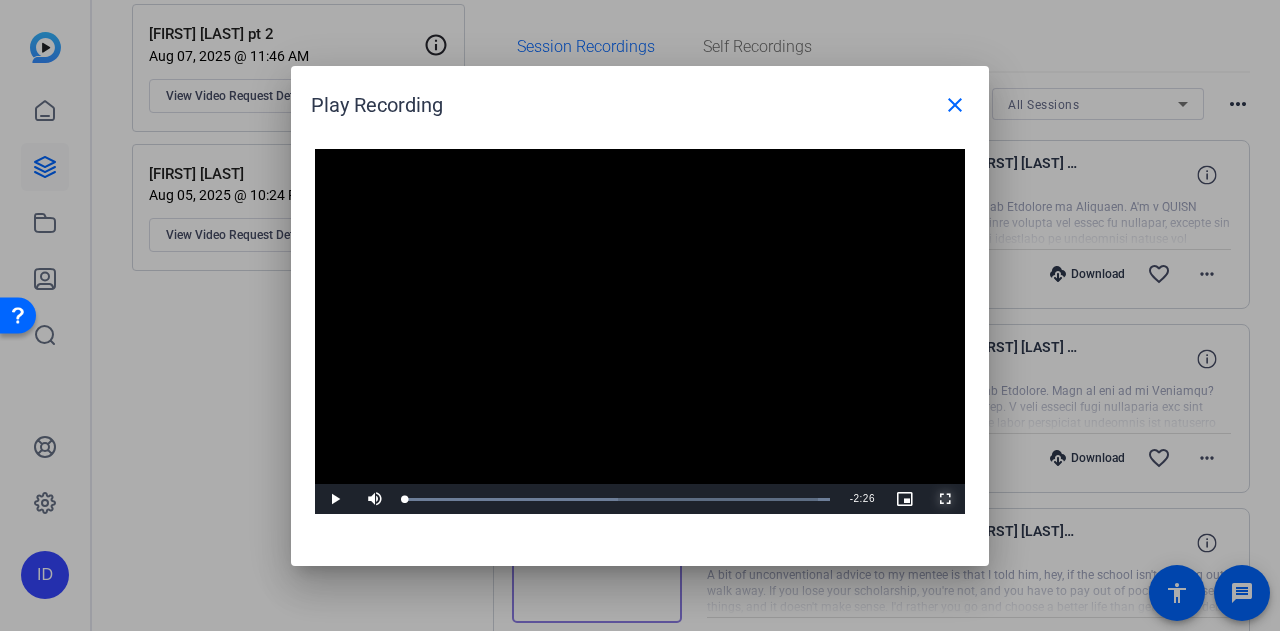 drag, startPoint x: 943, startPoint y: 495, endPoint x: 916, endPoint y: 602, distance: 110.35397 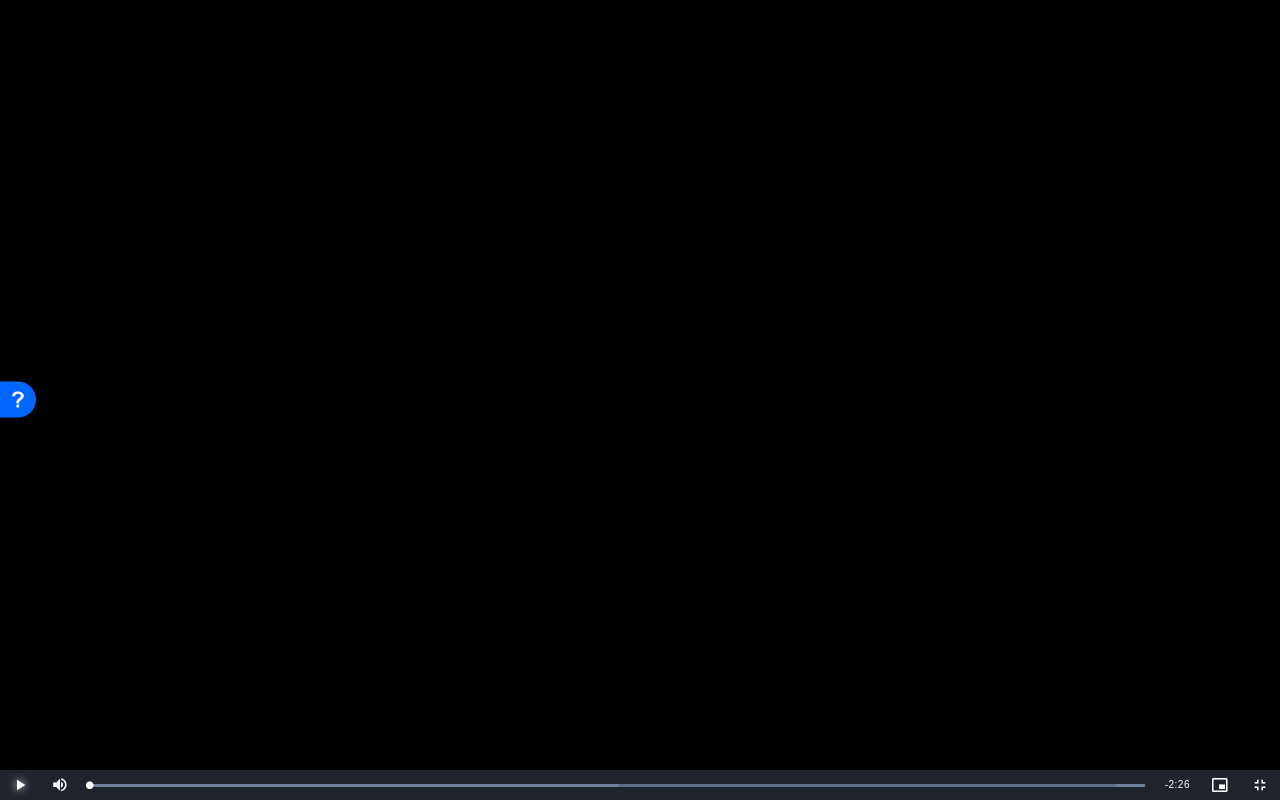 click at bounding box center (20, 785) 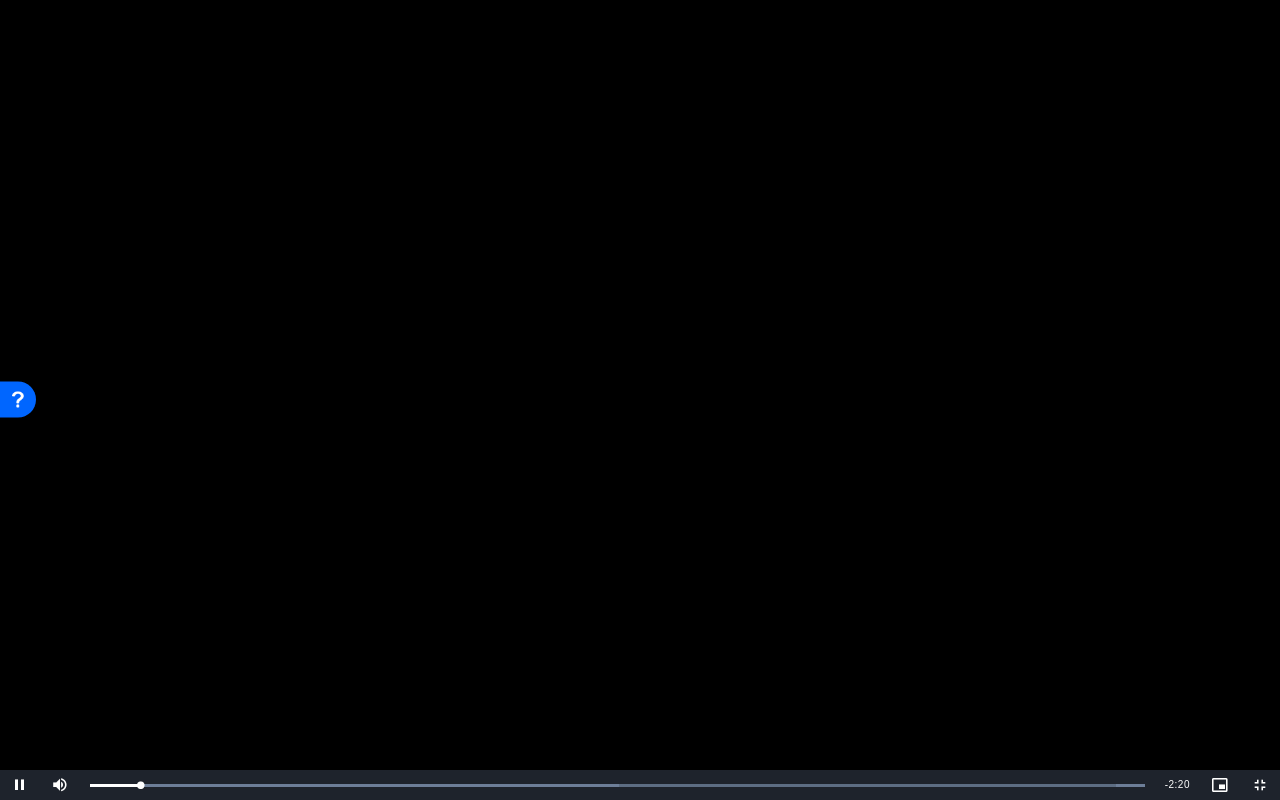 click at bounding box center [640, 400] 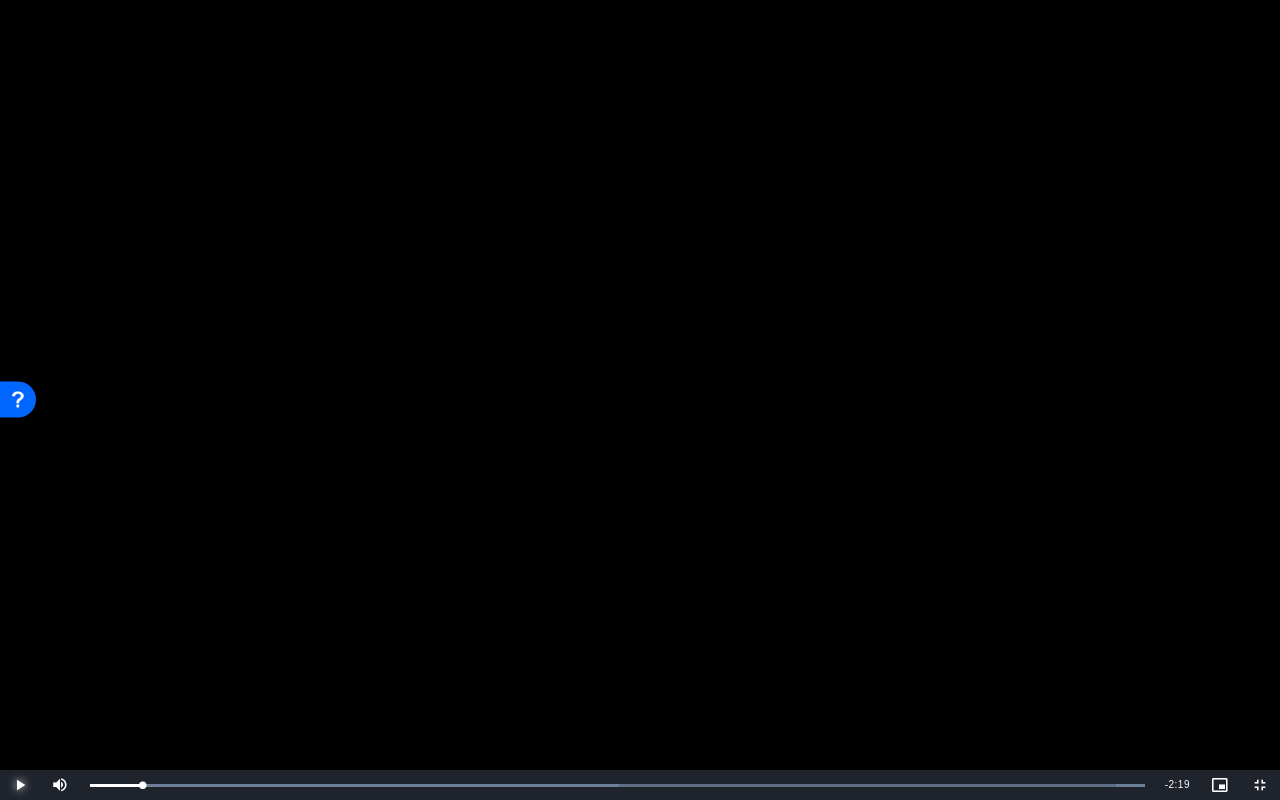click at bounding box center (20, 785) 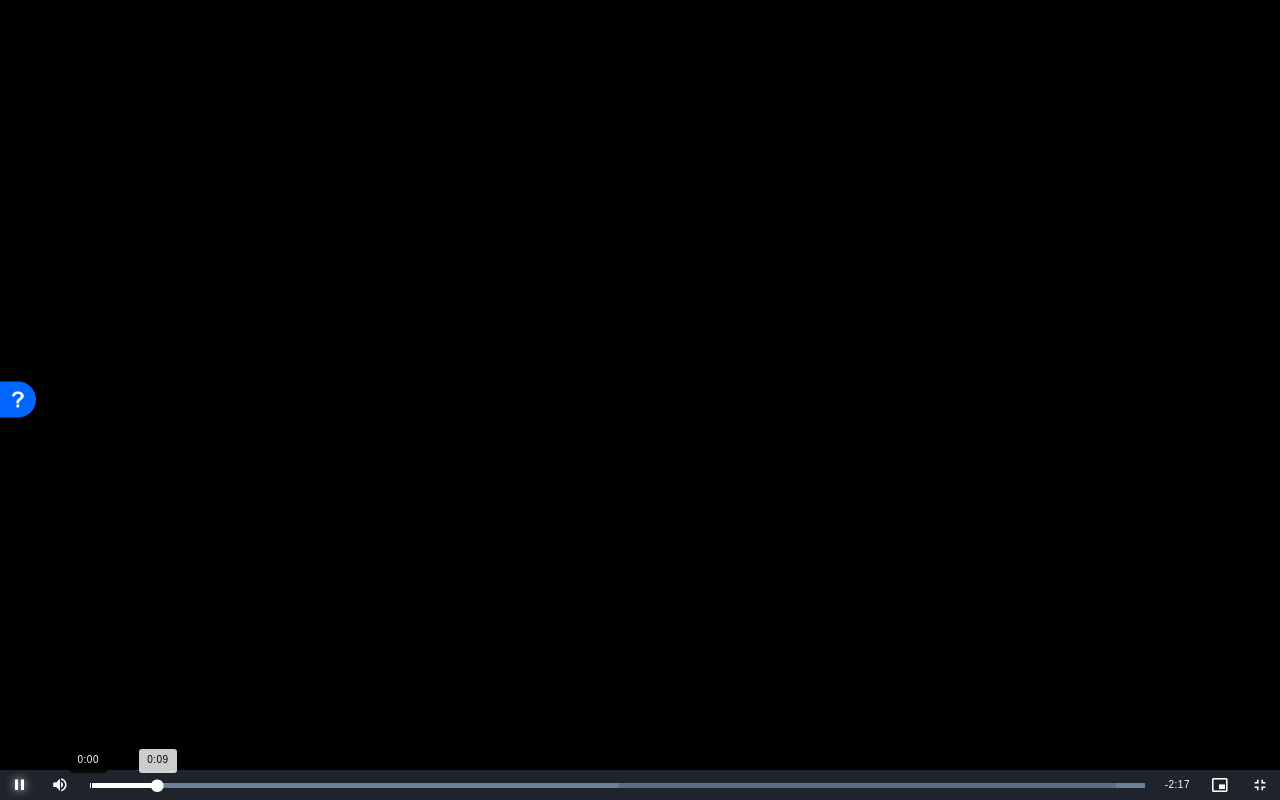 click on "Loaded :  100.00% 0:00 0:09" at bounding box center (617, 785) 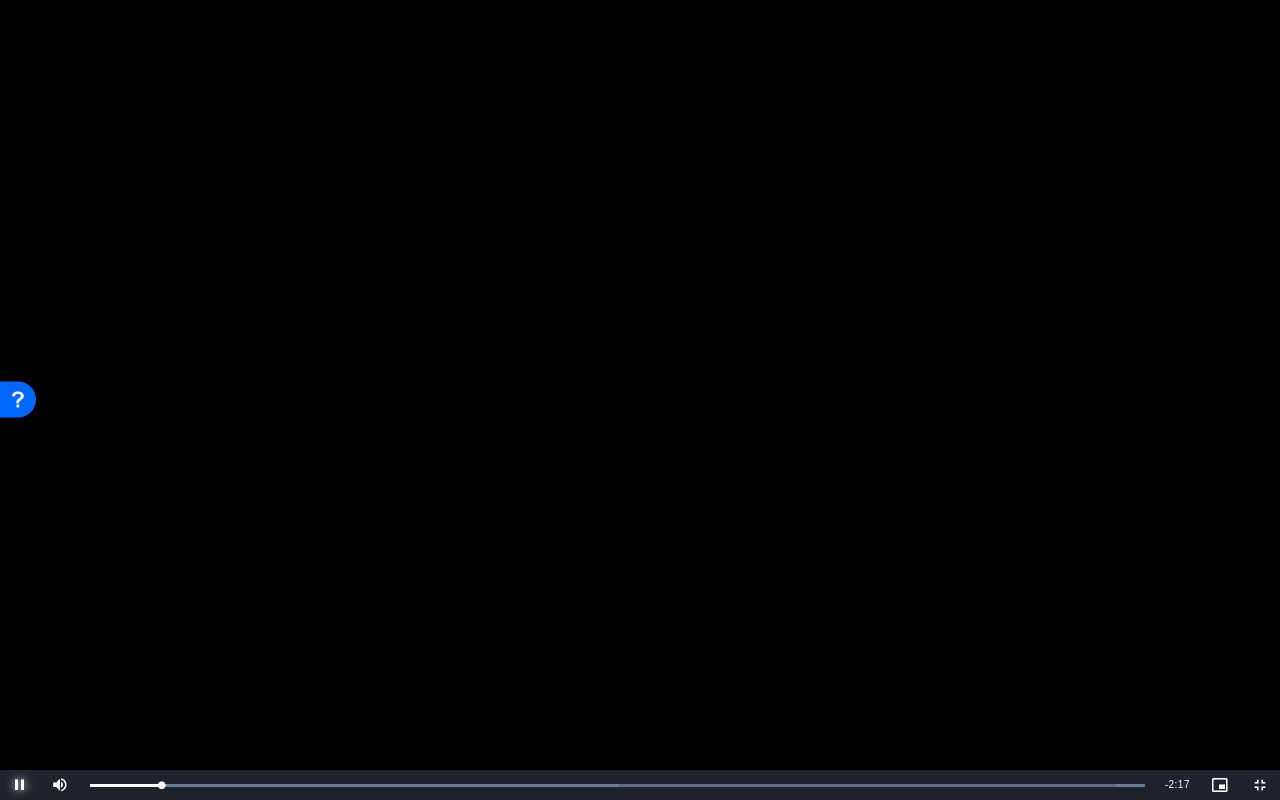 click at bounding box center (20, 785) 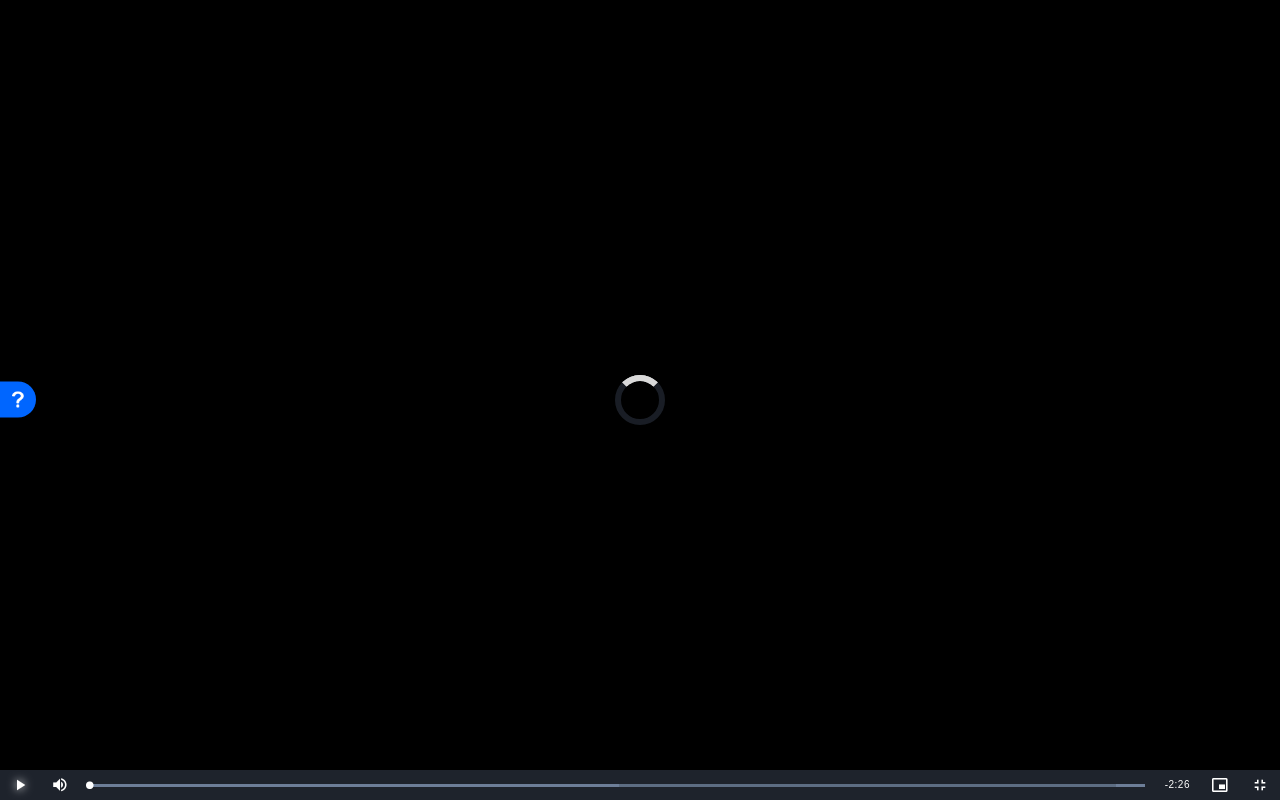 drag, startPoint x: 154, startPoint y: 783, endPoint x: 6, endPoint y: 785, distance: 148.01352 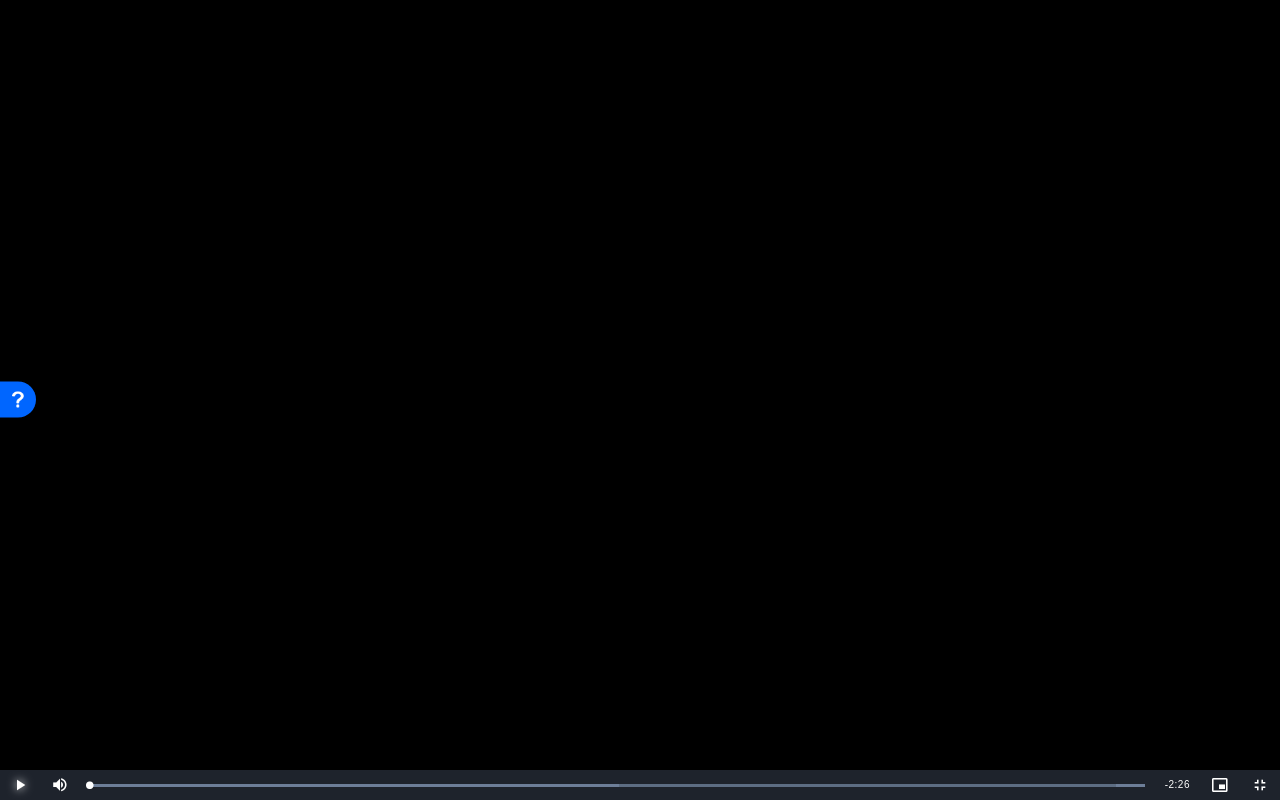 click at bounding box center [20, 785] 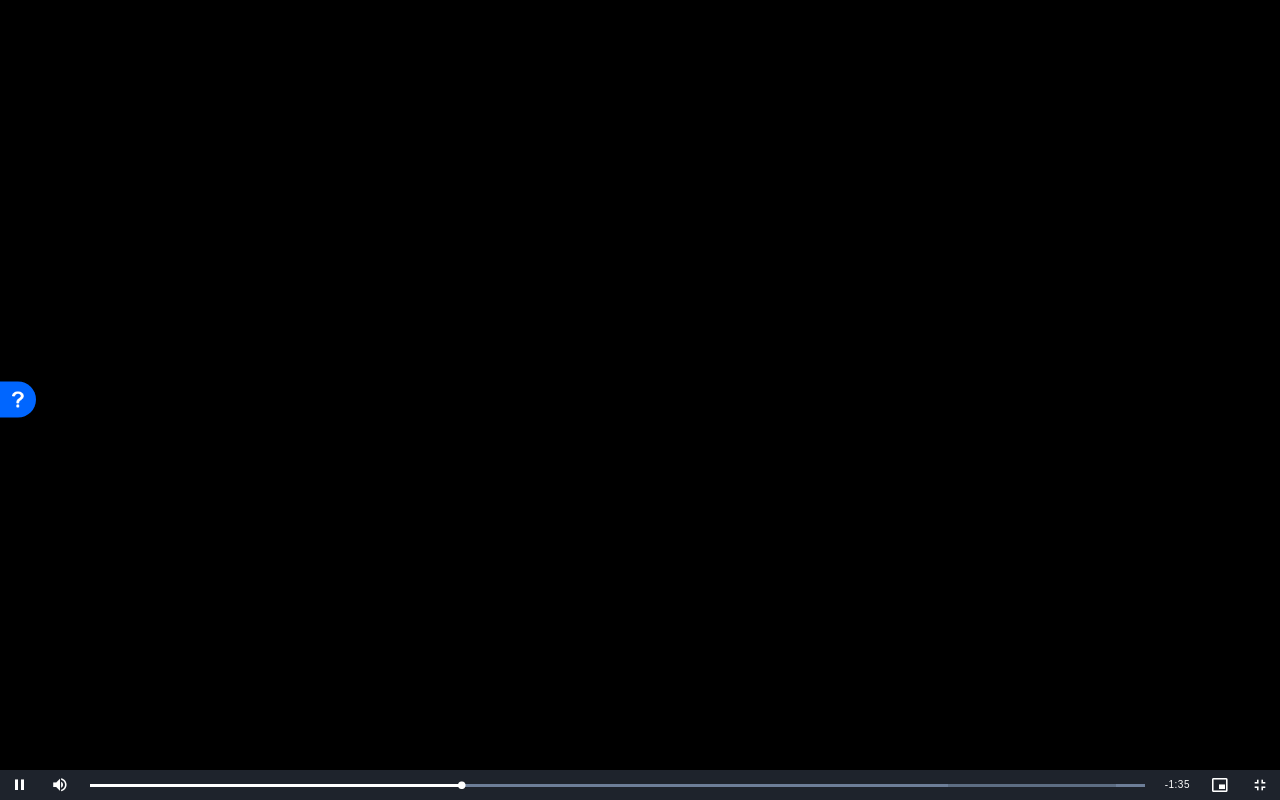 click at bounding box center [640, 400] 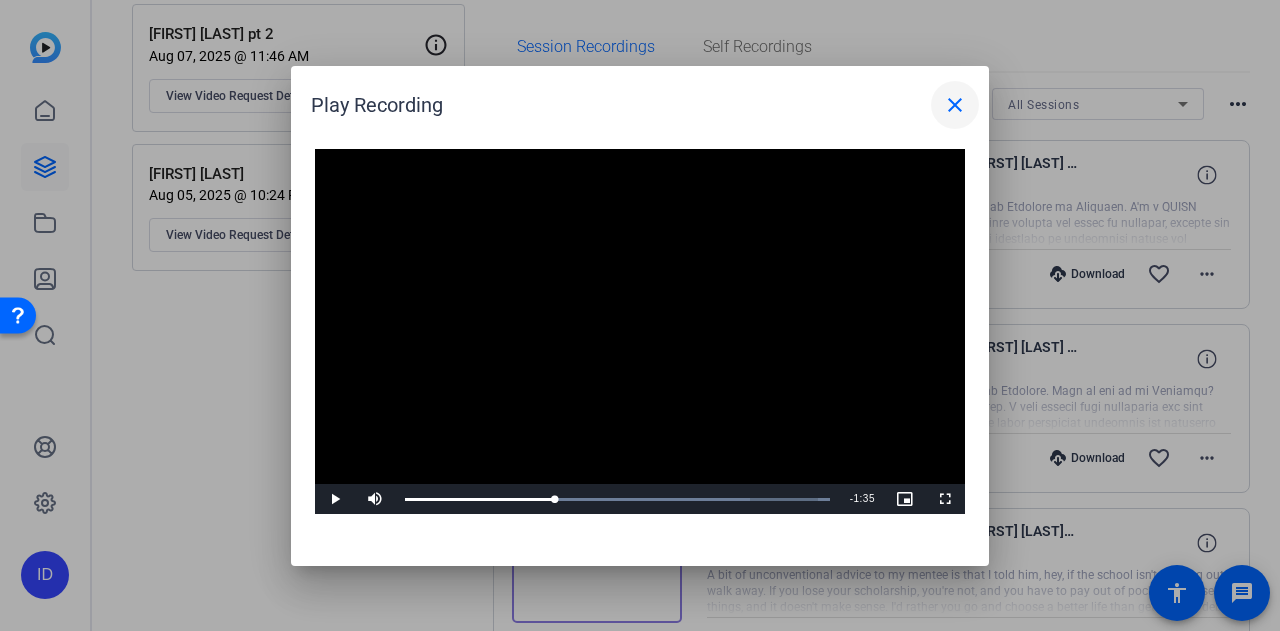 click on "close" at bounding box center (955, 105) 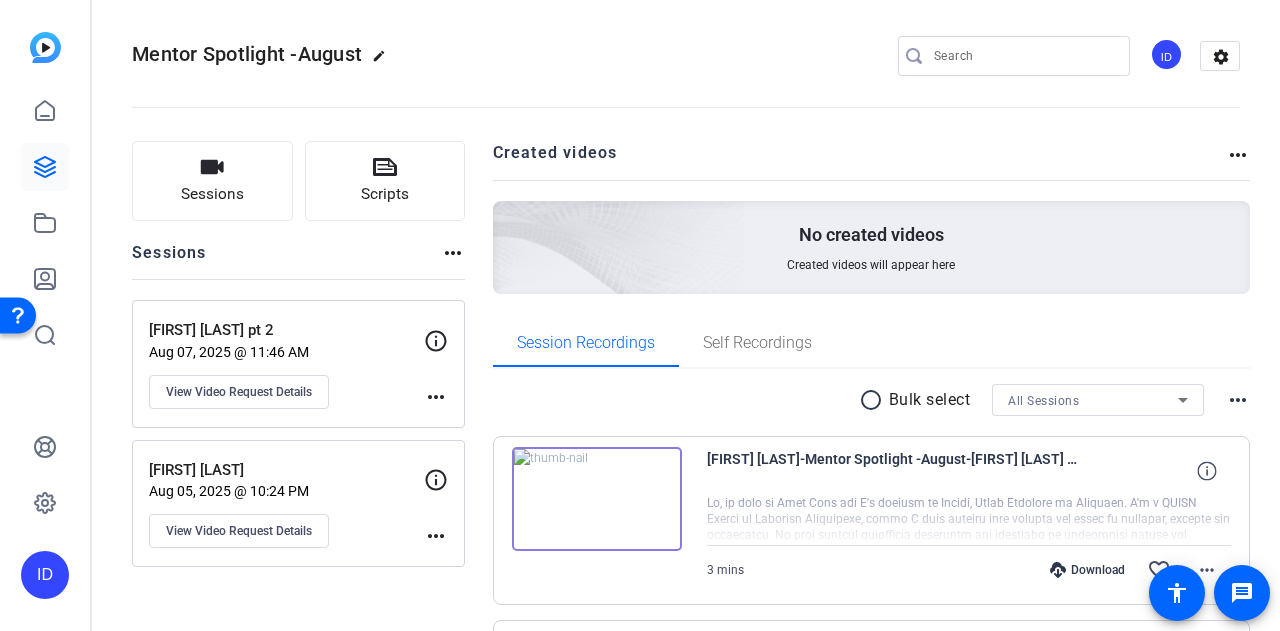scroll, scrollTop: 0, scrollLeft: 0, axis: both 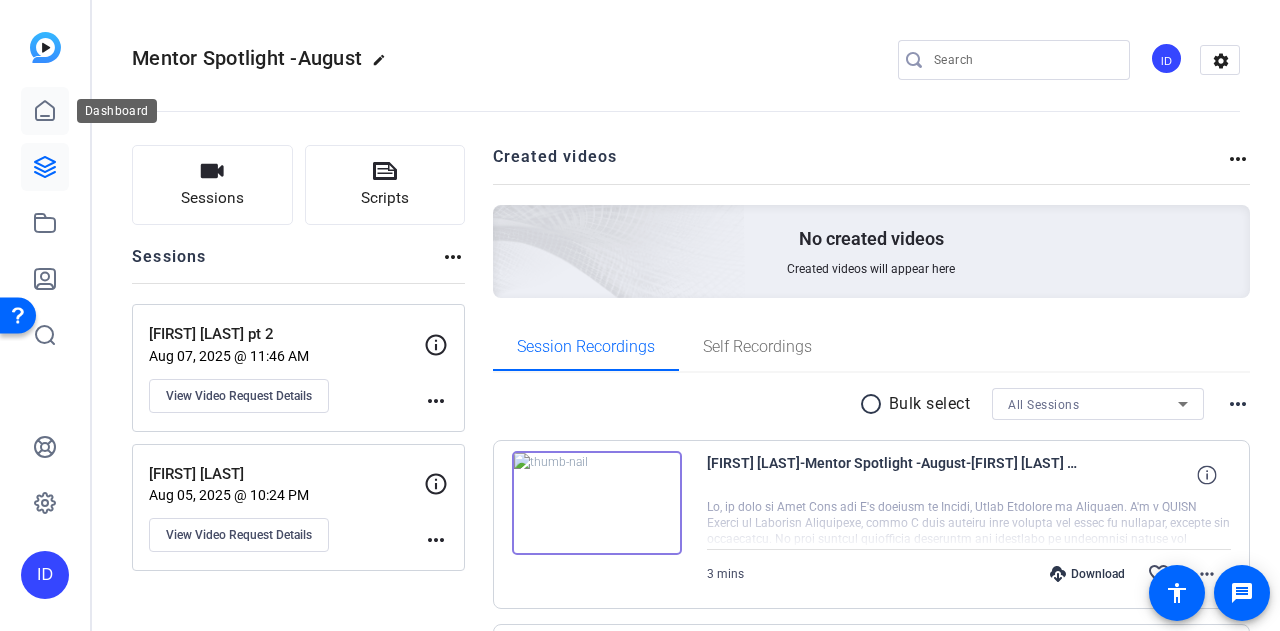 click 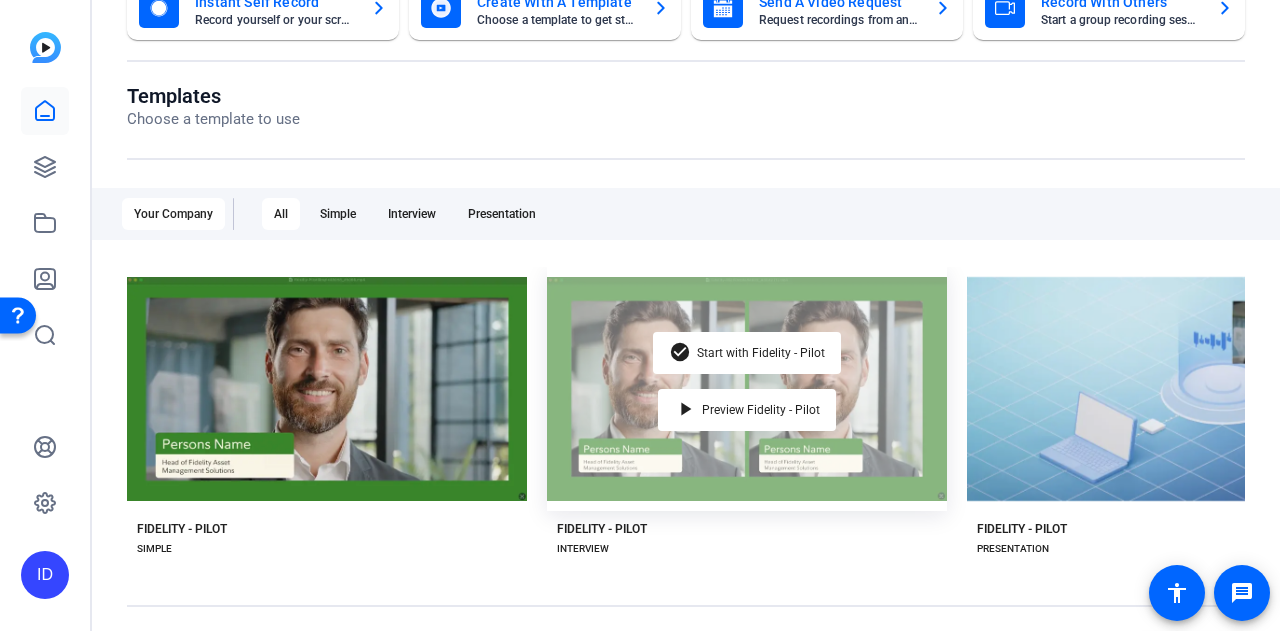 scroll, scrollTop: 300, scrollLeft: 0, axis: vertical 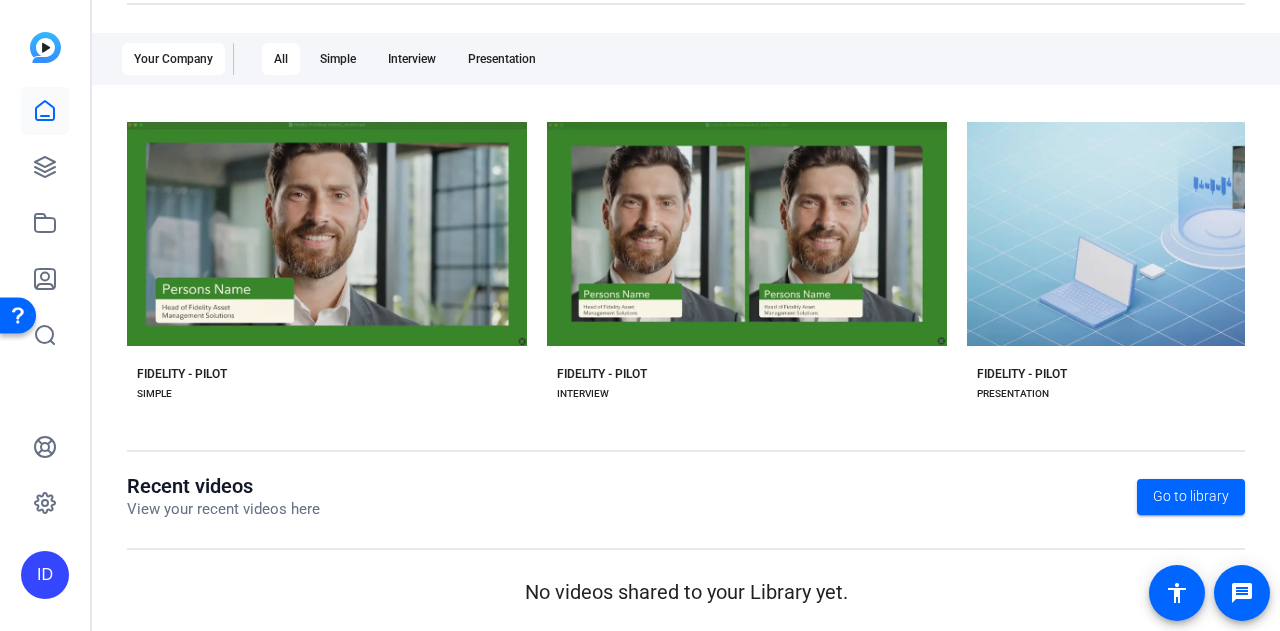 click on "Recent videos View your recent videos here Go to library" 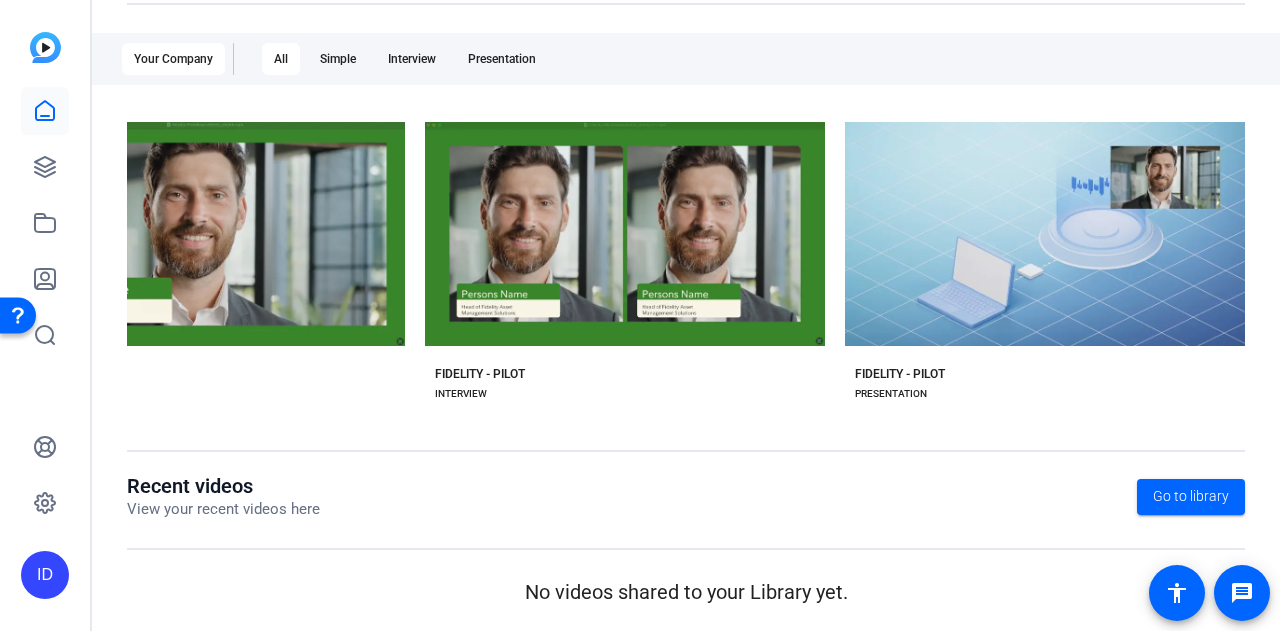 scroll, scrollTop: 0, scrollLeft: 0, axis: both 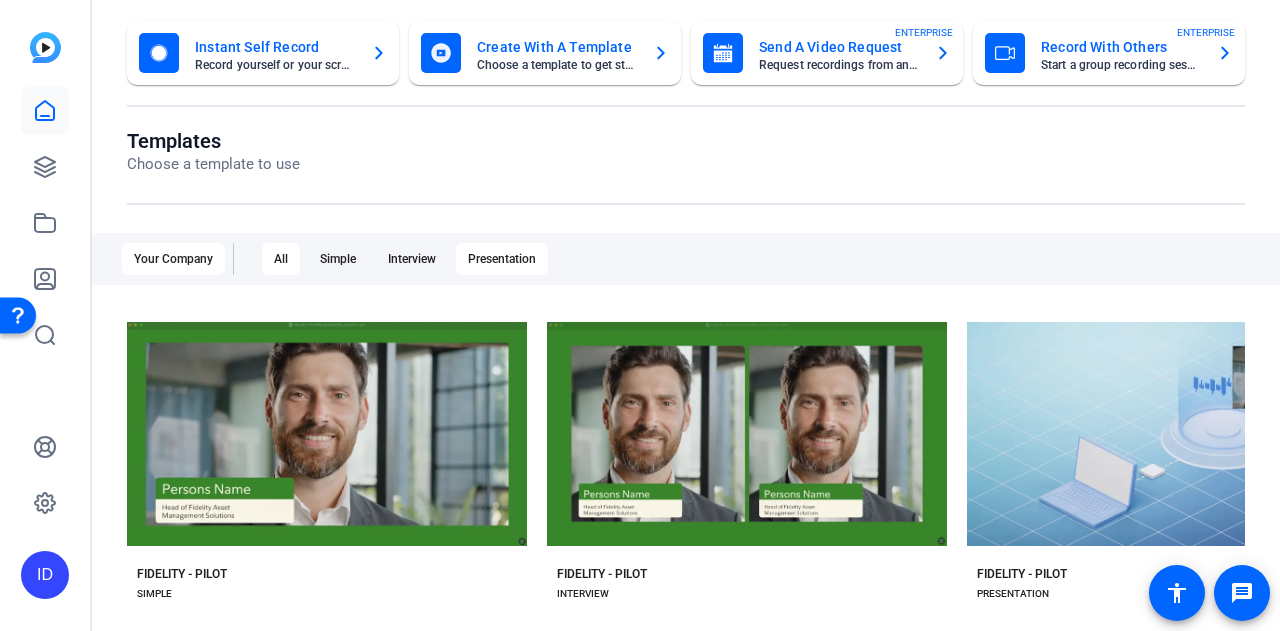 click on "Presentation" 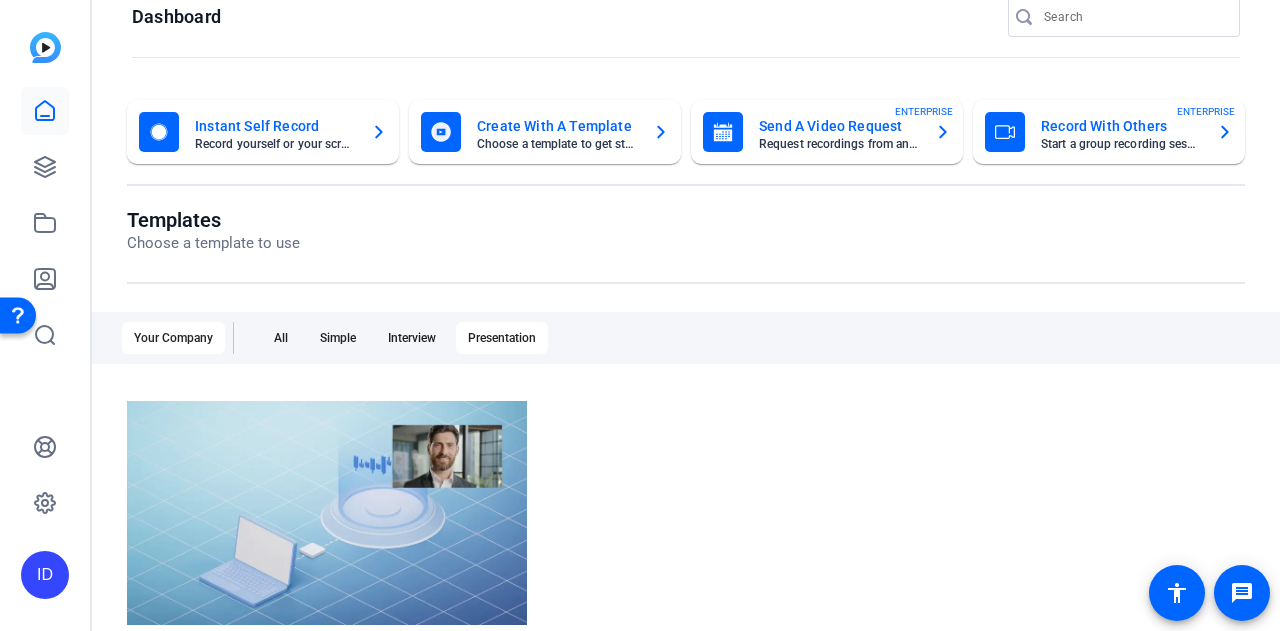 scroll, scrollTop: 12, scrollLeft: 0, axis: vertical 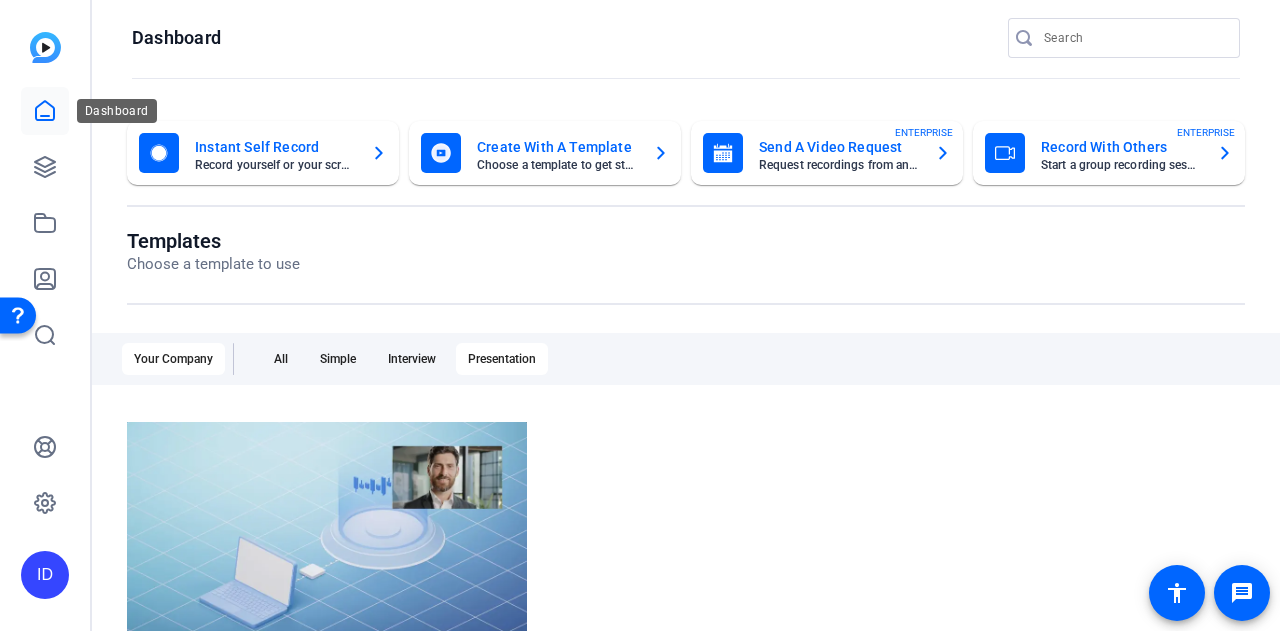 click 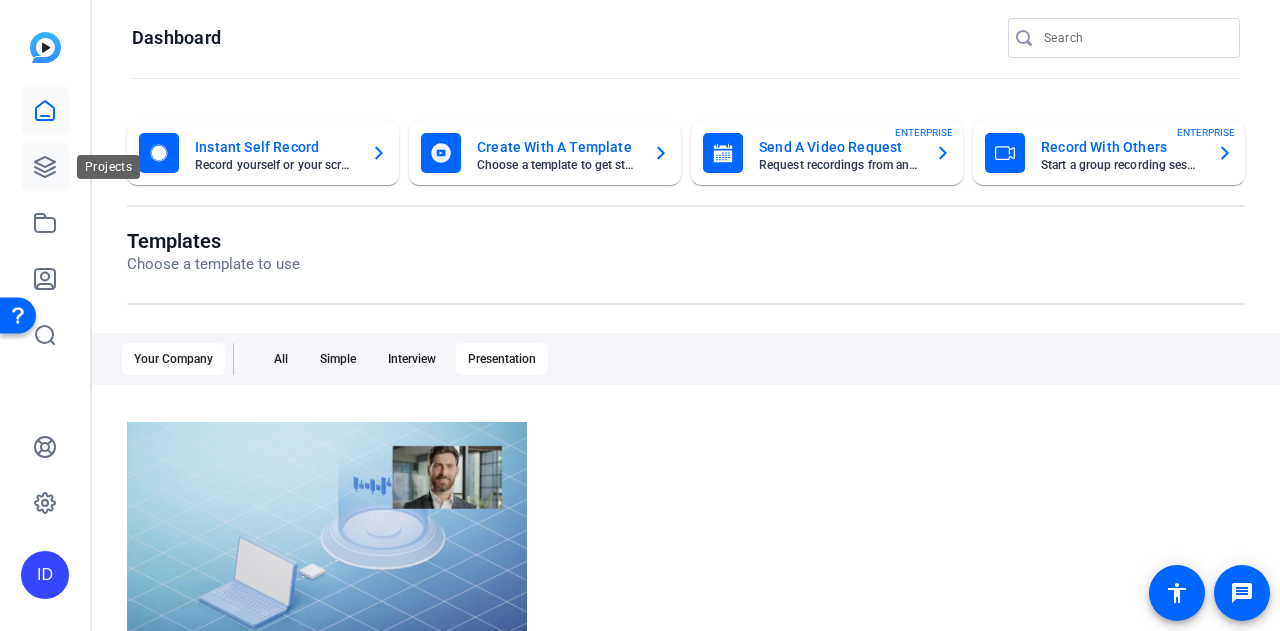 click 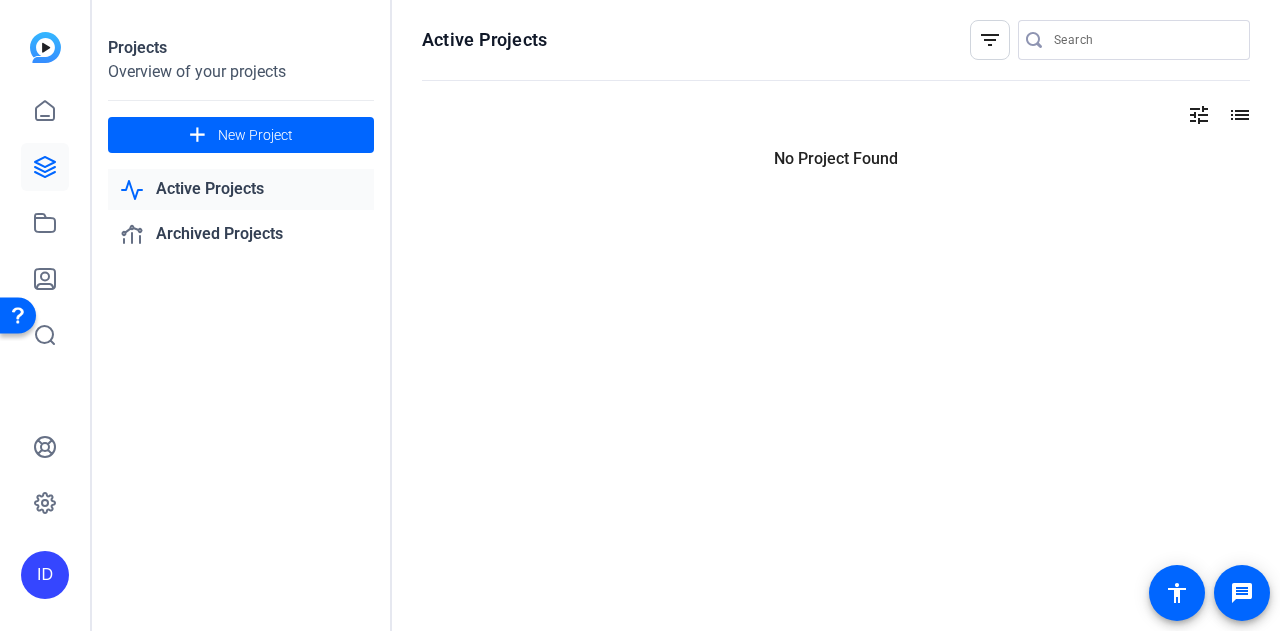scroll, scrollTop: 0, scrollLeft: 0, axis: both 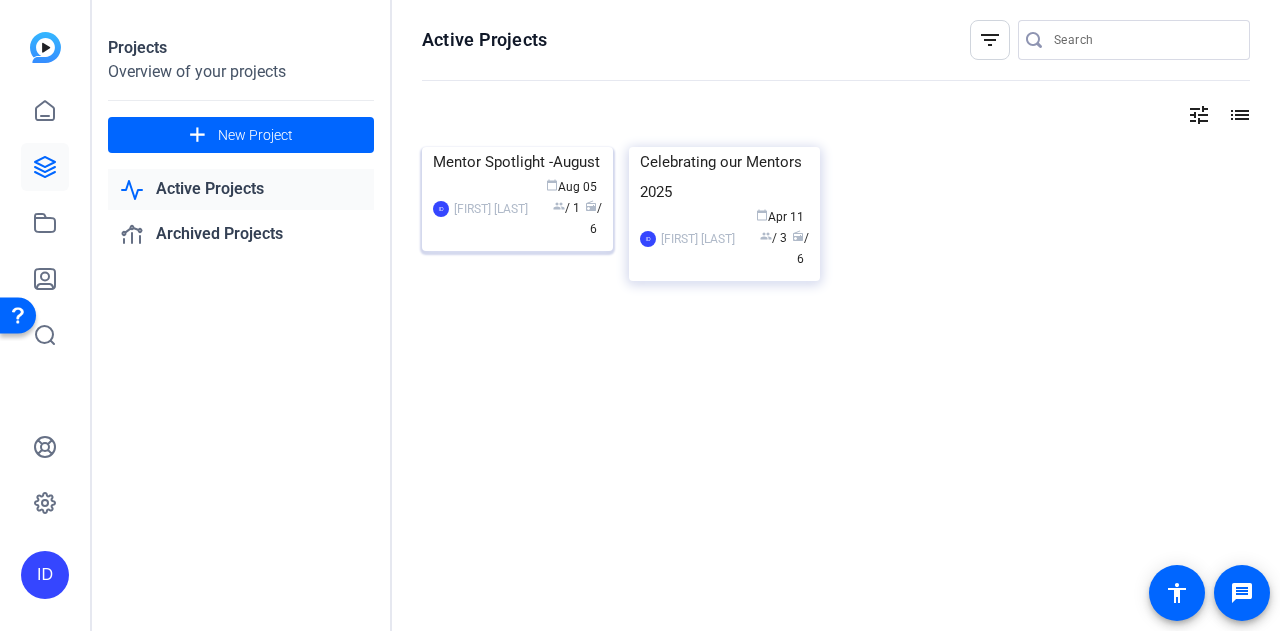 click on "Mentor Spotlight -August" 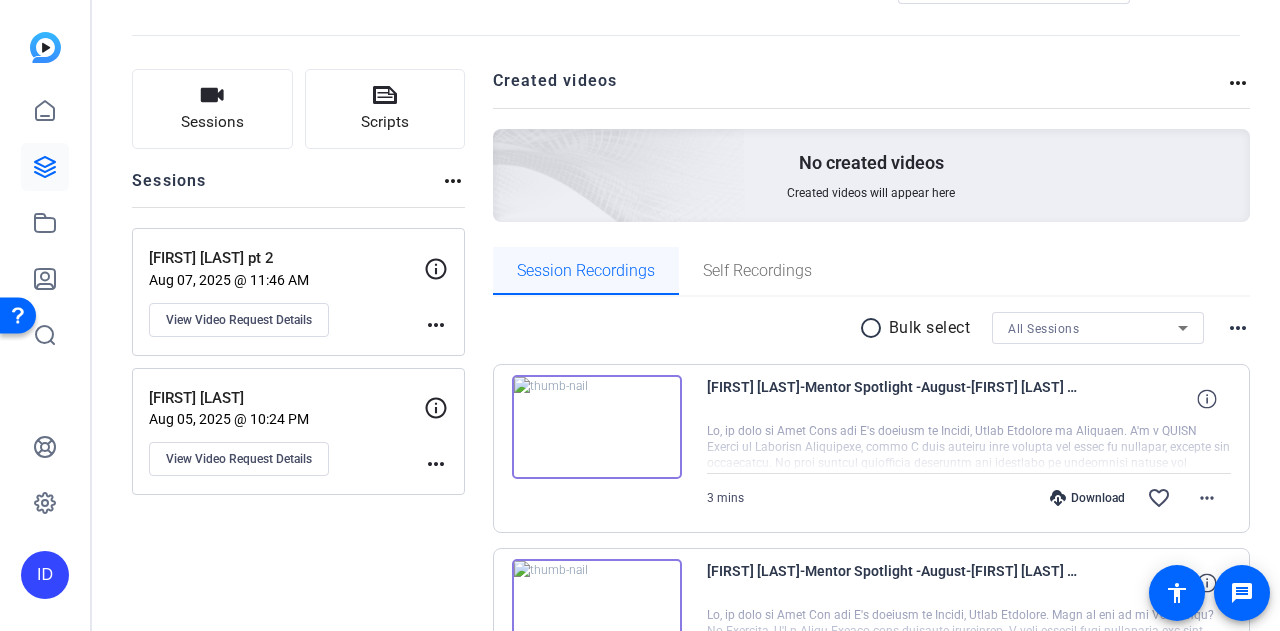 scroll, scrollTop: 300, scrollLeft: 0, axis: vertical 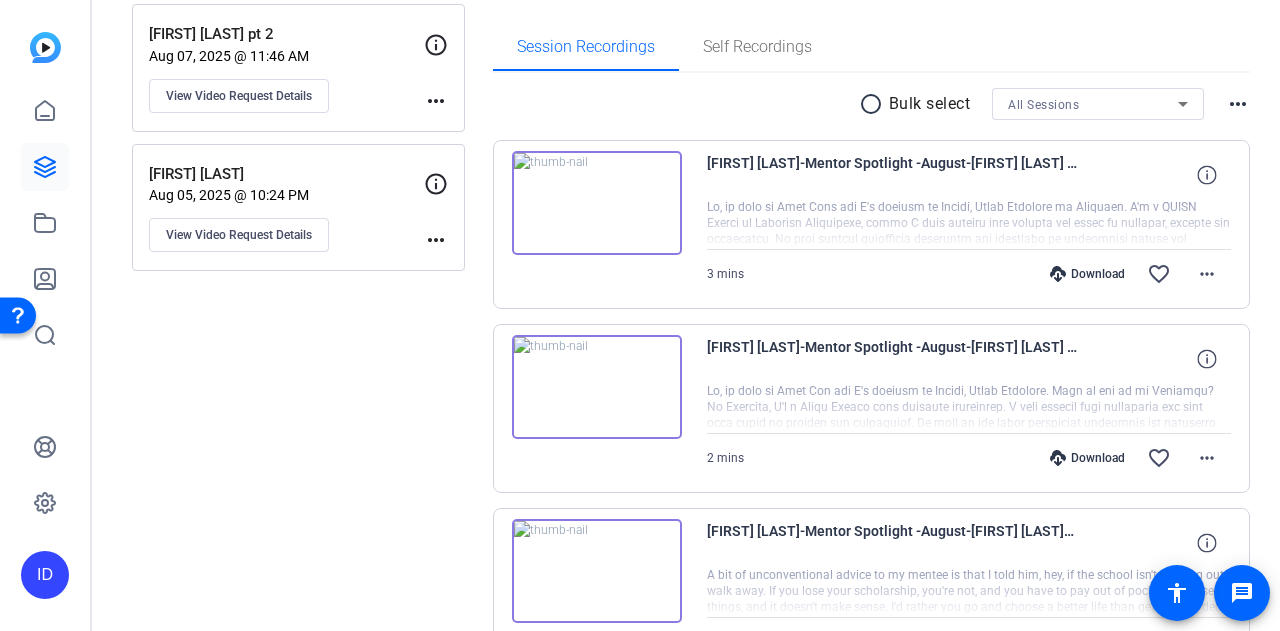 click on "[FIRST] [LAST]-Mentor Spotlight -August-[FIRST] [LAST] pt 2-[NUMBER]-webcam
3 mins
Download  favorite_border more_horiz" at bounding box center [872, 224] 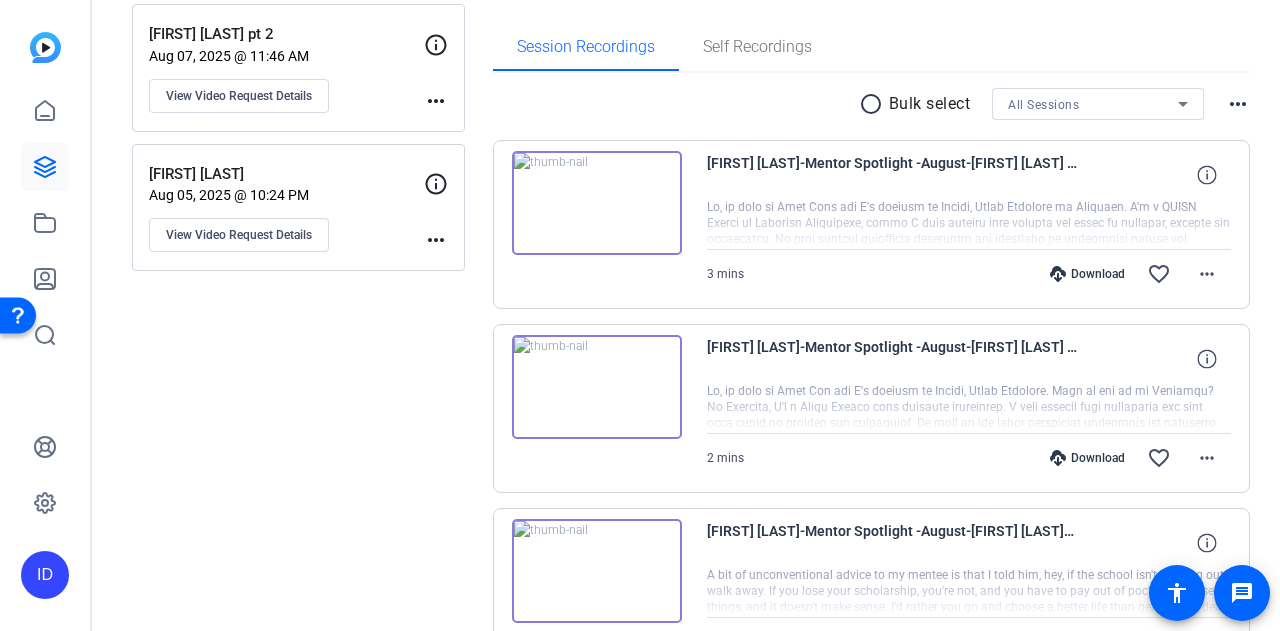 click on "[FIRST] [LAST]-Mentor Spotlight -August-[FIRST] [LAST] pt 2-[NUMBER]-webcam" at bounding box center [892, 175] 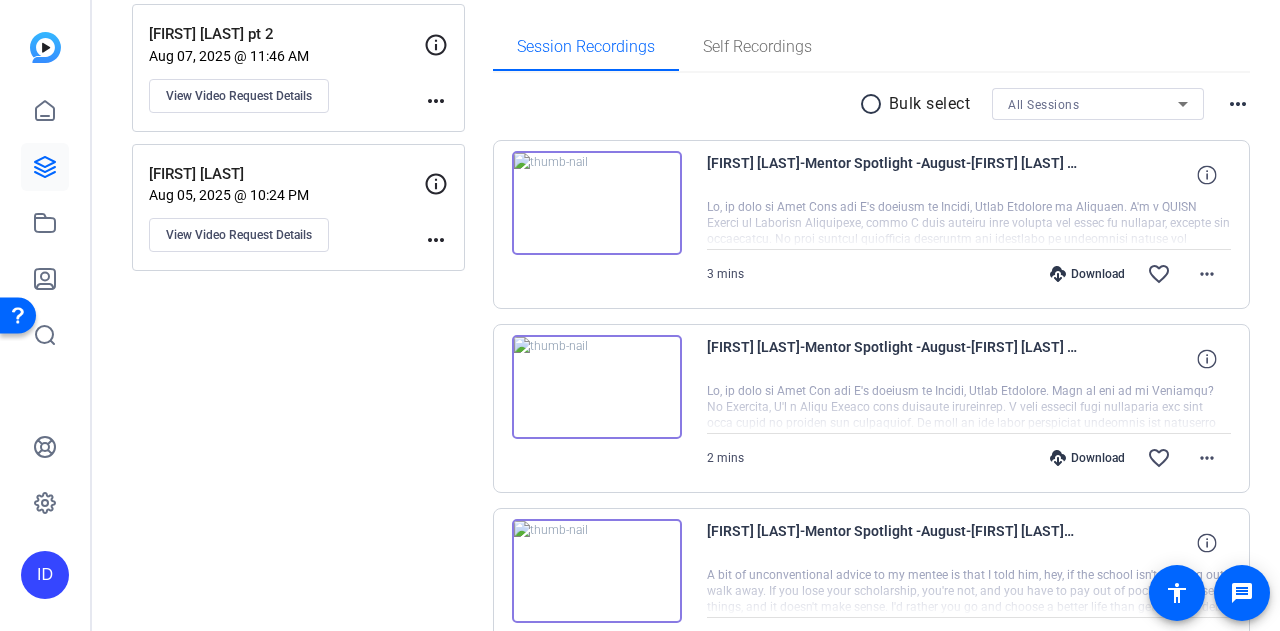 click on "3 mins
Download  favorite_border more_horiz" at bounding box center [969, 274] 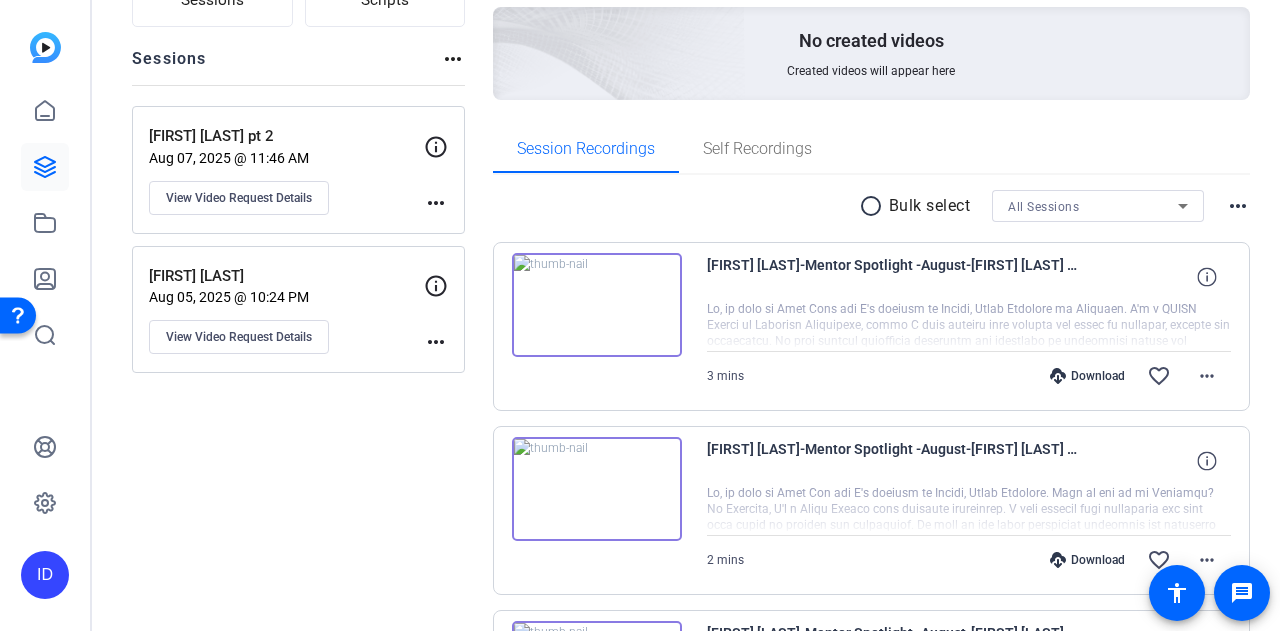 scroll, scrollTop: 100, scrollLeft: 0, axis: vertical 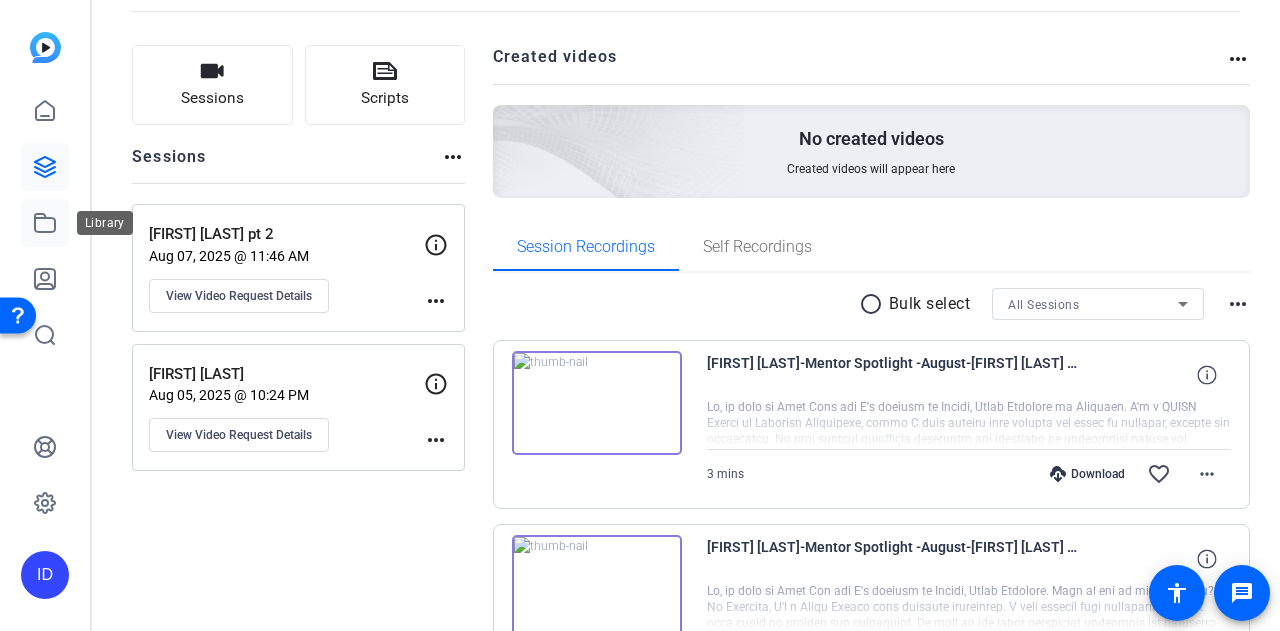 click 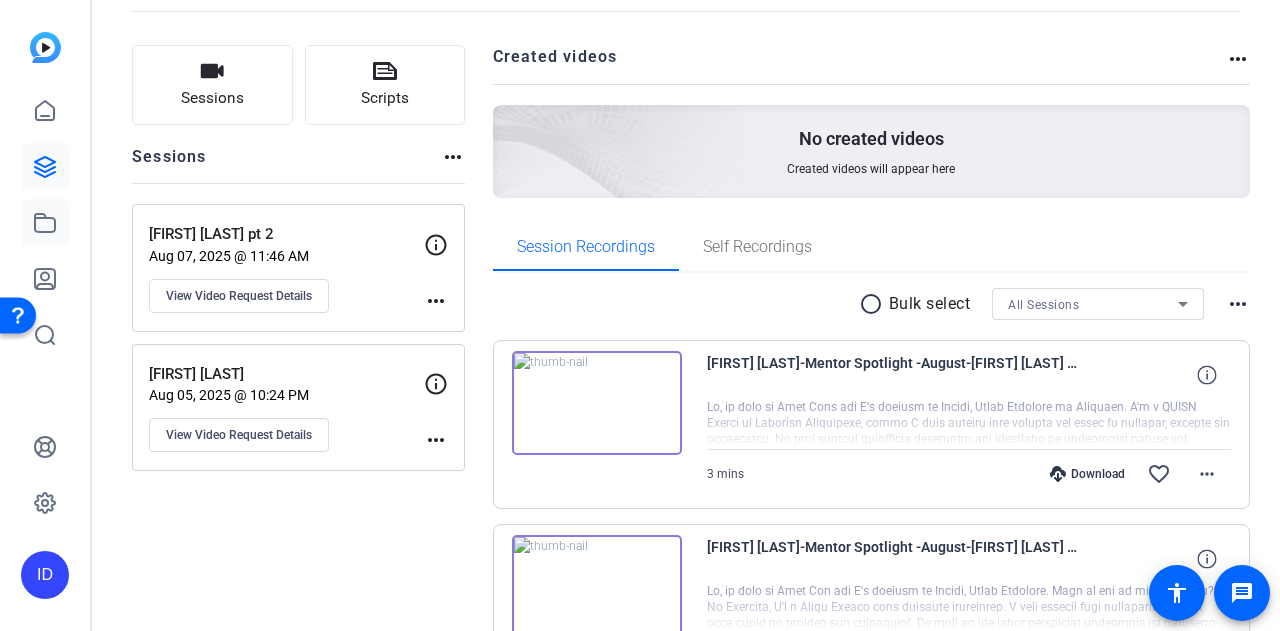 scroll, scrollTop: 0, scrollLeft: 0, axis: both 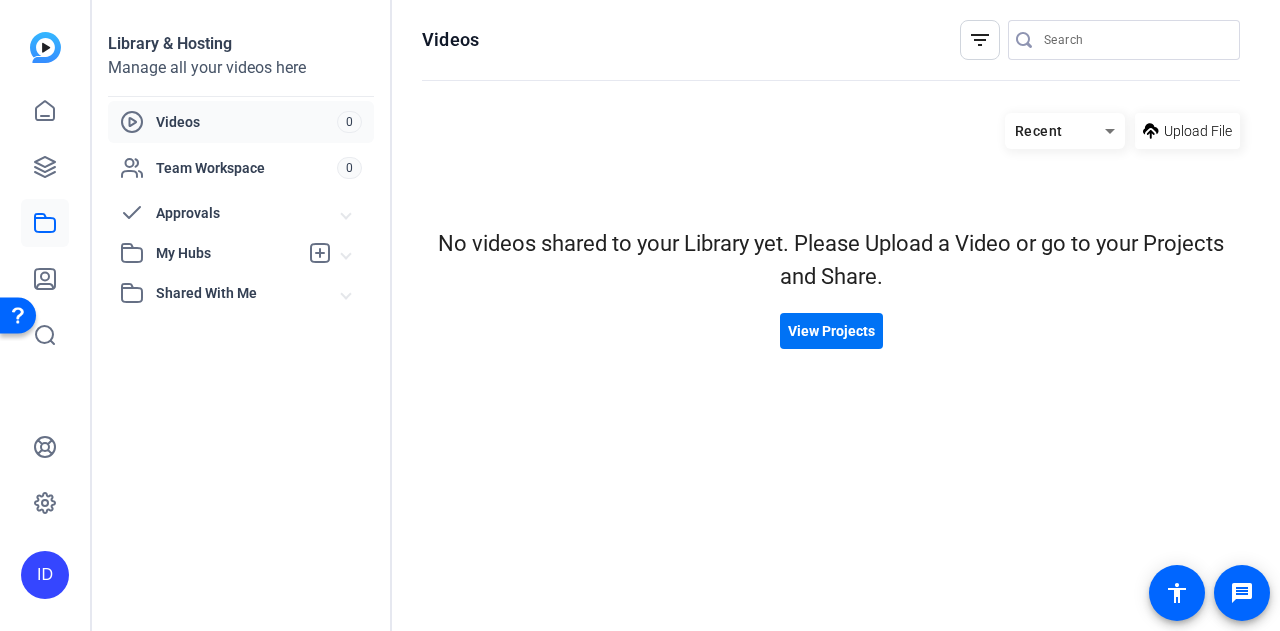 click on "View Projects" 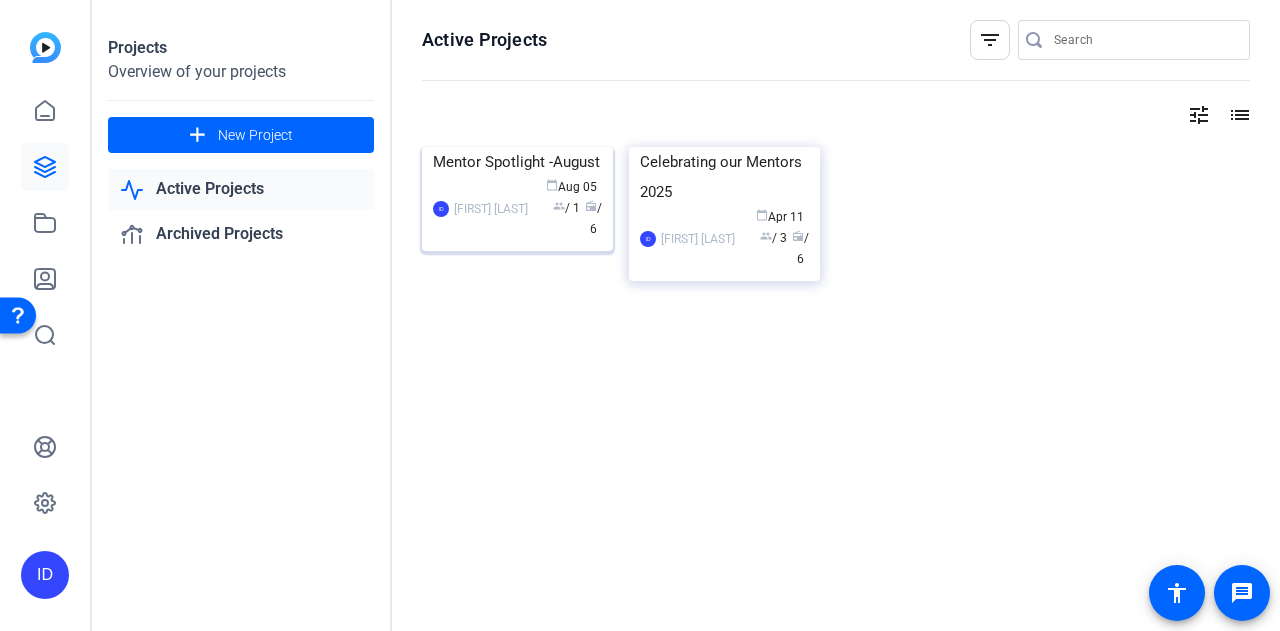 click on "Mentor Spotlight -August" 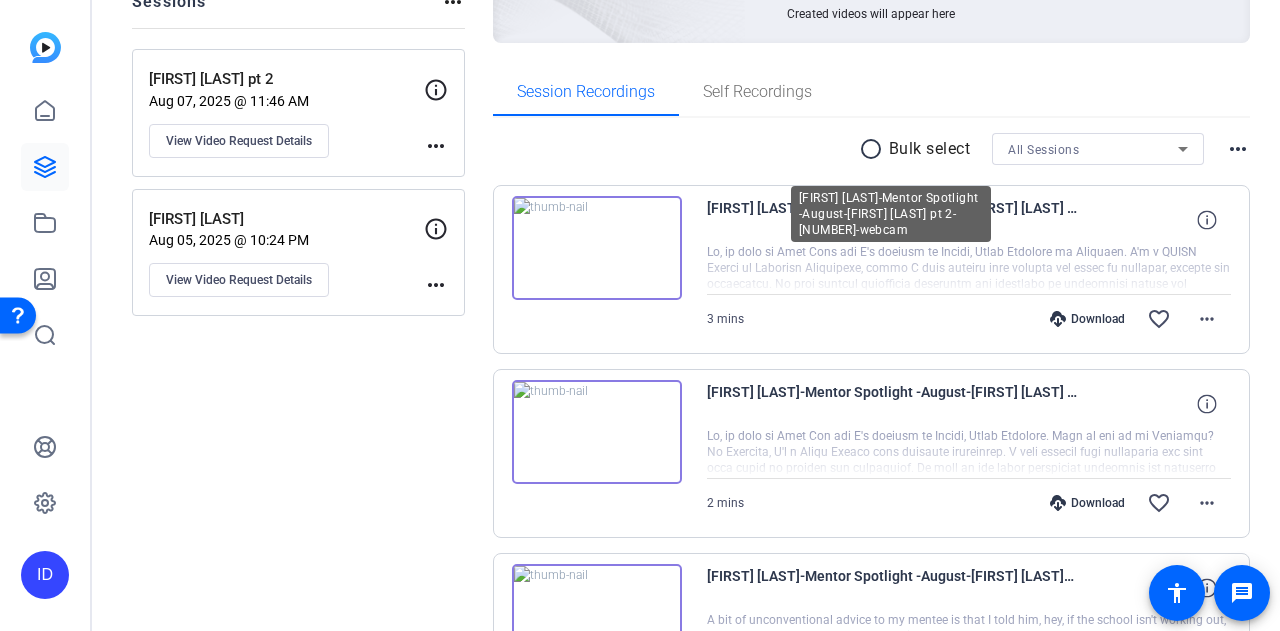 scroll, scrollTop: 300, scrollLeft: 0, axis: vertical 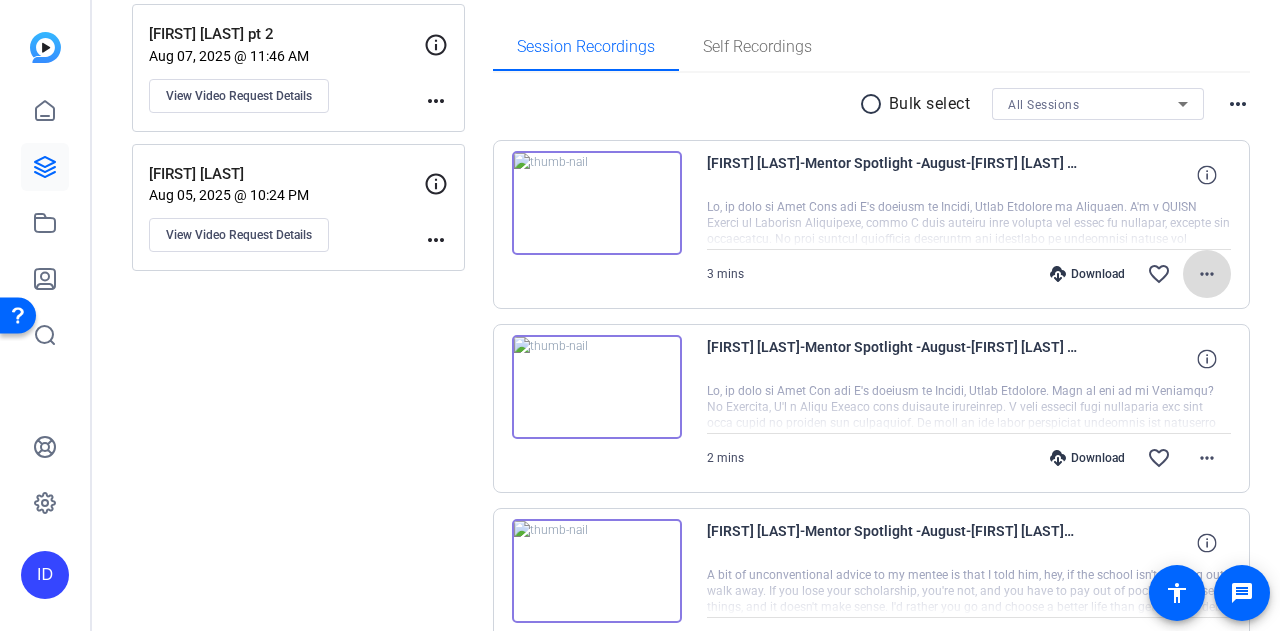 click on "more_horiz" at bounding box center [1207, 274] 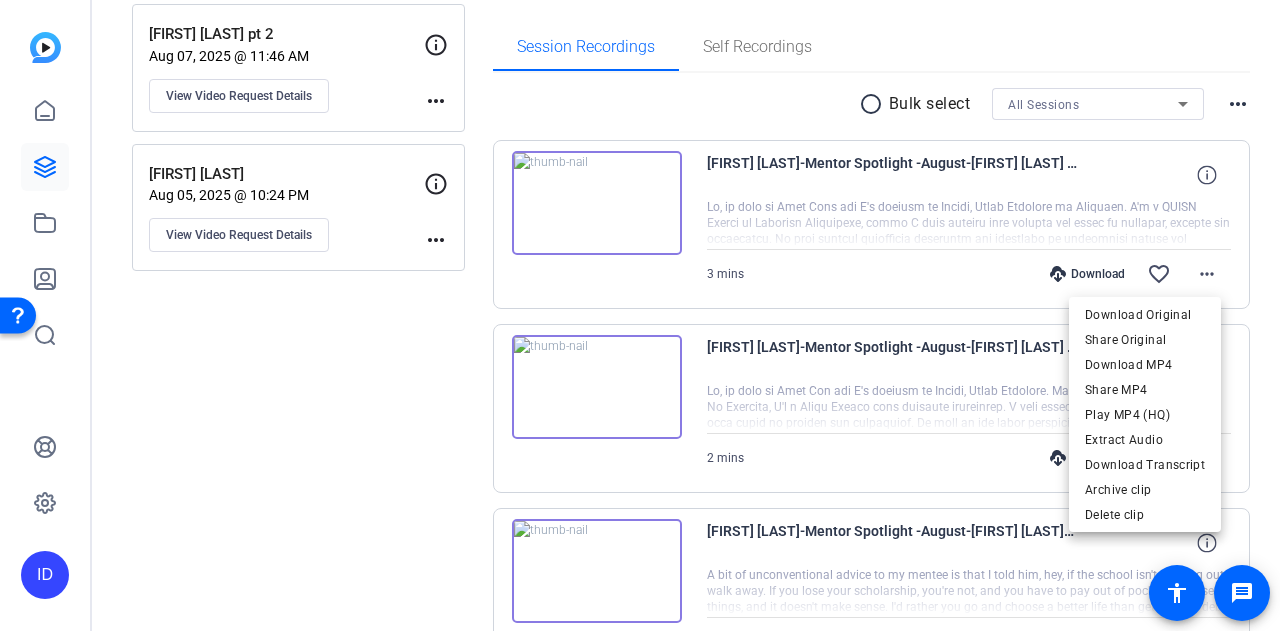 click at bounding box center [640, 315] 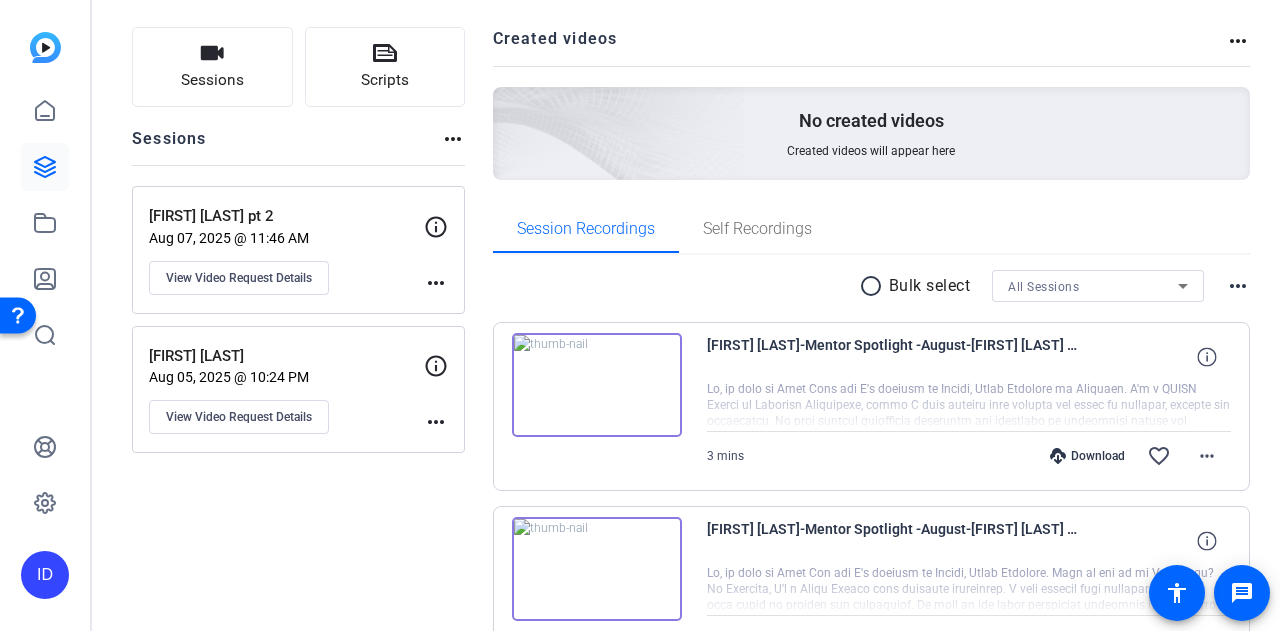 scroll, scrollTop: 100, scrollLeft: 0, axis: vertical 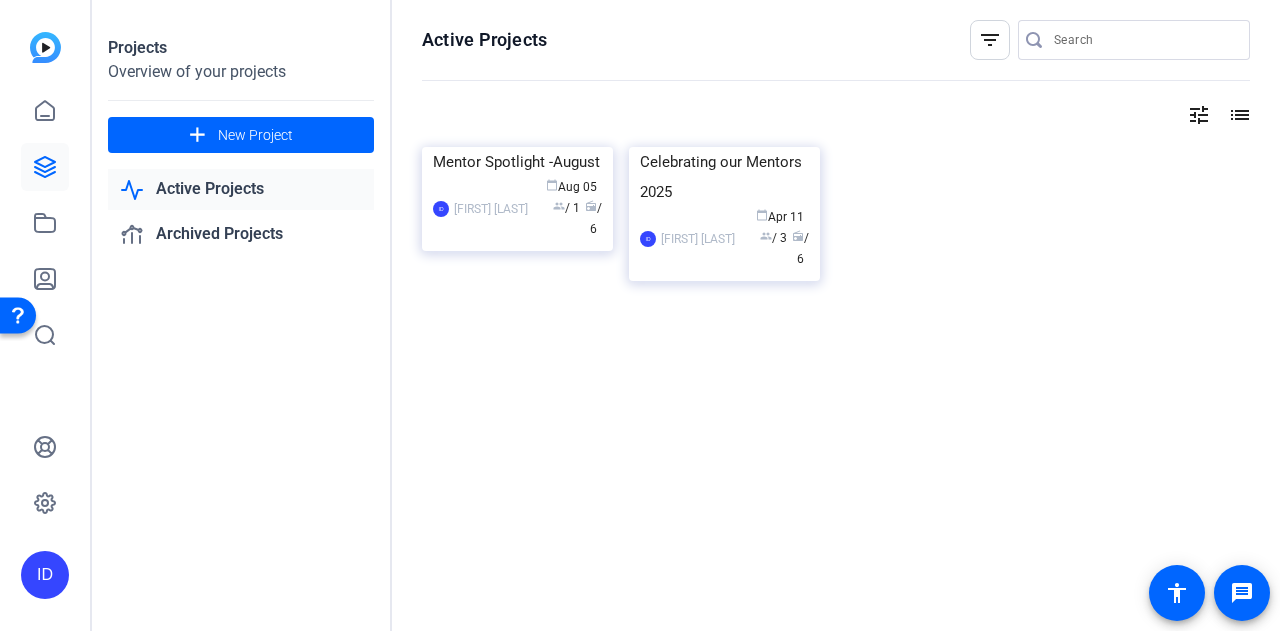 click on "Active Projects" 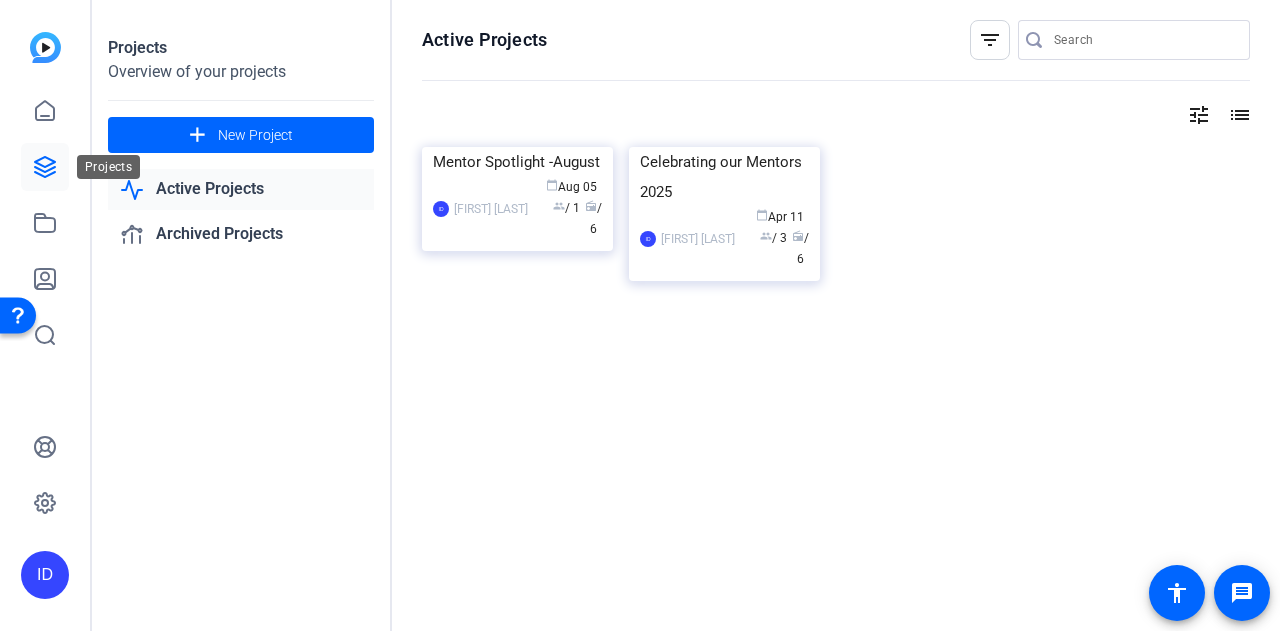 click 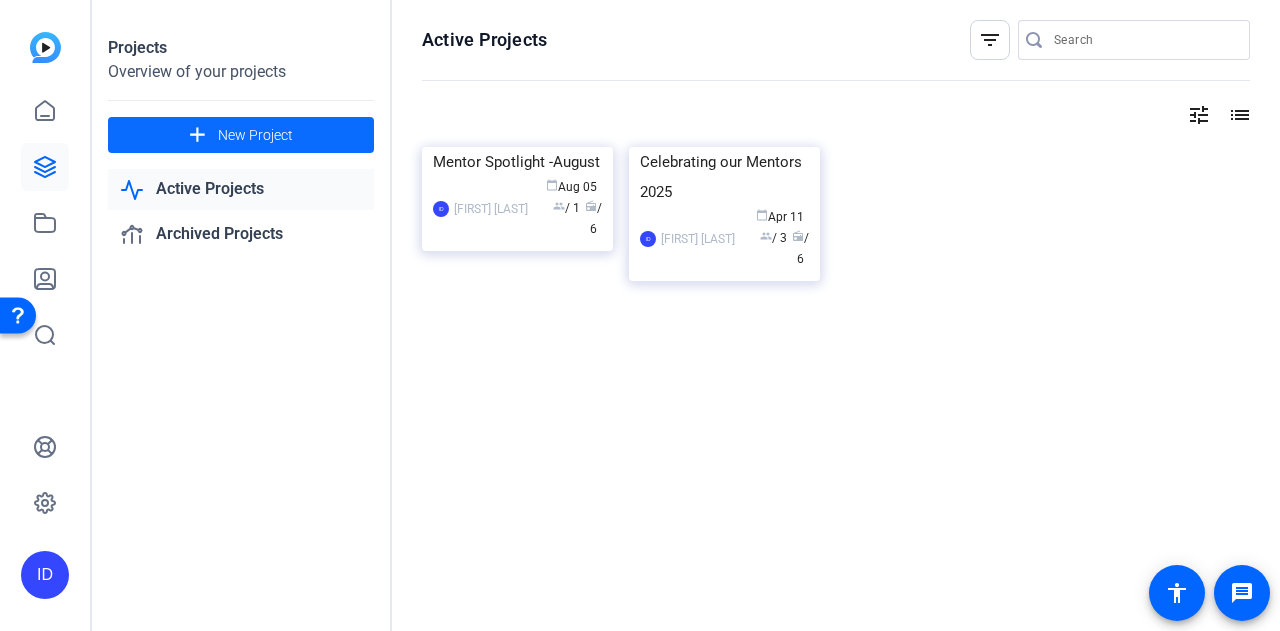 click on "New Project" 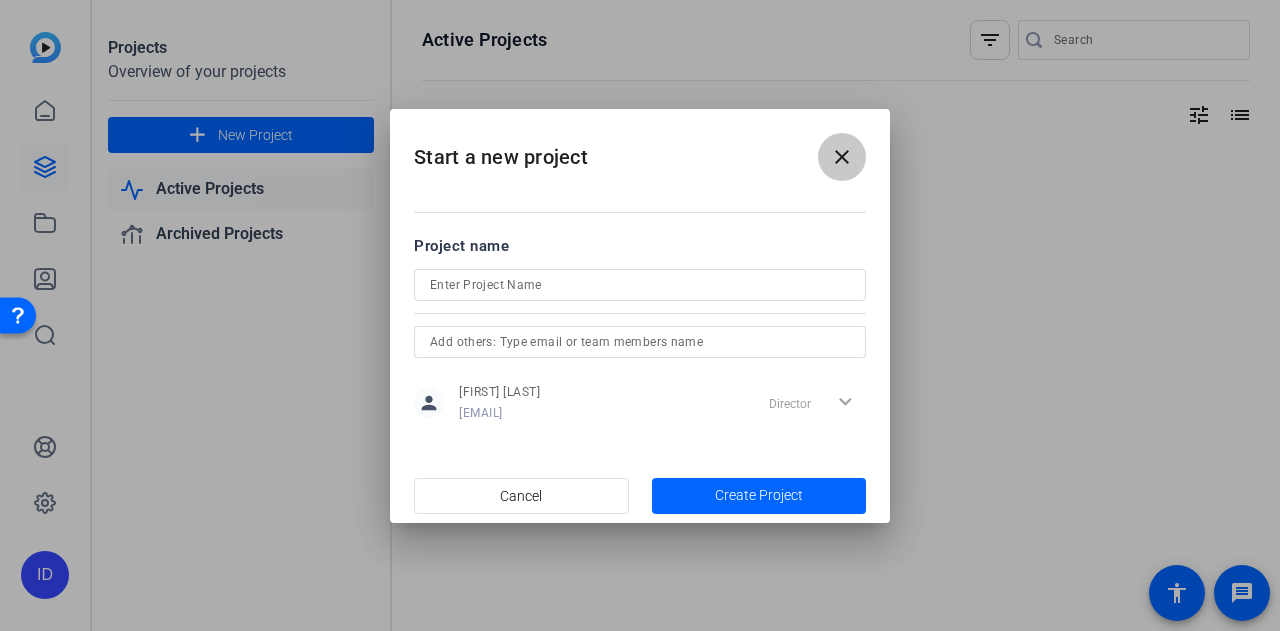 click on "close" at bounding box center (842, 157) 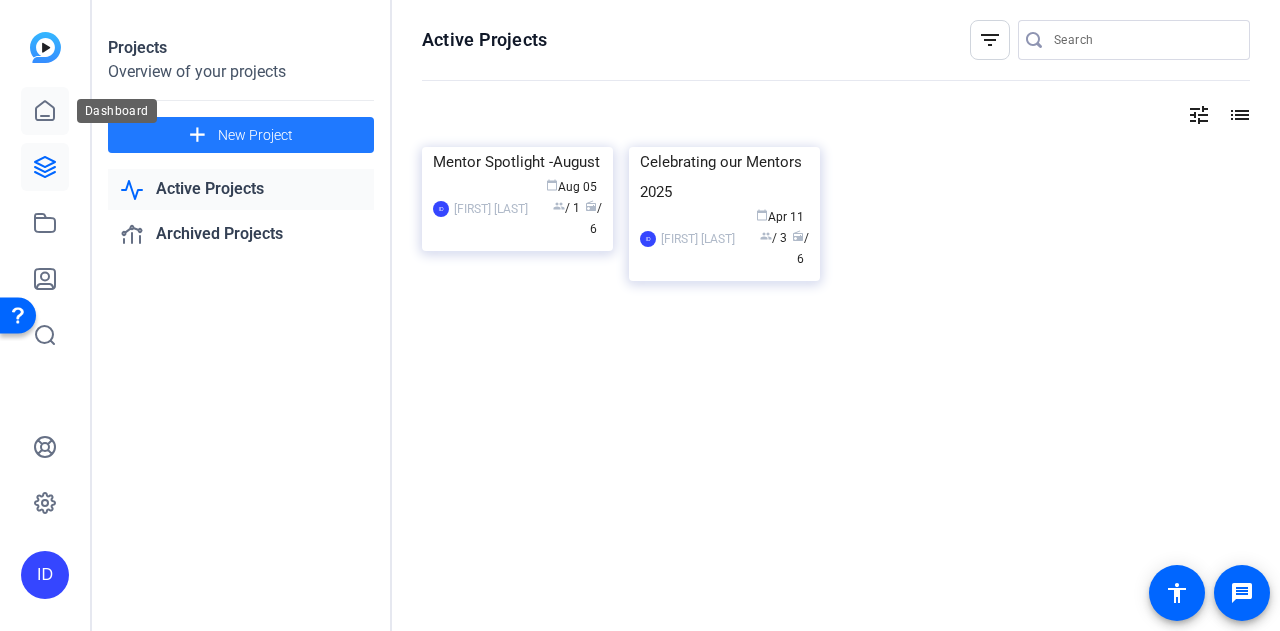 click 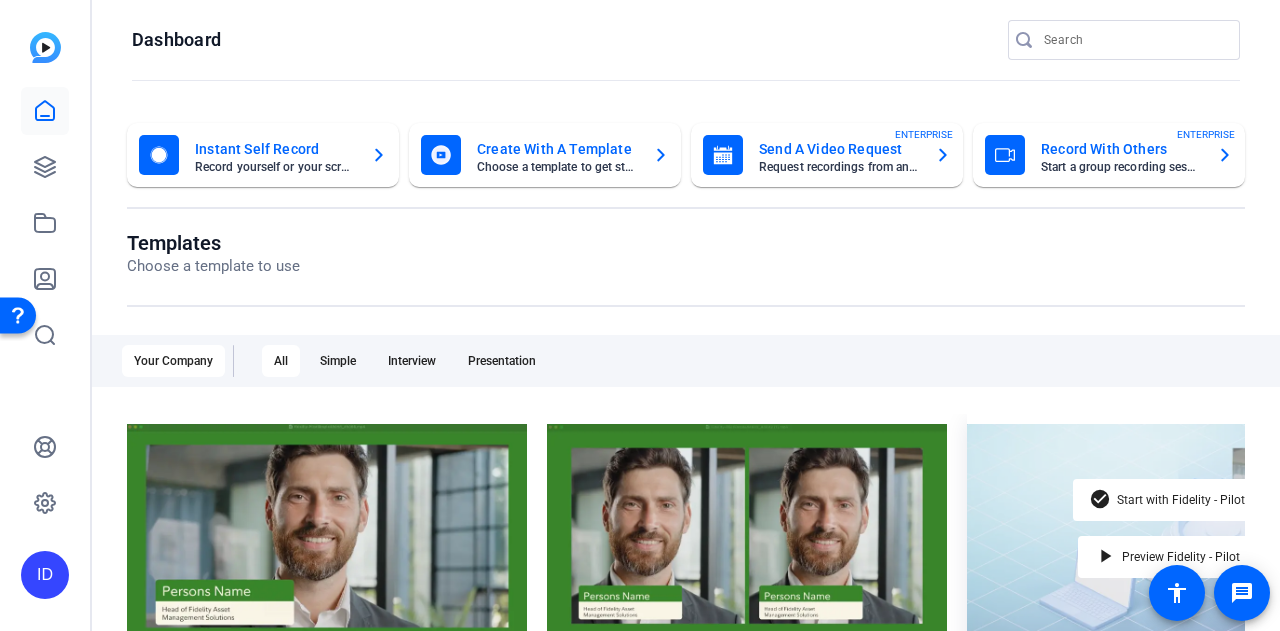 scroll, scrollTop: 0, scrollLeft: 0, axis: both 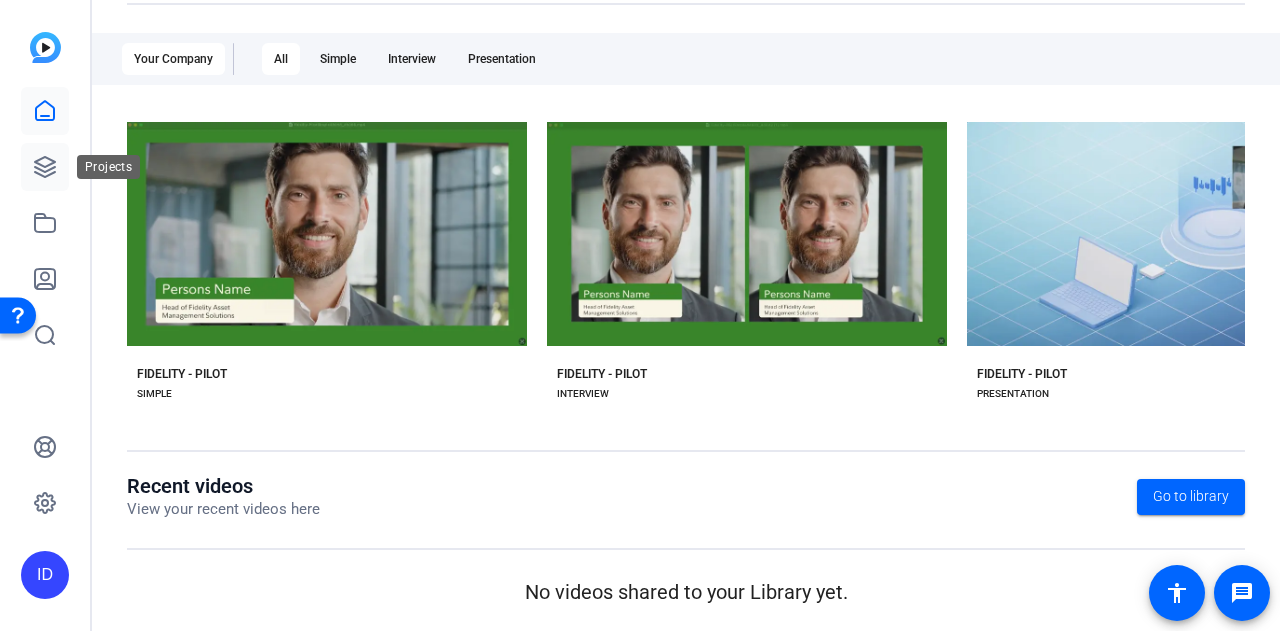 click 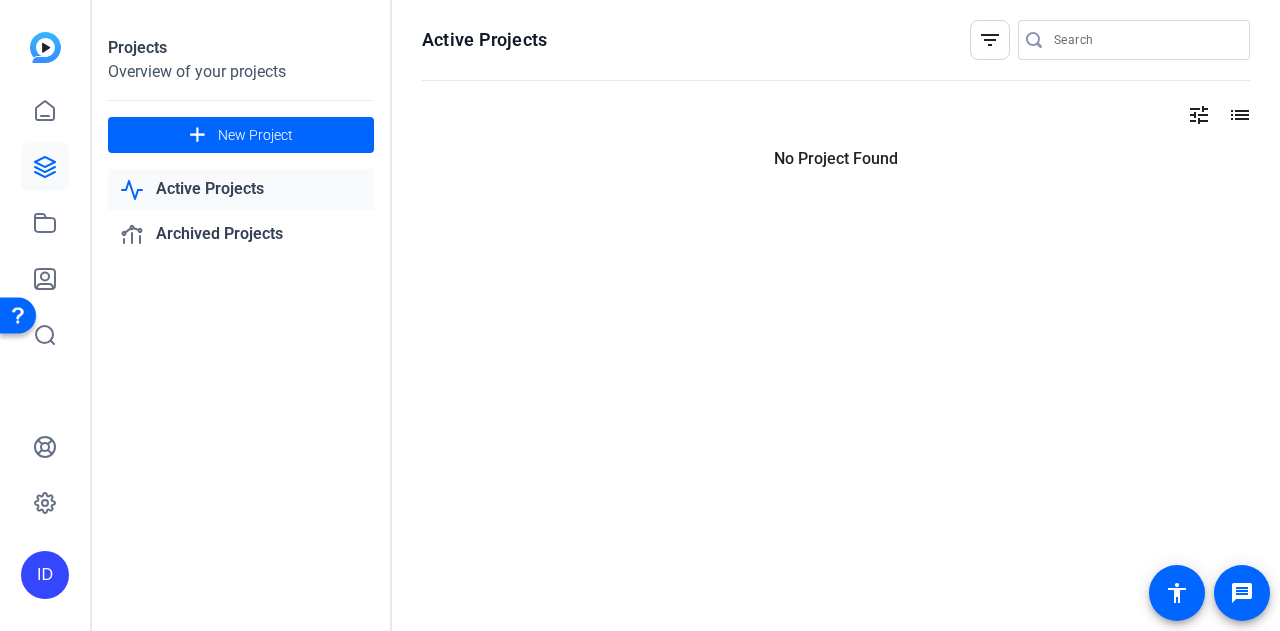 scroll, scrollTop: 0, scrollLeft: 0, axis: both 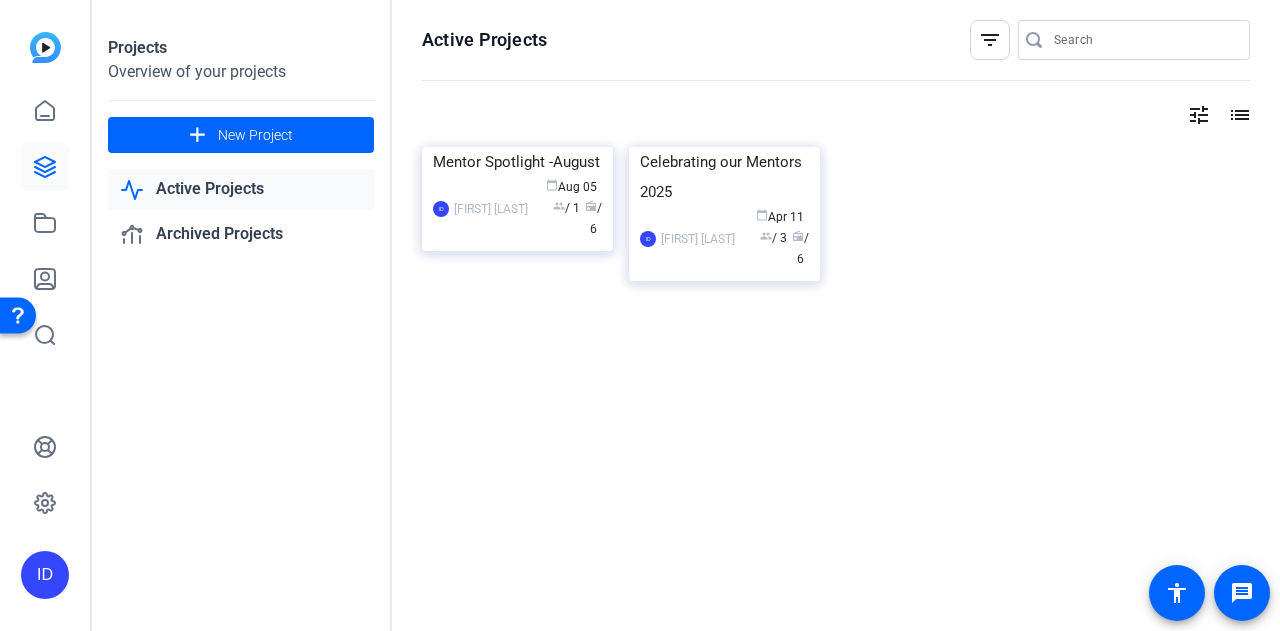 click 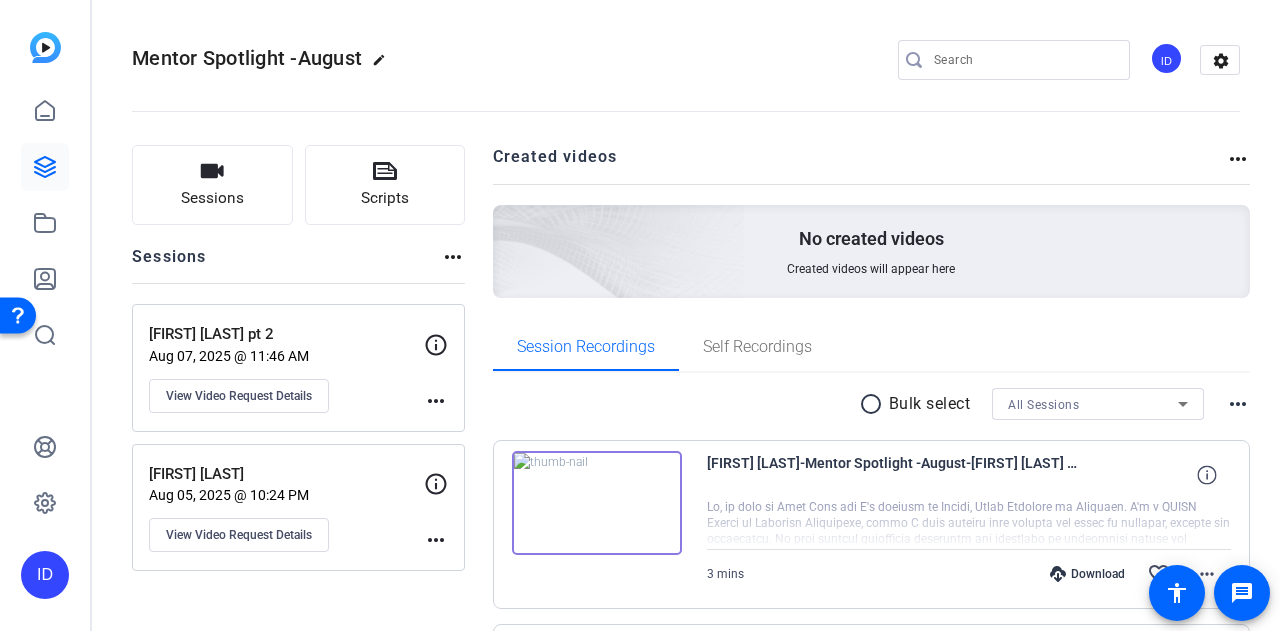 click on "[FIRST] [LAST] pt 2   Aug 07, 2025 @ 11:46 AM  View Video Request Details" 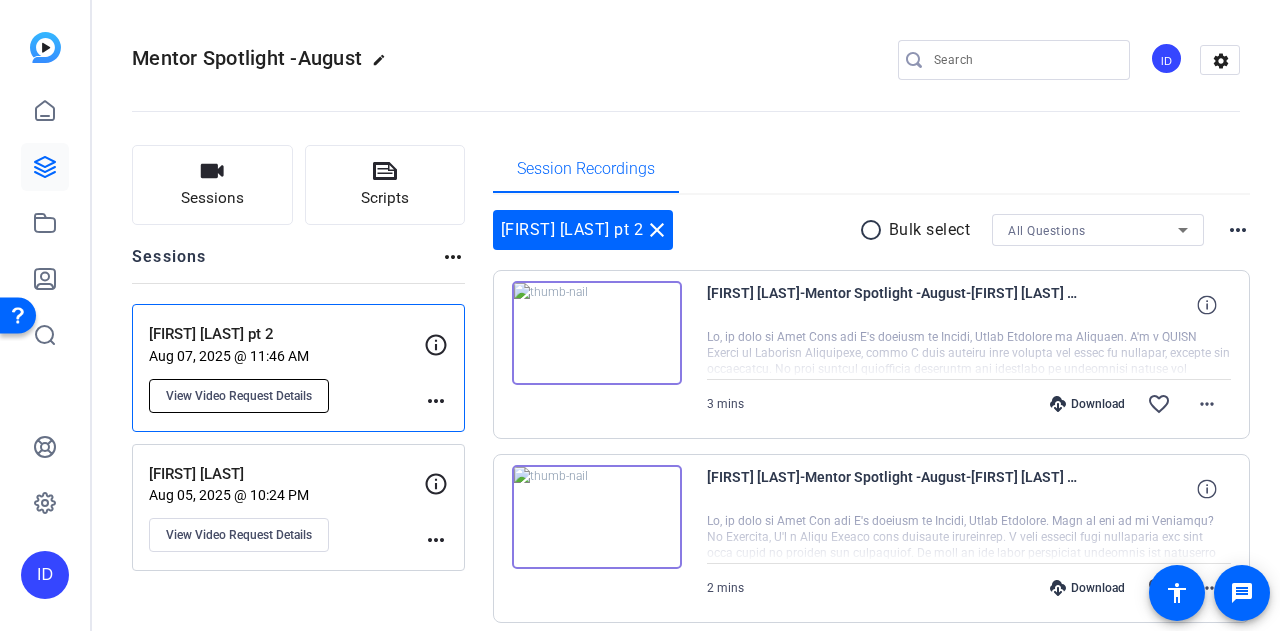 click on "View Video Request Details" 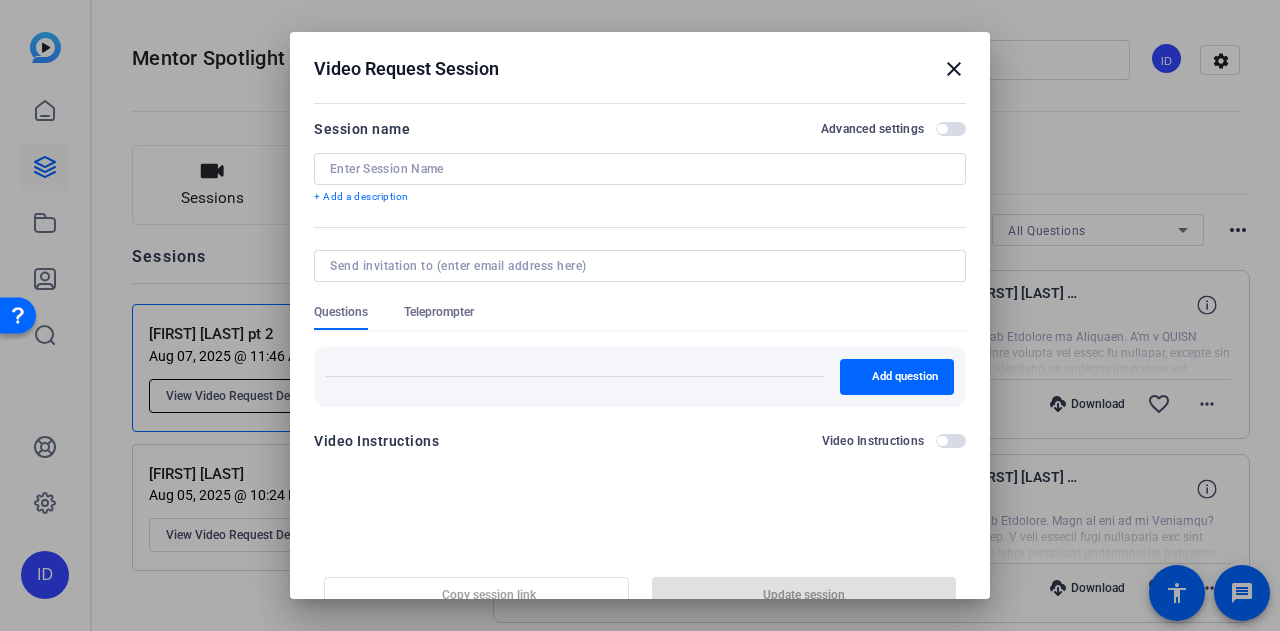 type on "[FIRST] [LAST] pt 2" 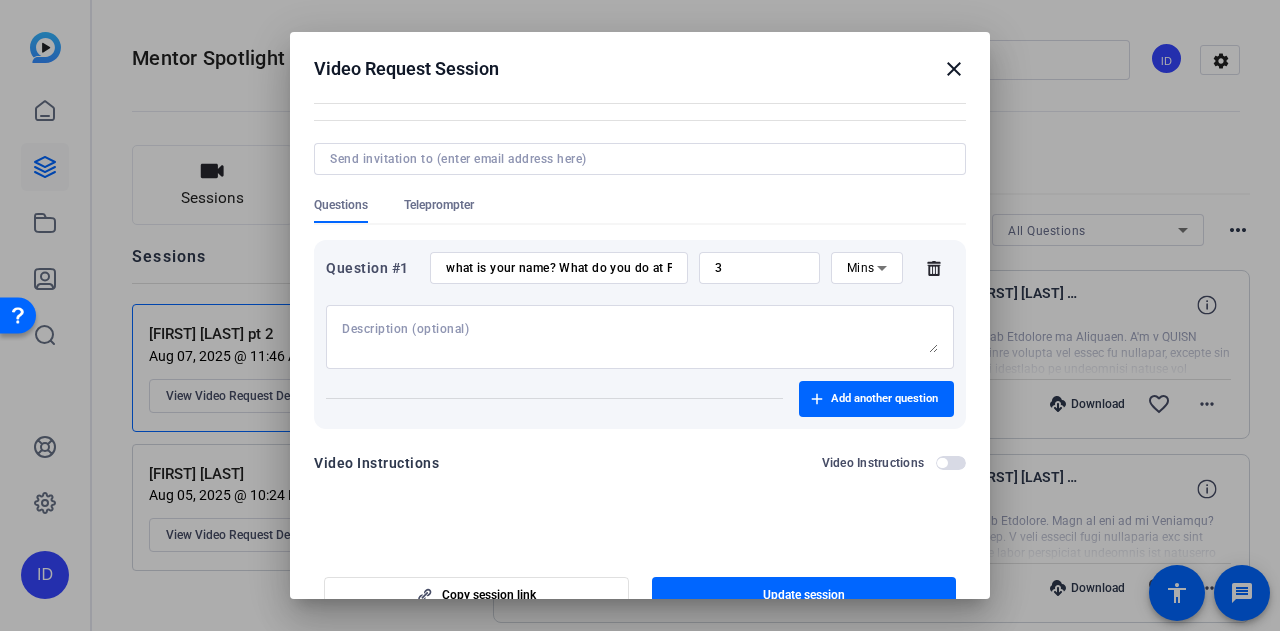 scroll, scrollTop: 108, scrollLeft: 0, axis: vertical 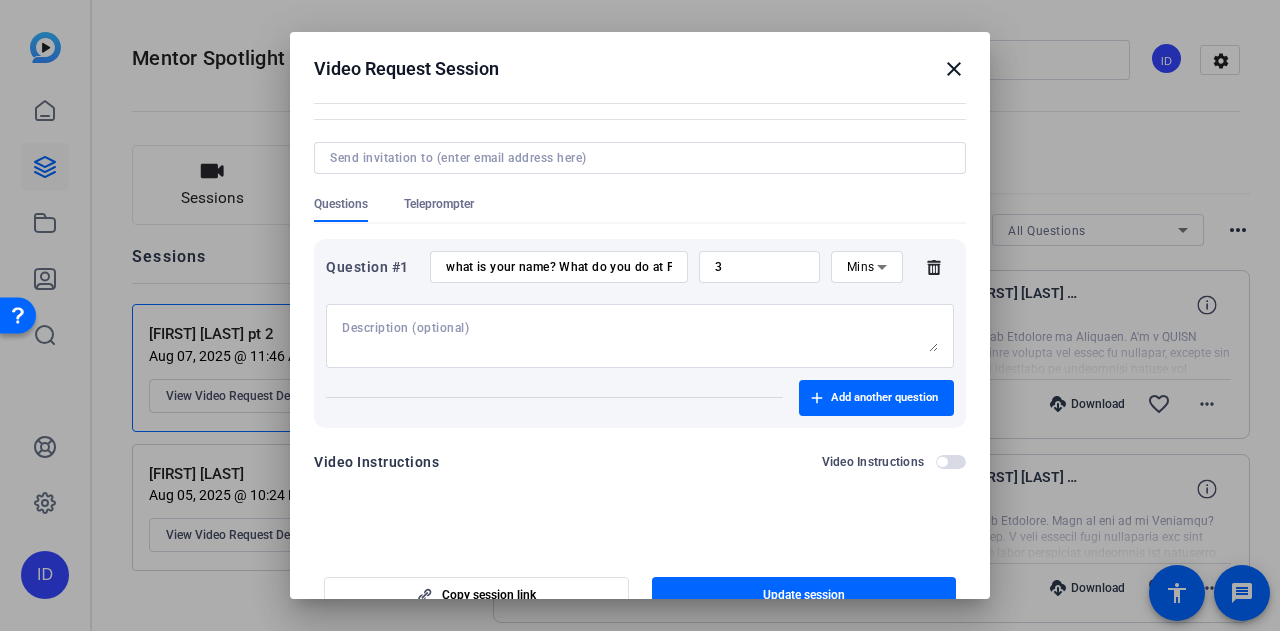click on "close" at bounding box center [954, 69] 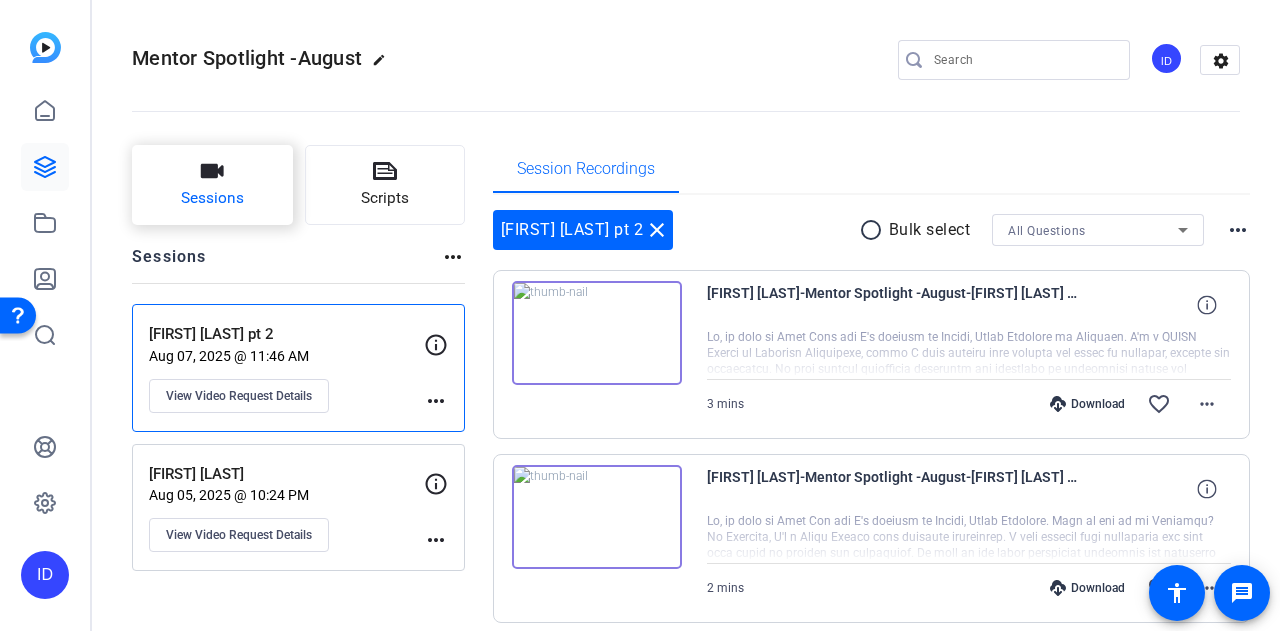 click on "Sessions" 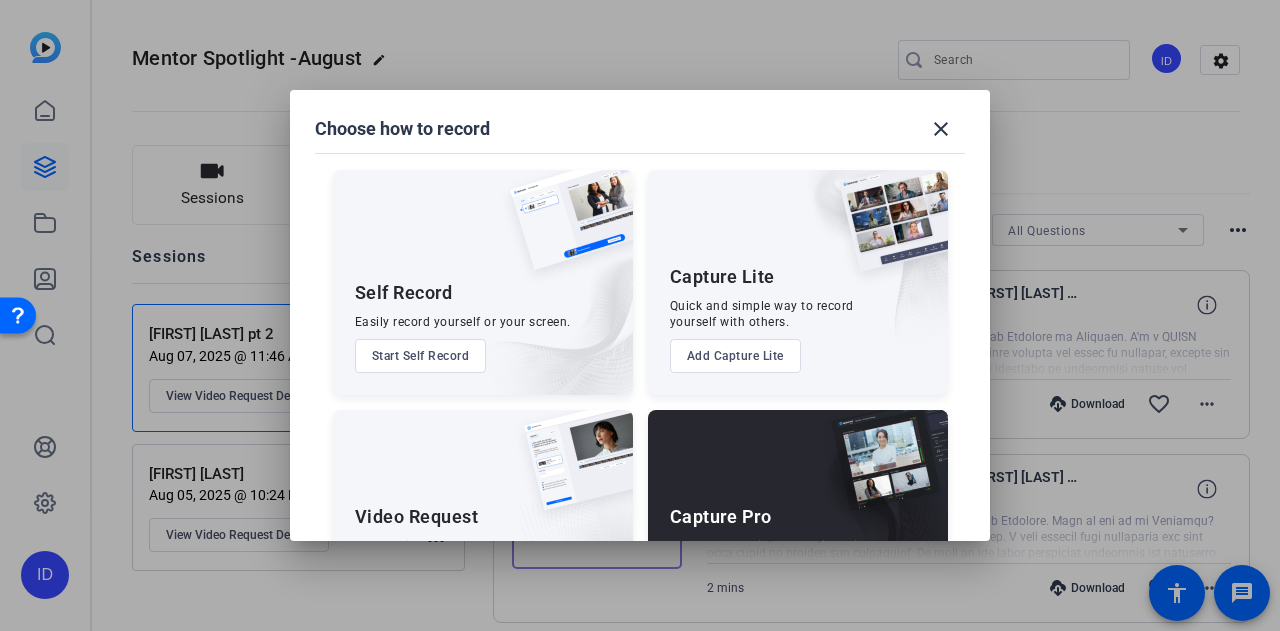 scroll, scrollTop: 114, scrollLeft: 0, axis: vertical 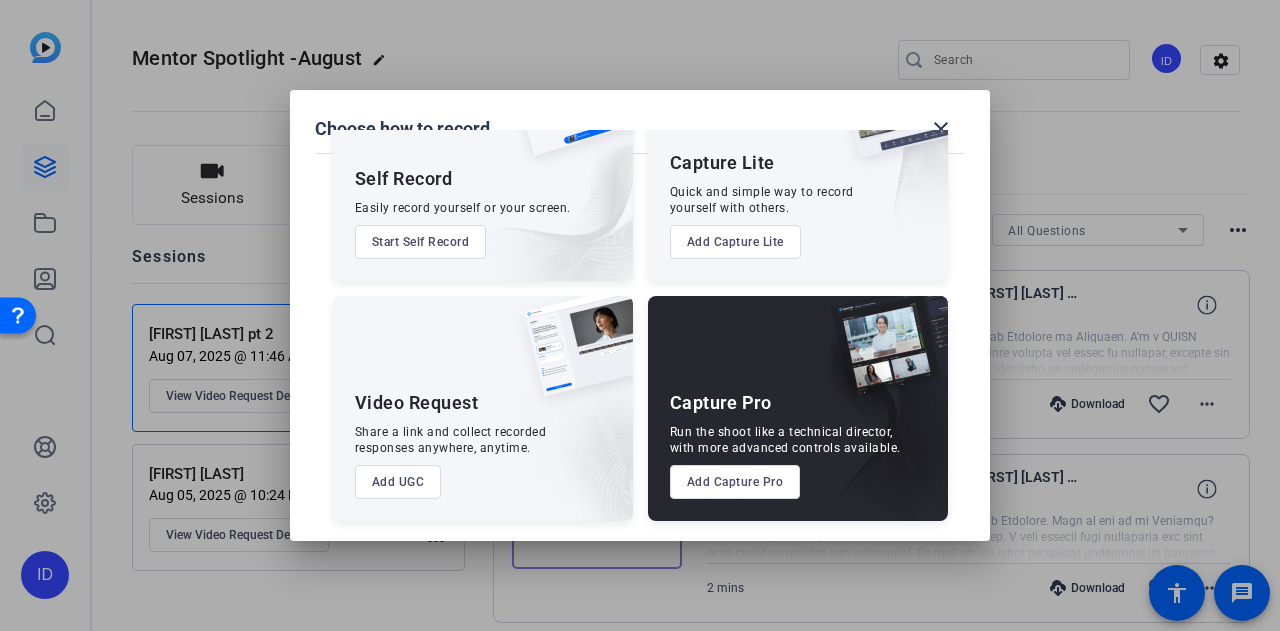 click on "Add UGC" at bounding box center [398, 482] 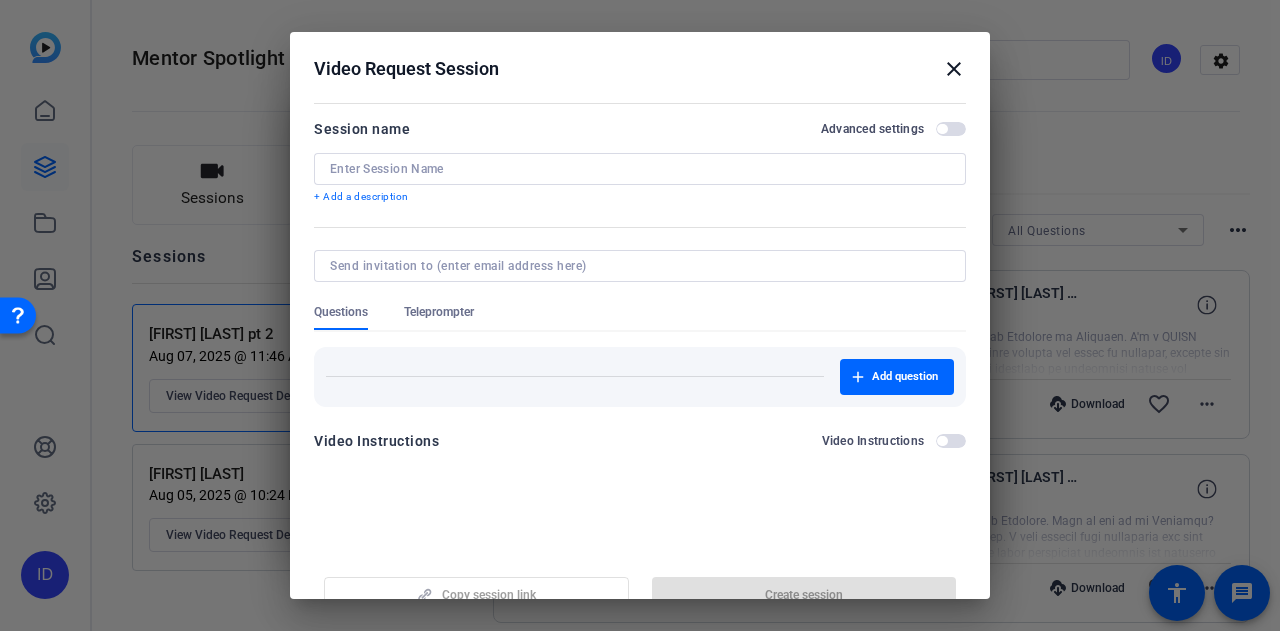 click at bounding box center (640, 169) 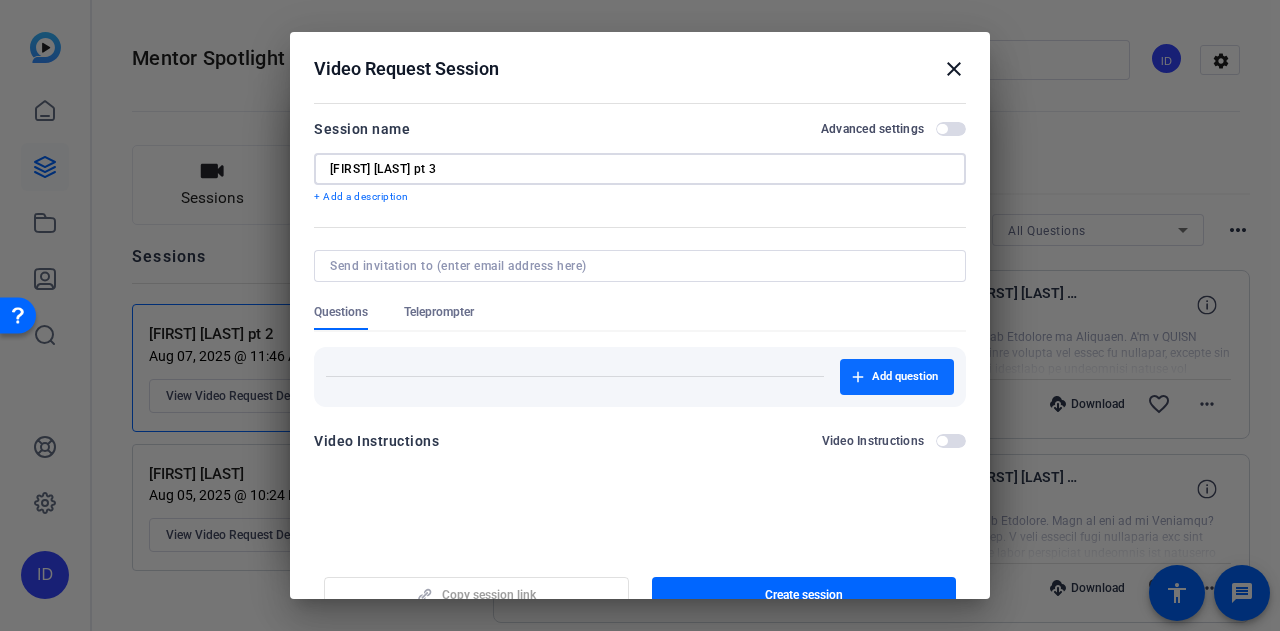 type on "[FIRST] [LAST] pt 3" 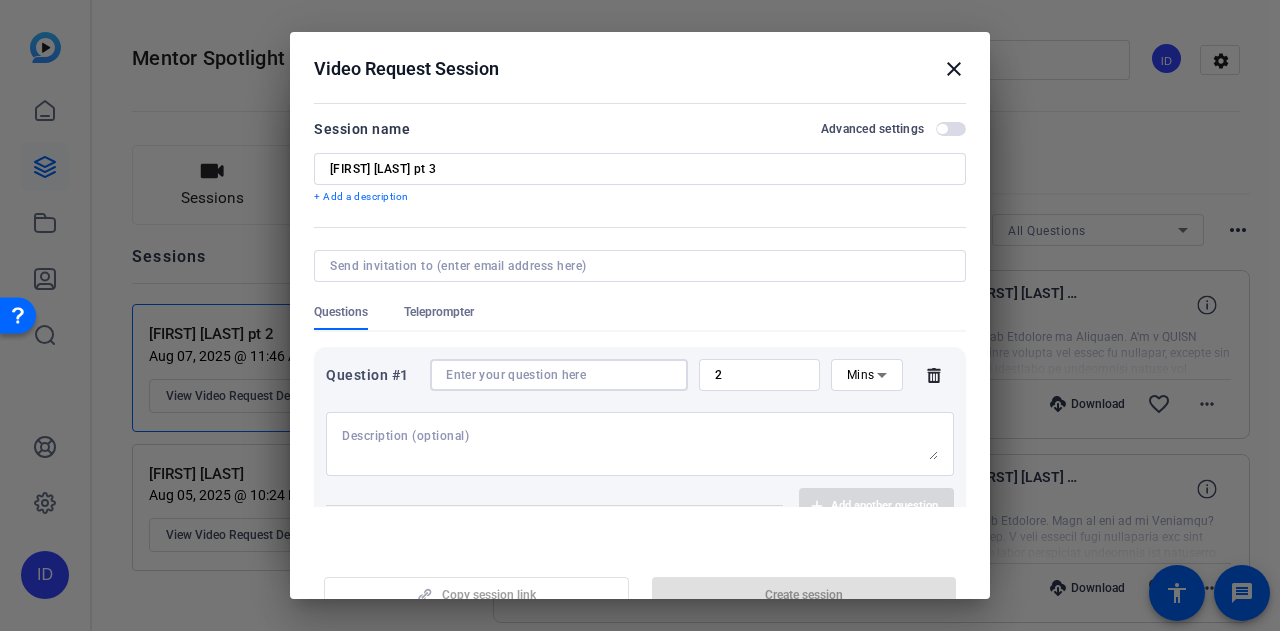click at bounding box center [559, 375] 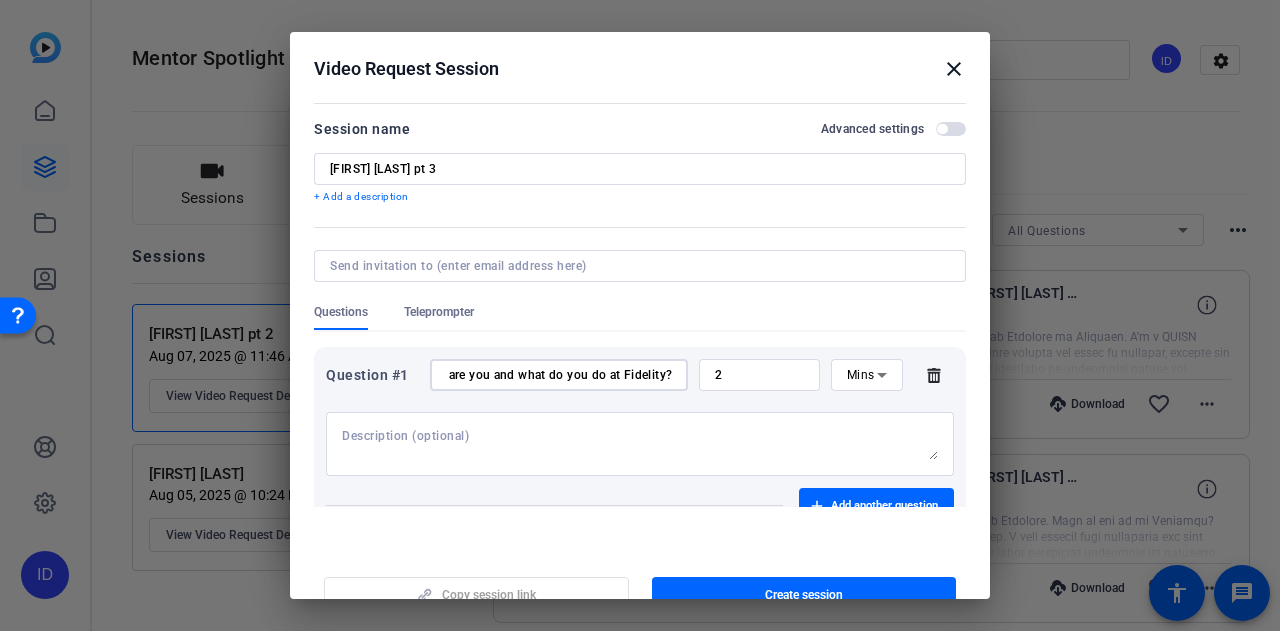 scroll, scrollTop: 0, scrollLeft: 38, axis: horizontal 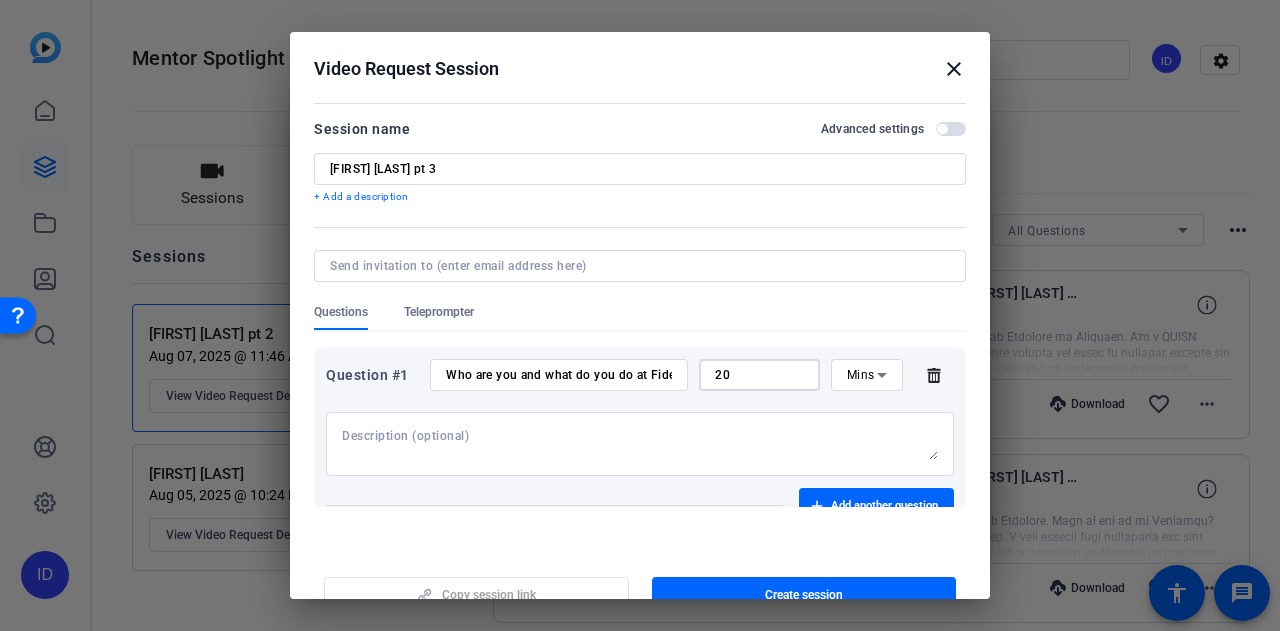 type on "20" 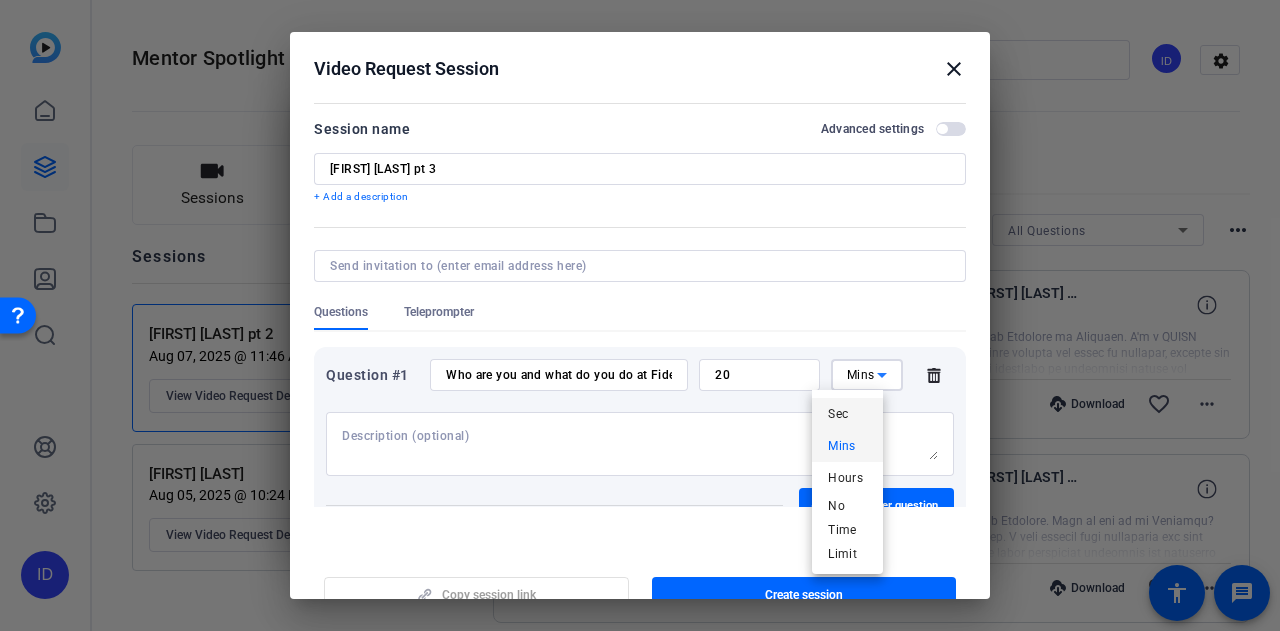 click on "Sec" at bounding box center [838, 414] 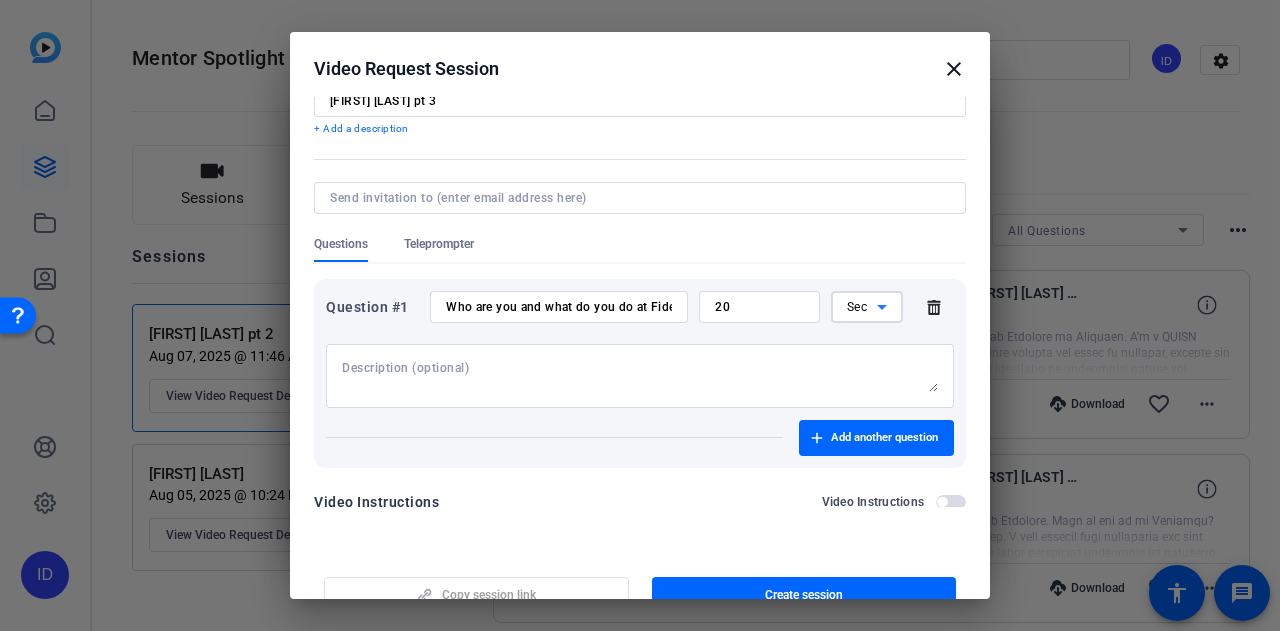 scroll, scrollTop: 100, scrollLeft: 0, axis: vertical 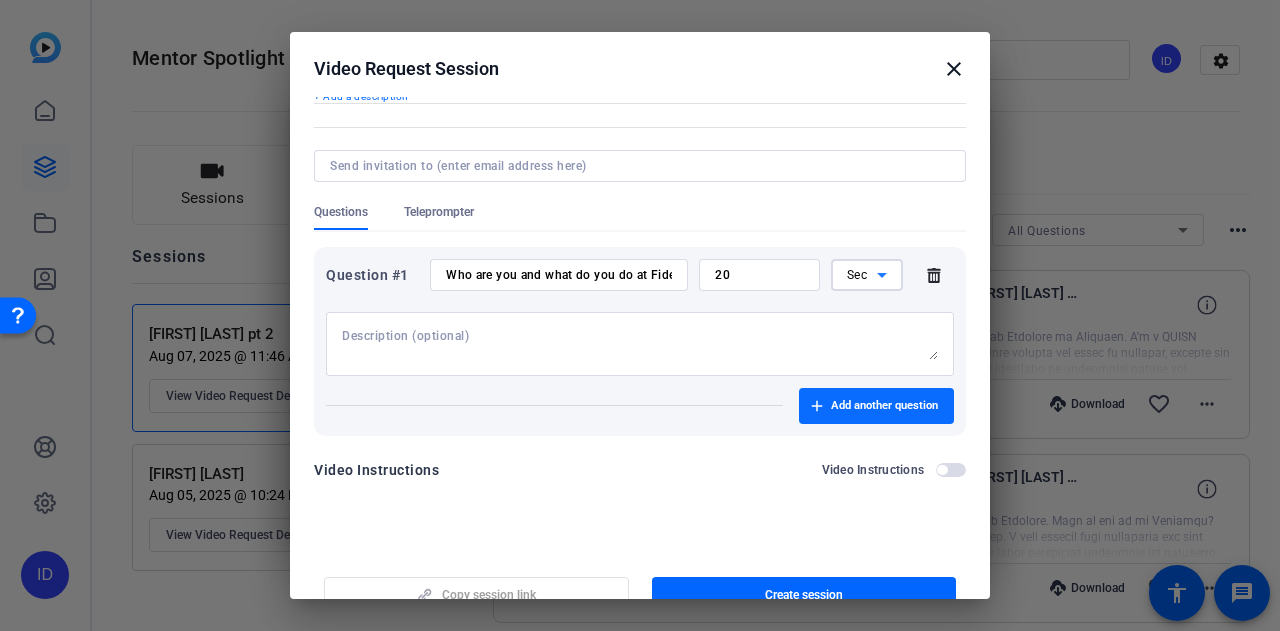 click on "Add another question" at bounding box center [884, 406] 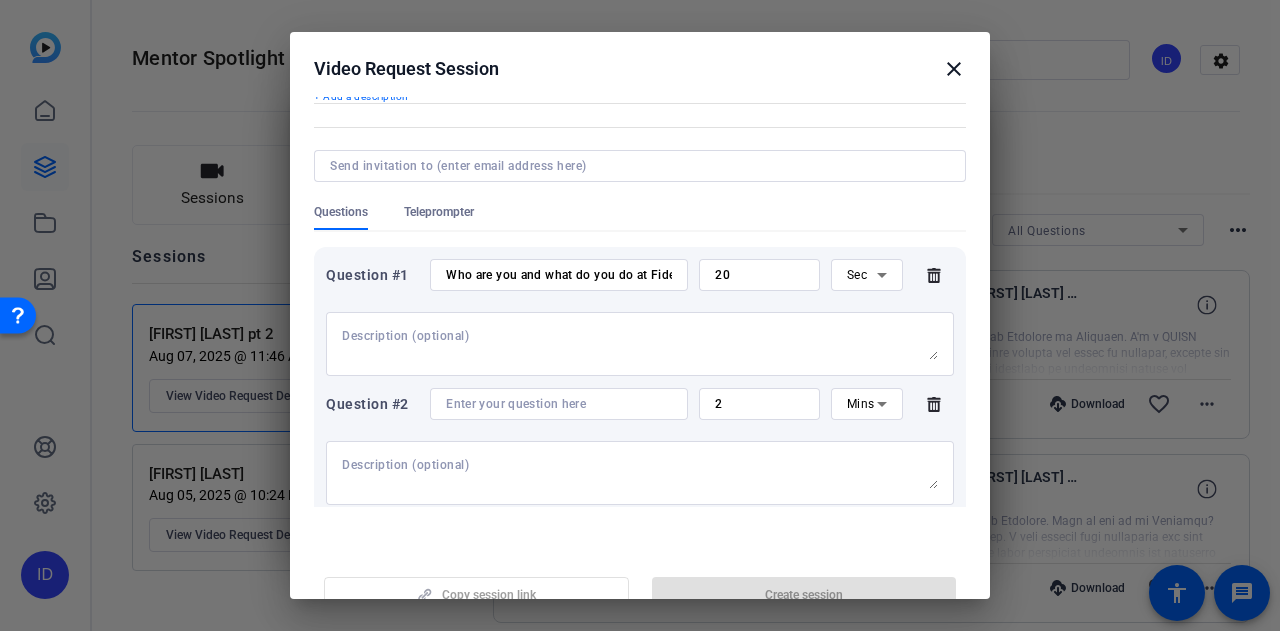 click at bounding box center (559, 404) 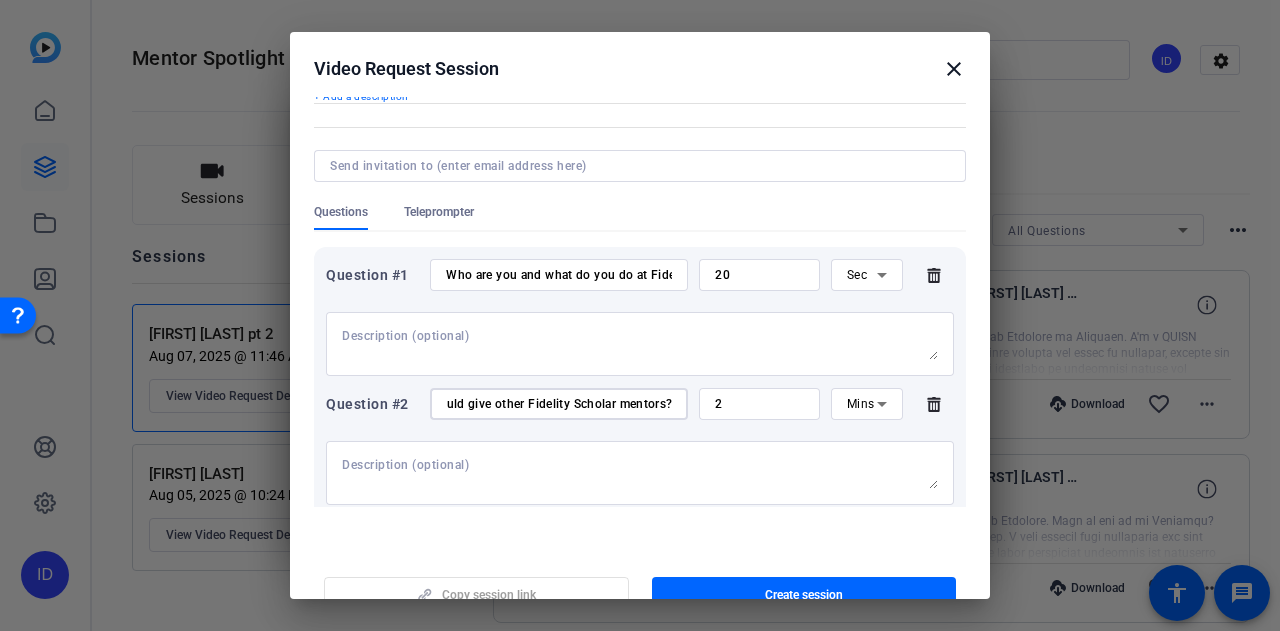 scroll, scrollTop: 0, scrollLeft: 227, axis: horizontal 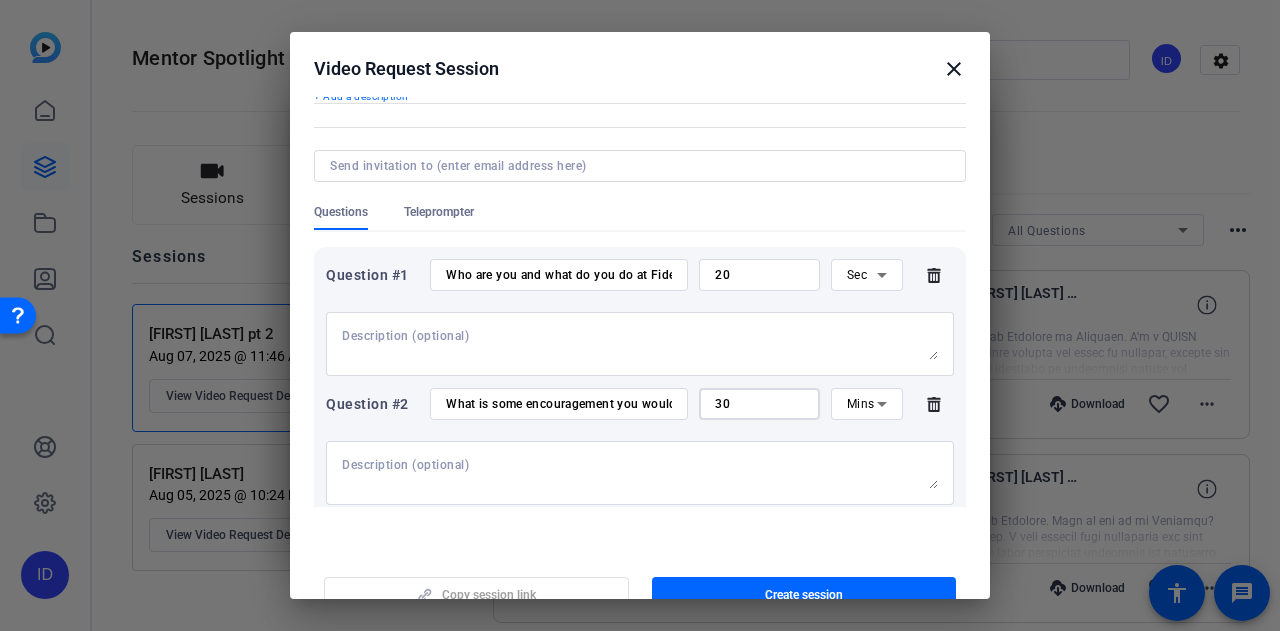 type on "30" 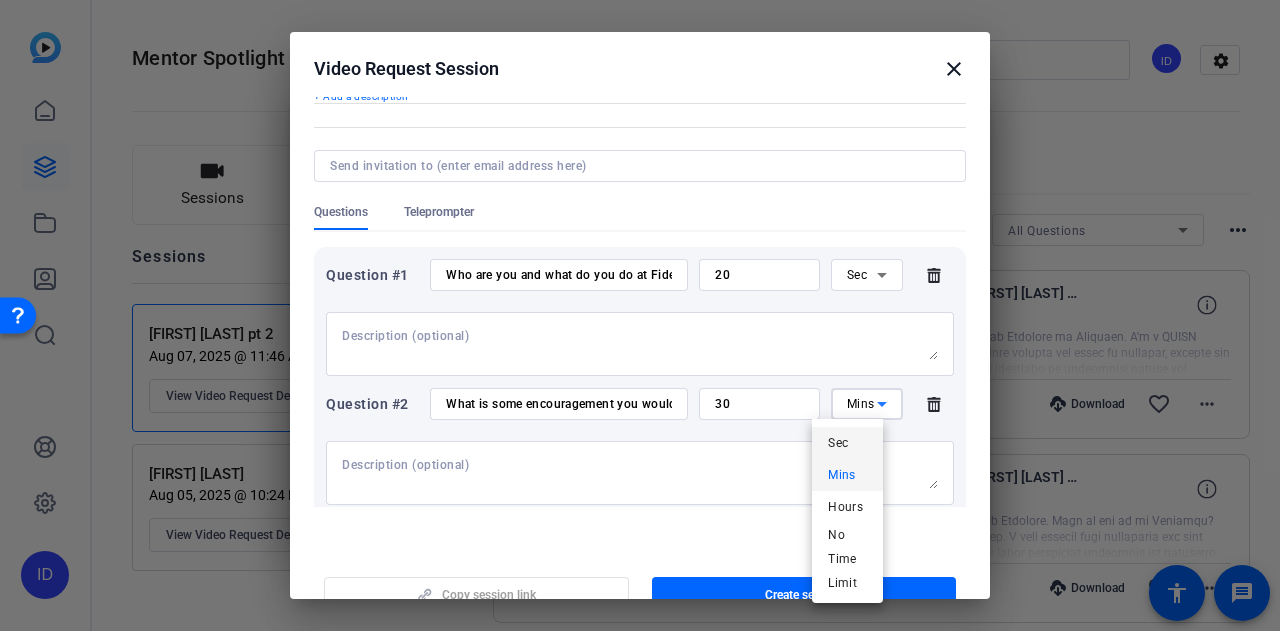 click on "Sec" at bounding box center [847, 443] 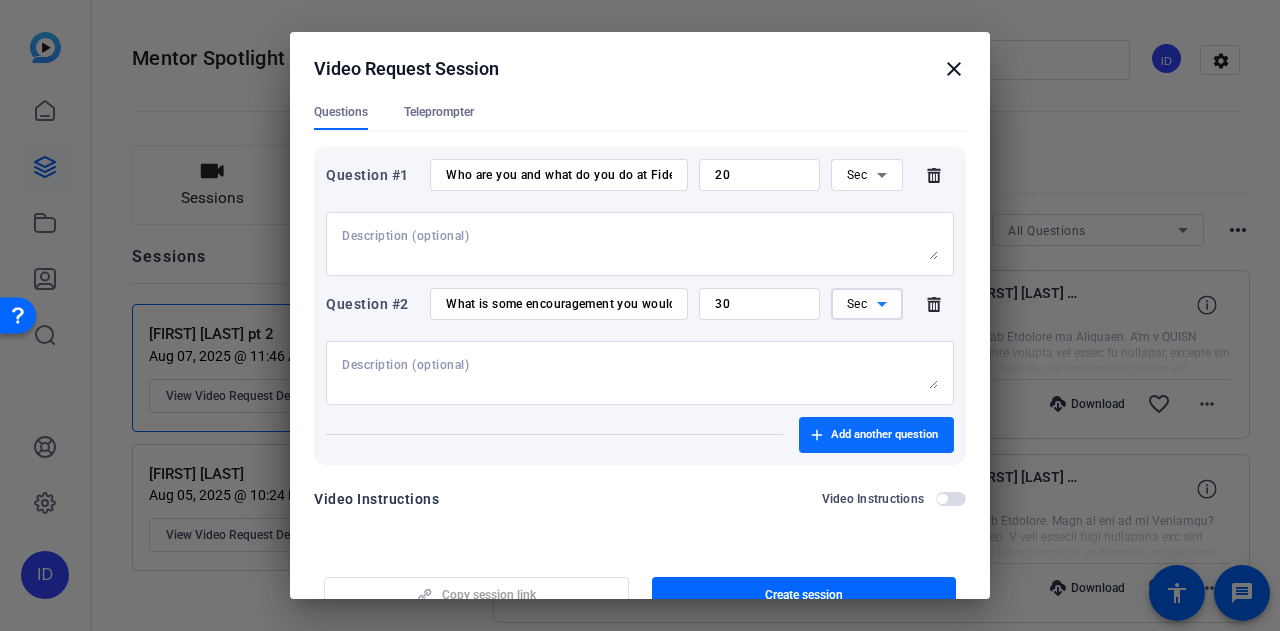 scroll, scrollTop: 237, scrollLeft: 0, axis: vertical 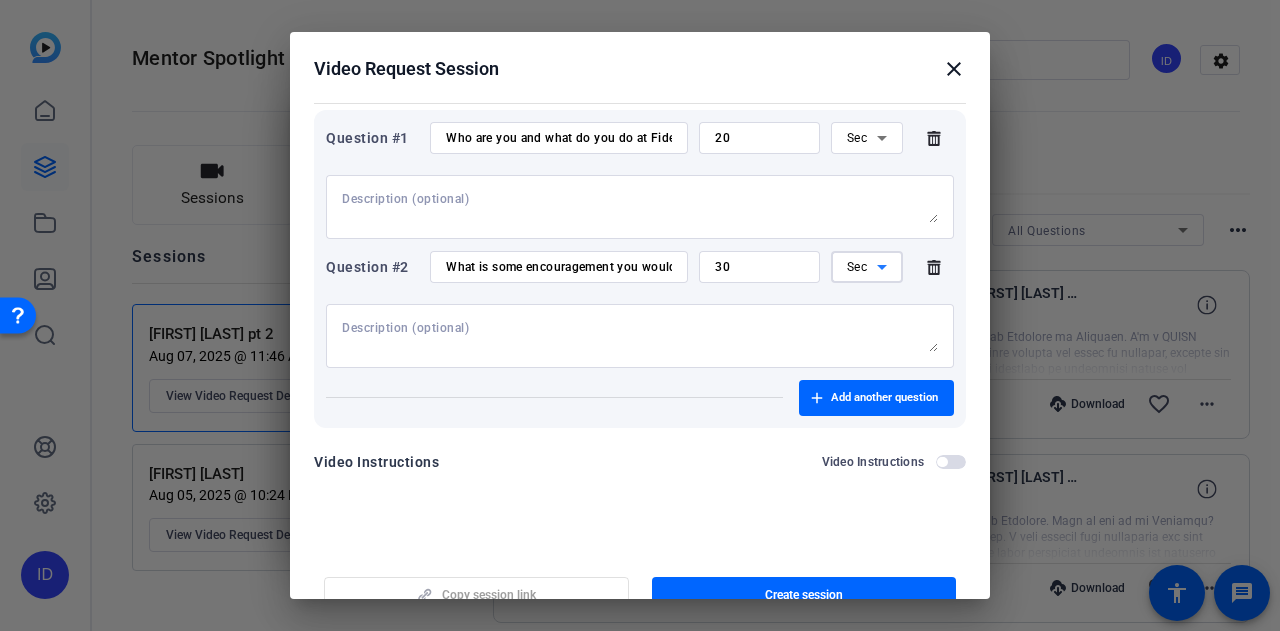 click at bounding box center (804, 595) 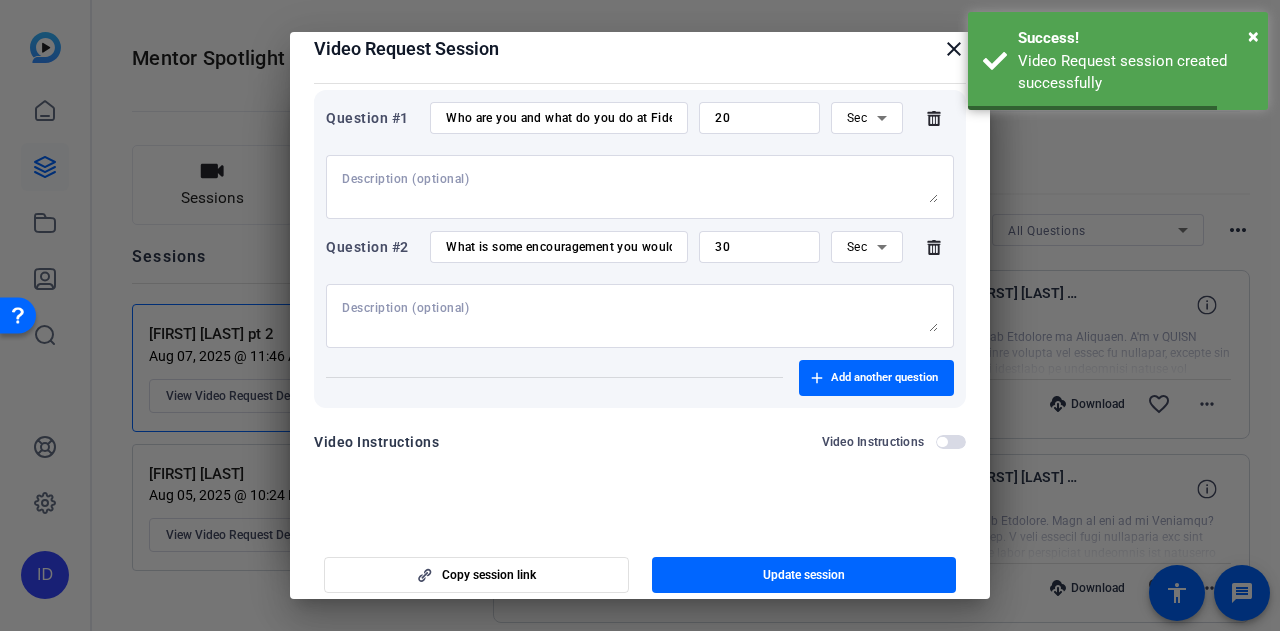 scroll, scrollTop: 31, scrollLeft: 0, axis: vertical 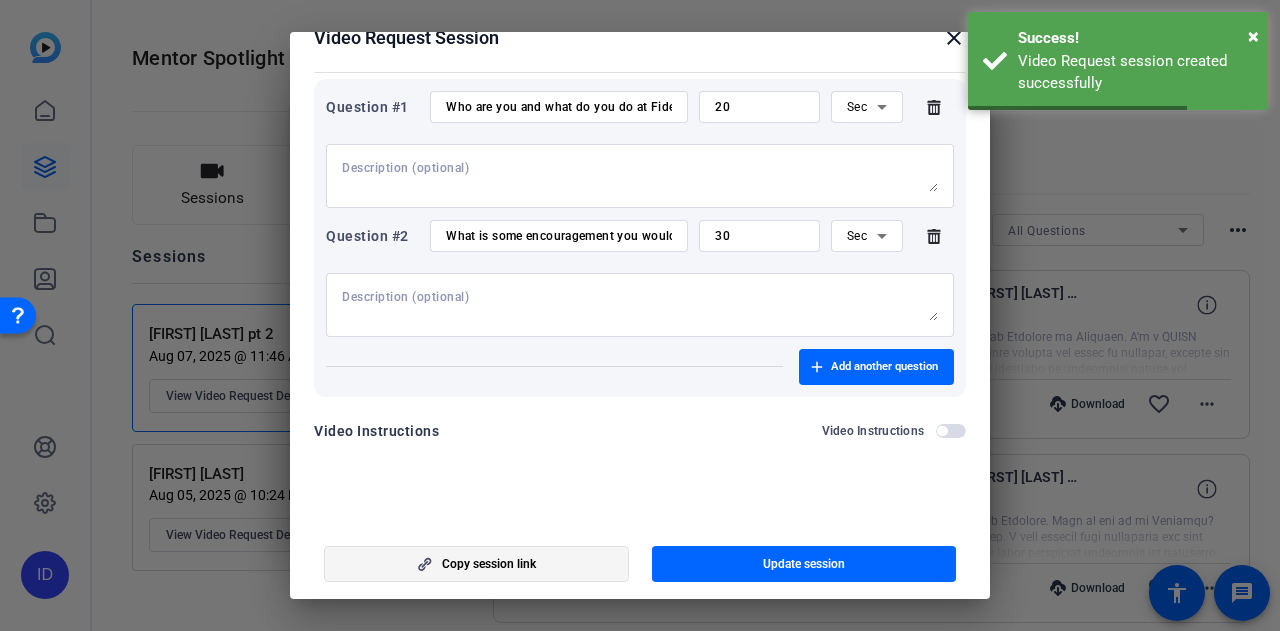 click on "Copy session link" at bounding box center [489, 564] 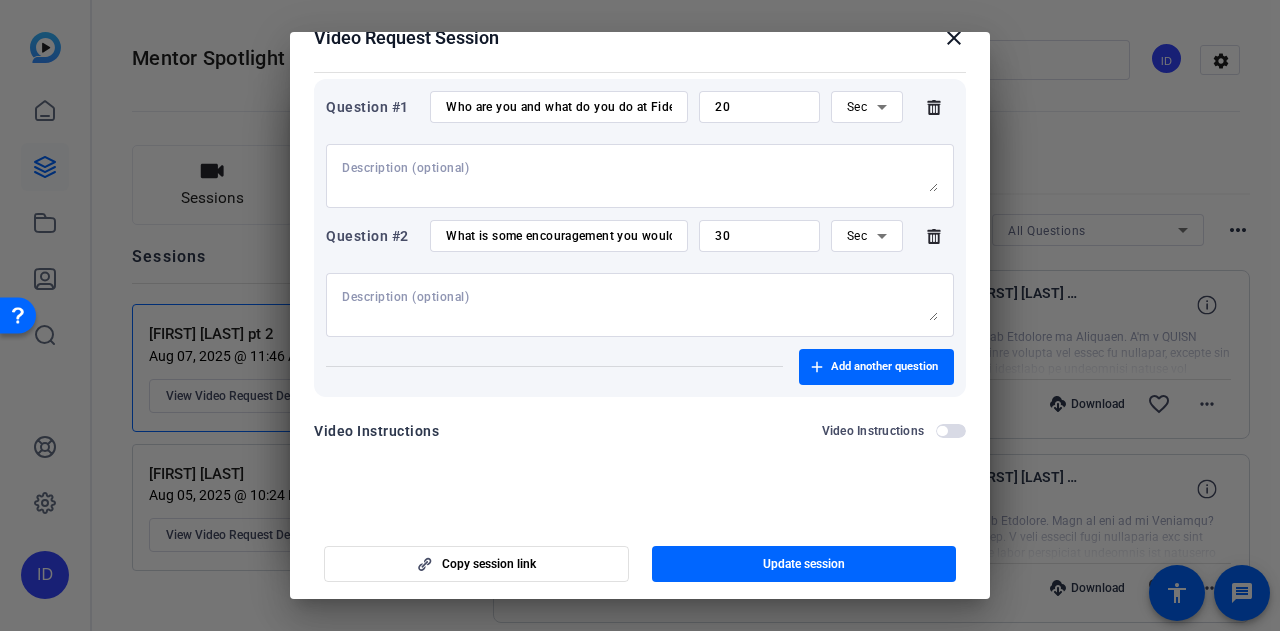 click at bounding box center [640, 315] 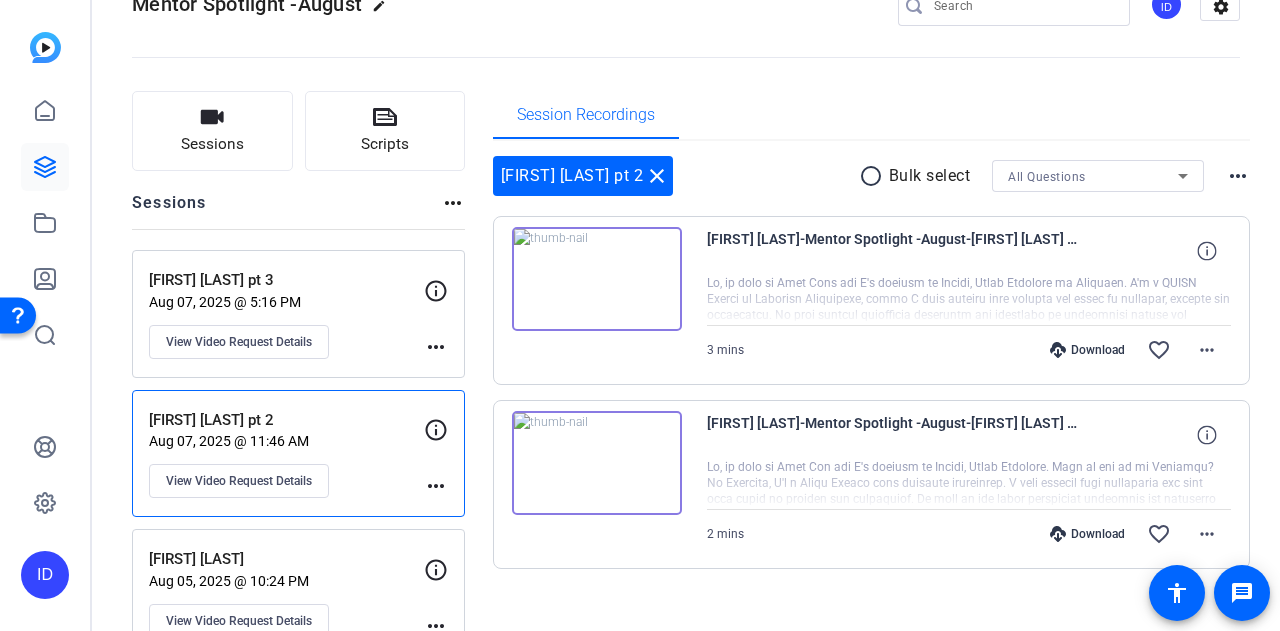 scroll, scrollTop: 100, scrollLeft: 0, axis: vertical 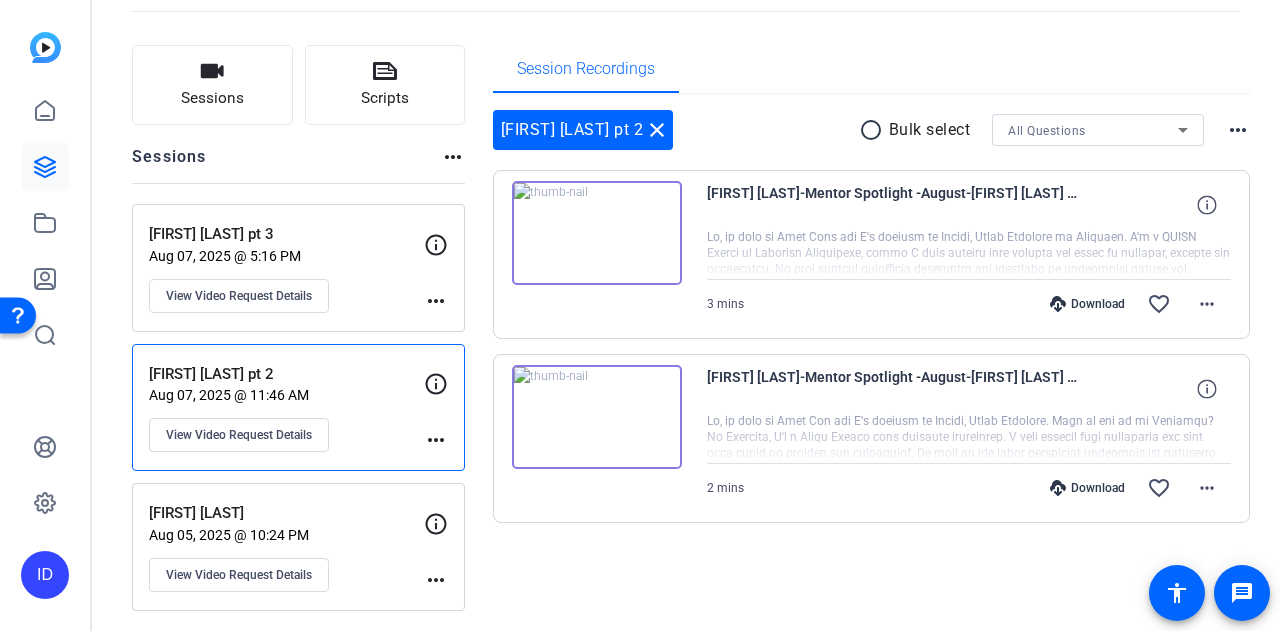 click on "more_horiz" 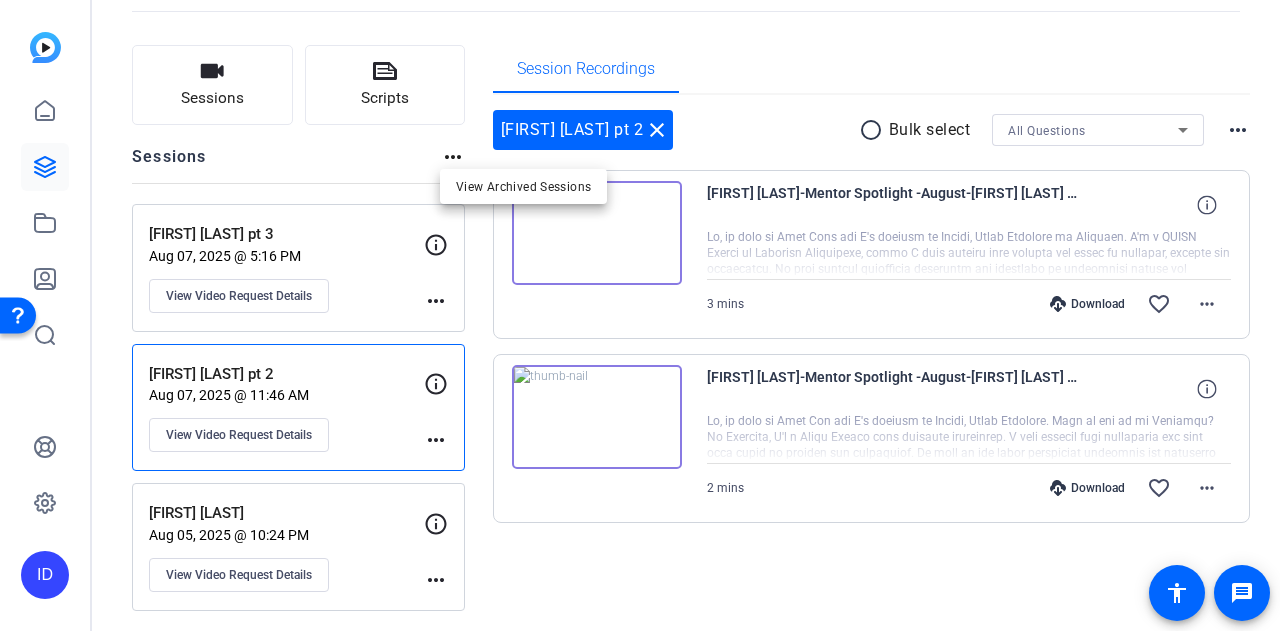 click at bounding box center (640, 315) 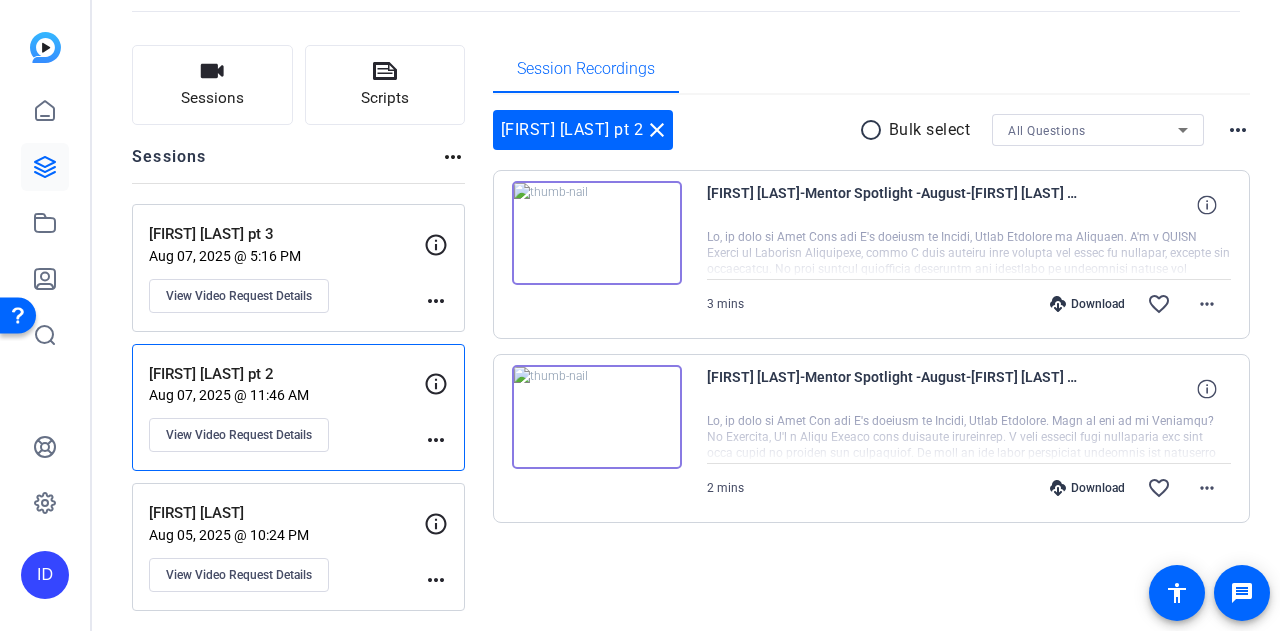 scroll, scrollTop: 0, scrollLeft: 0, axis: both 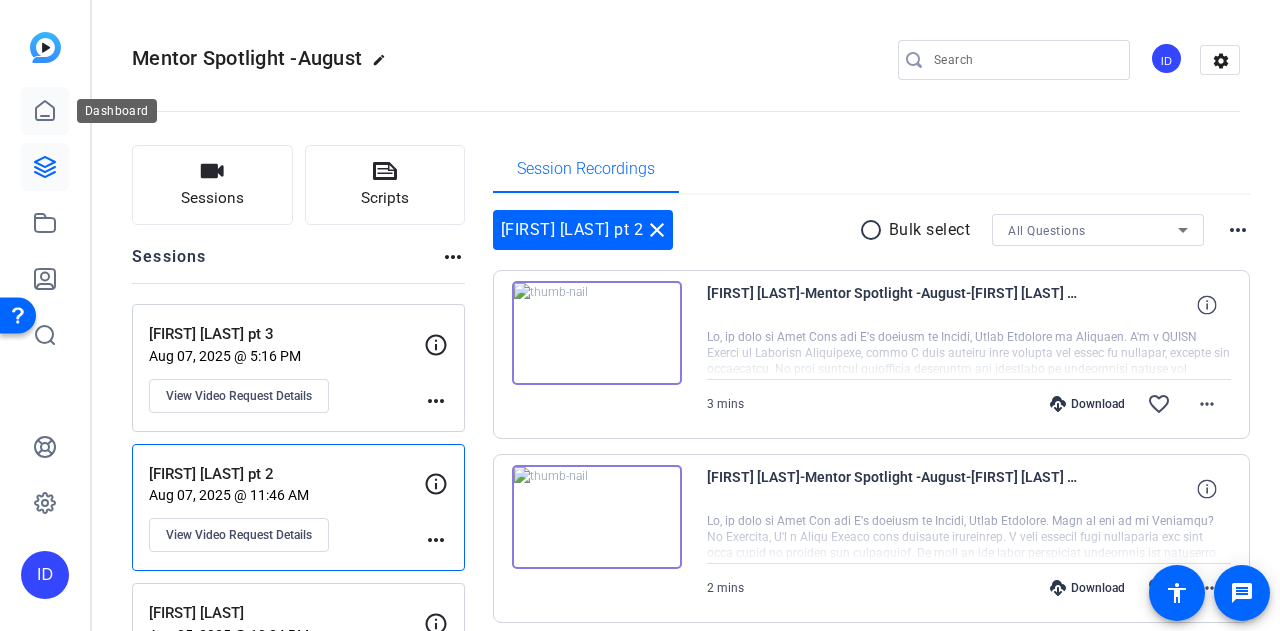 click 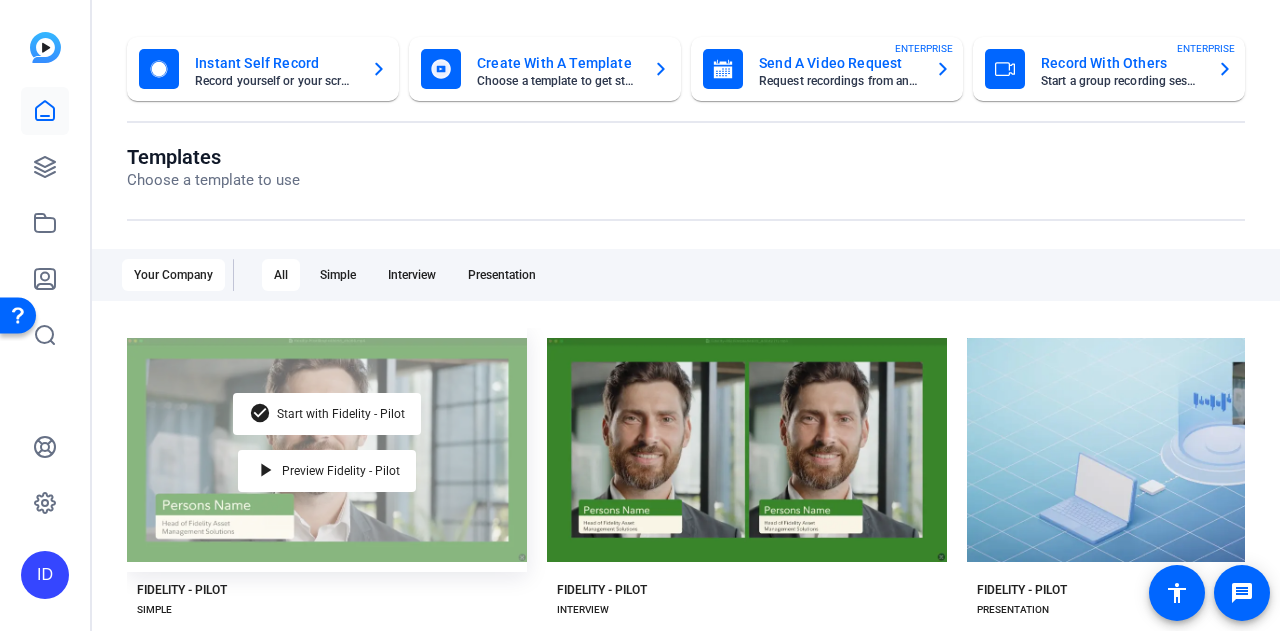 scroll, scrollTop: 300, scrollLeft: 0, axis: vertical 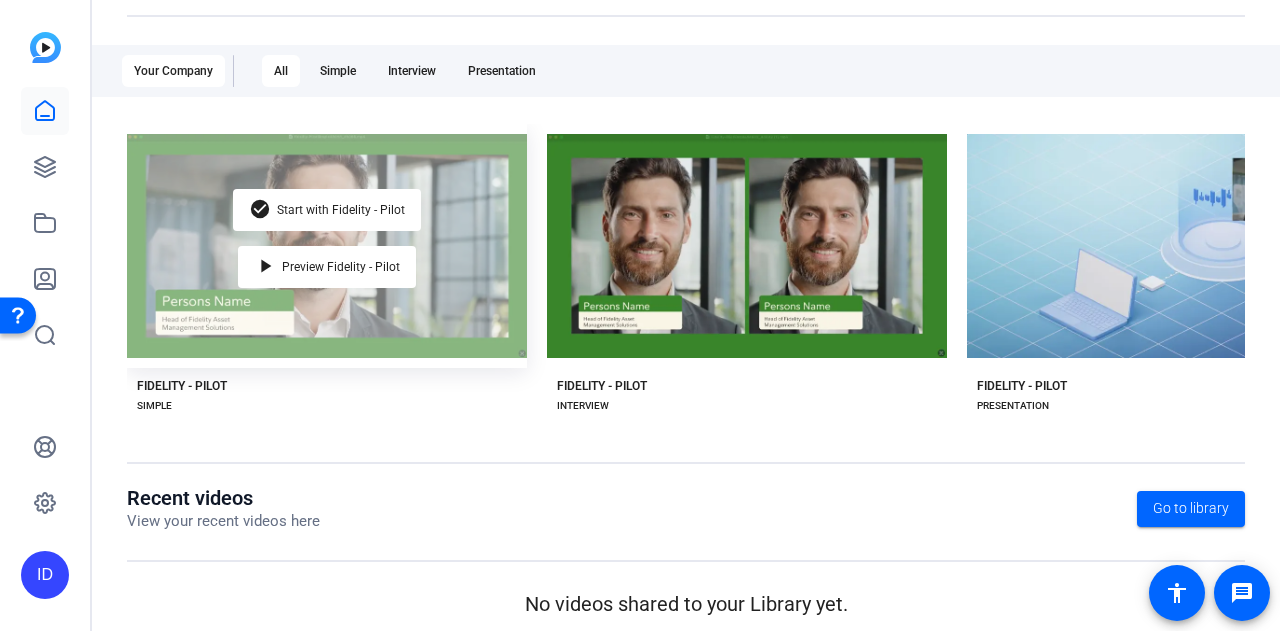 click on "check_circle Start with Fidelity - Pilot play_arrow Preview Fidelity - Pilot" 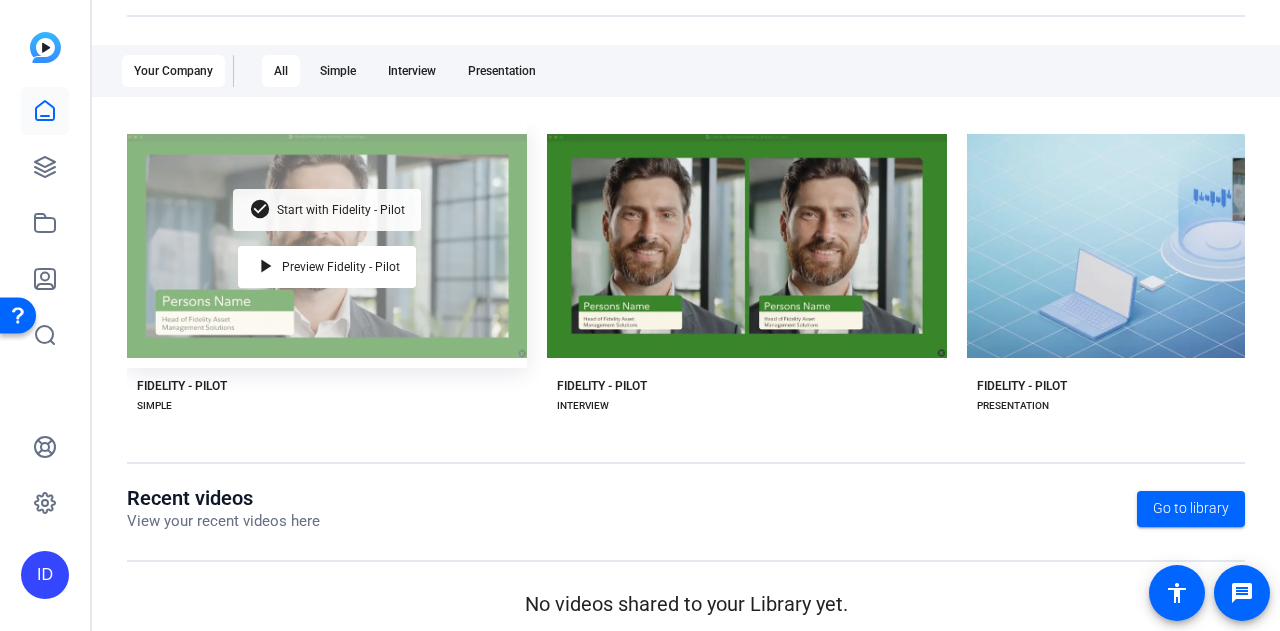 click on "check_circle Start with Fidelity - Pilot" 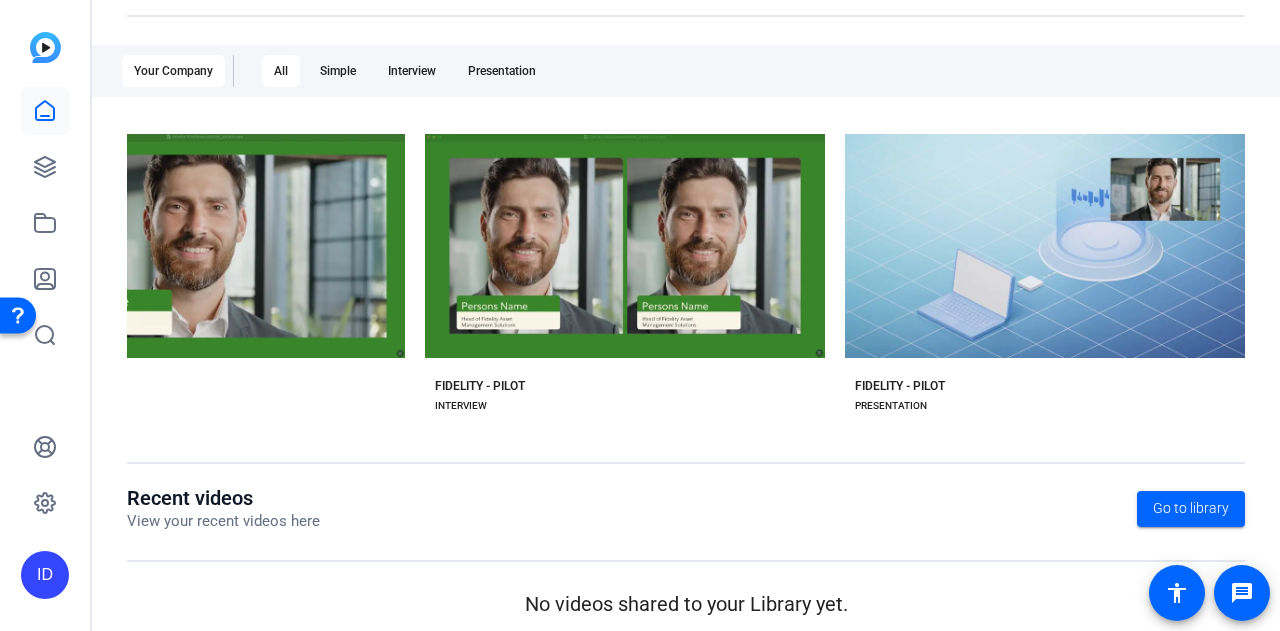 scroll, scrollTop: 0, scrollLeft: 0, axis: both 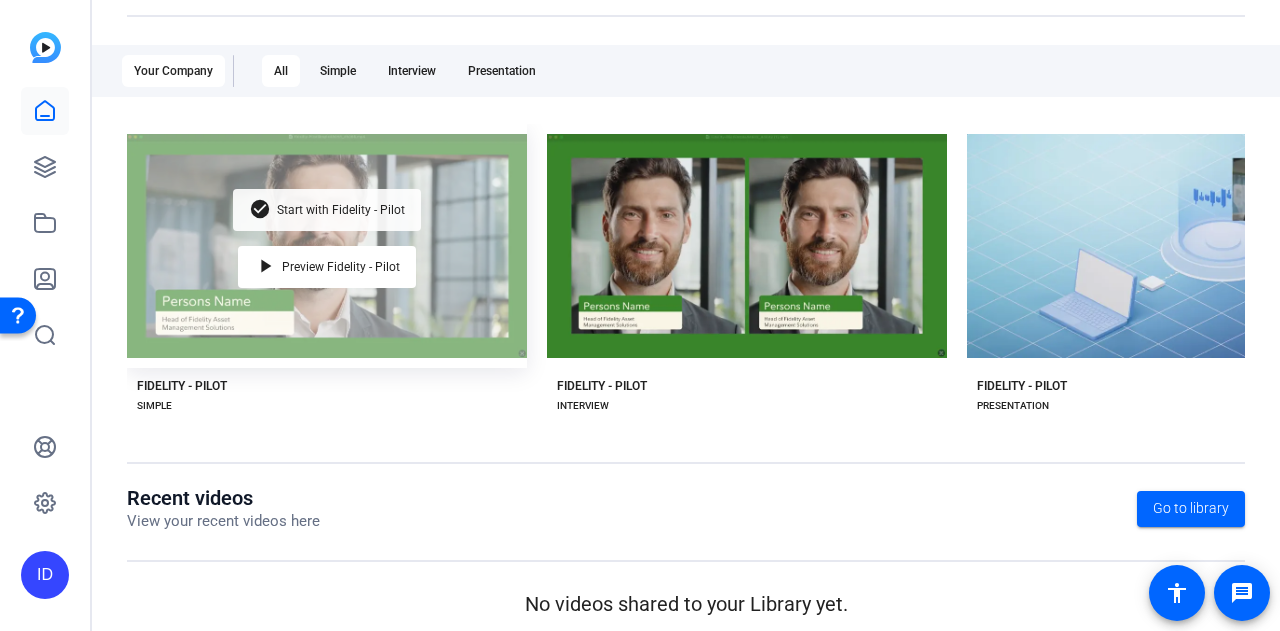 click on "check_circle Start with Fidelity - Pilot" 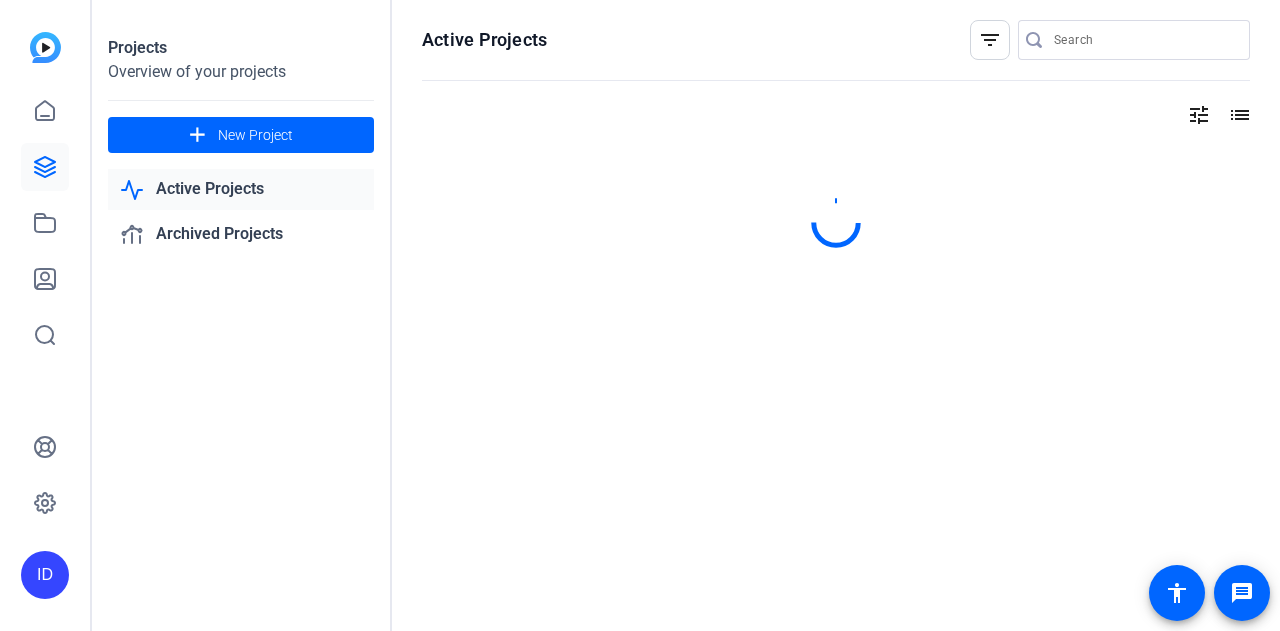 scroll, scrollTop: 0, scrollLeft: 0, axis: both 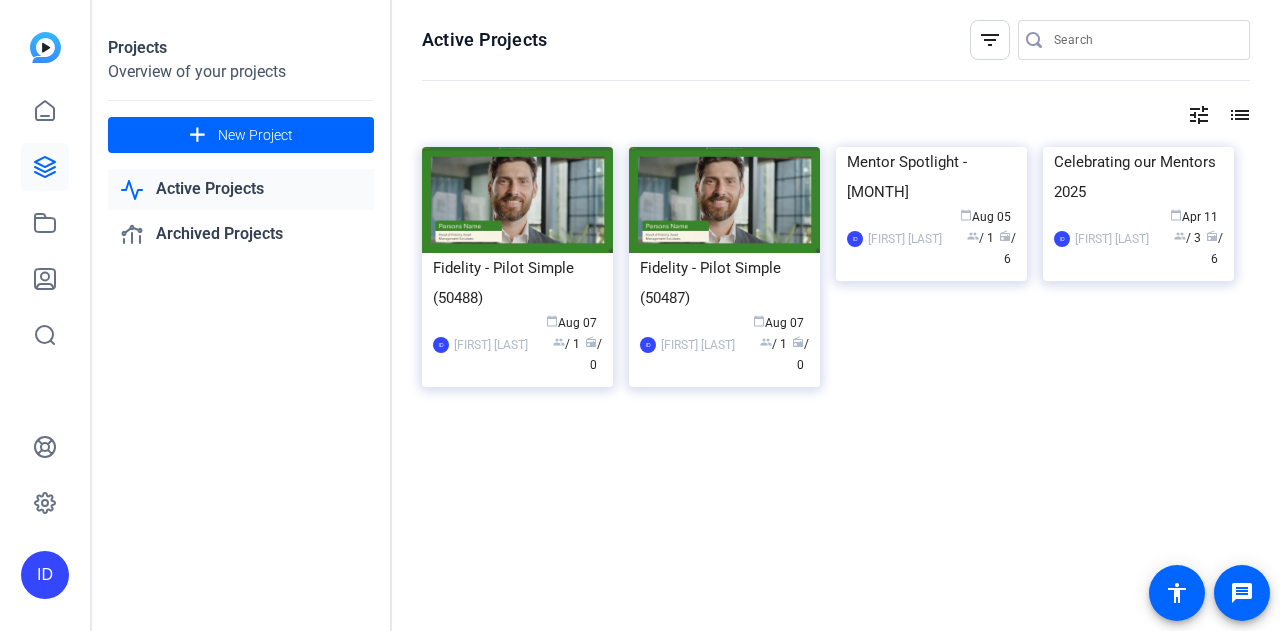 click on "Active Projects" 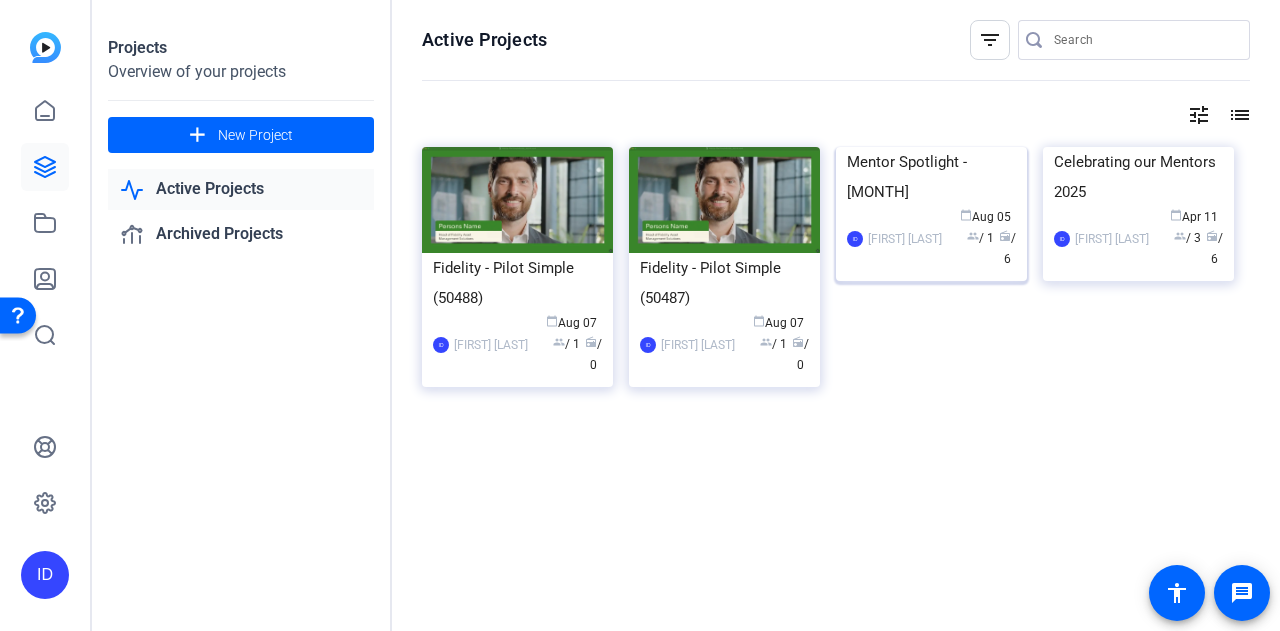 click on "Mentor Spotlight -[MONTH]" 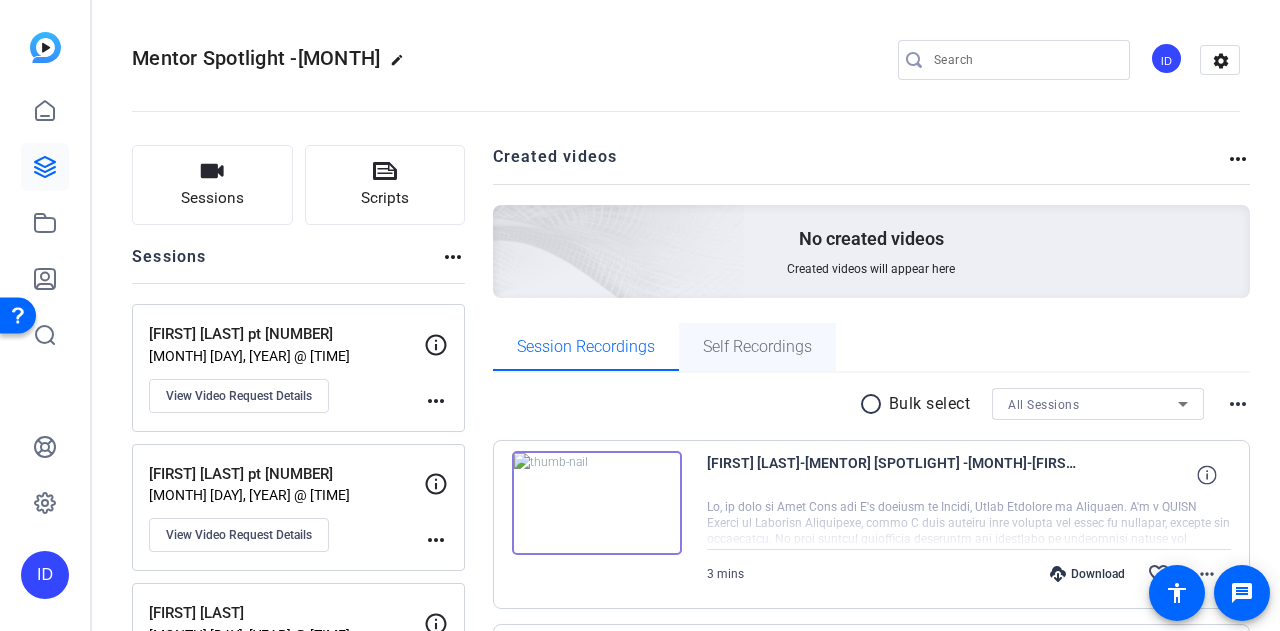 scroll, scrollTop: 300, scrollLeft: 0, axis: vertical 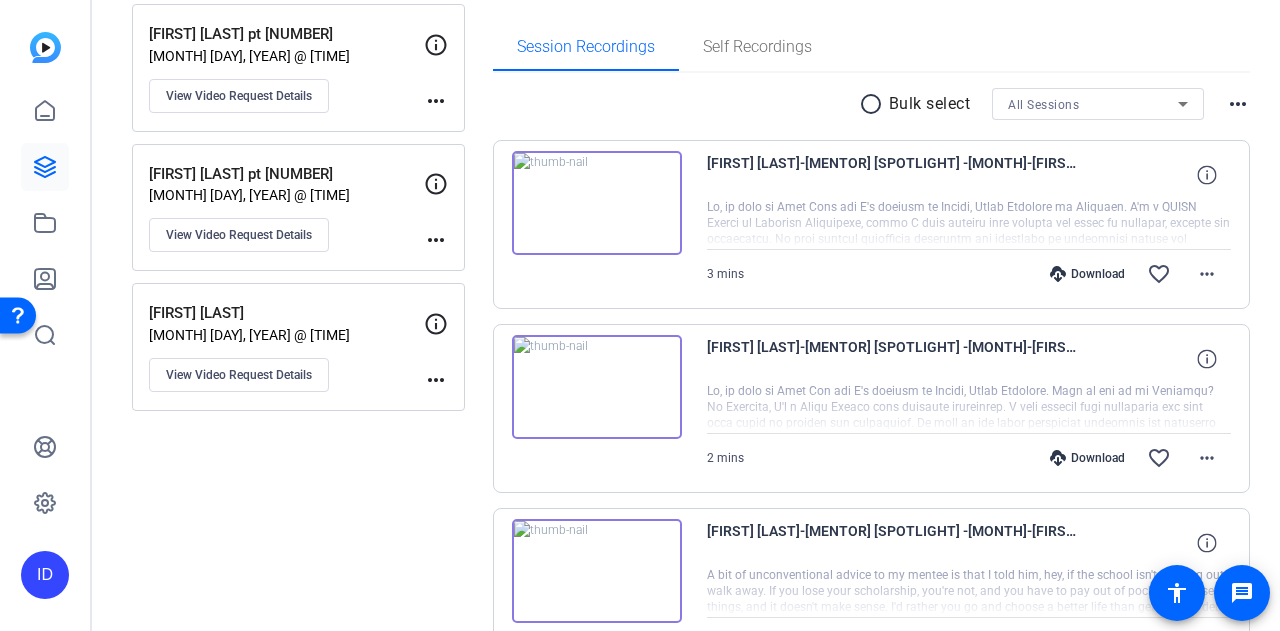 click at bounding box center [597, 203] 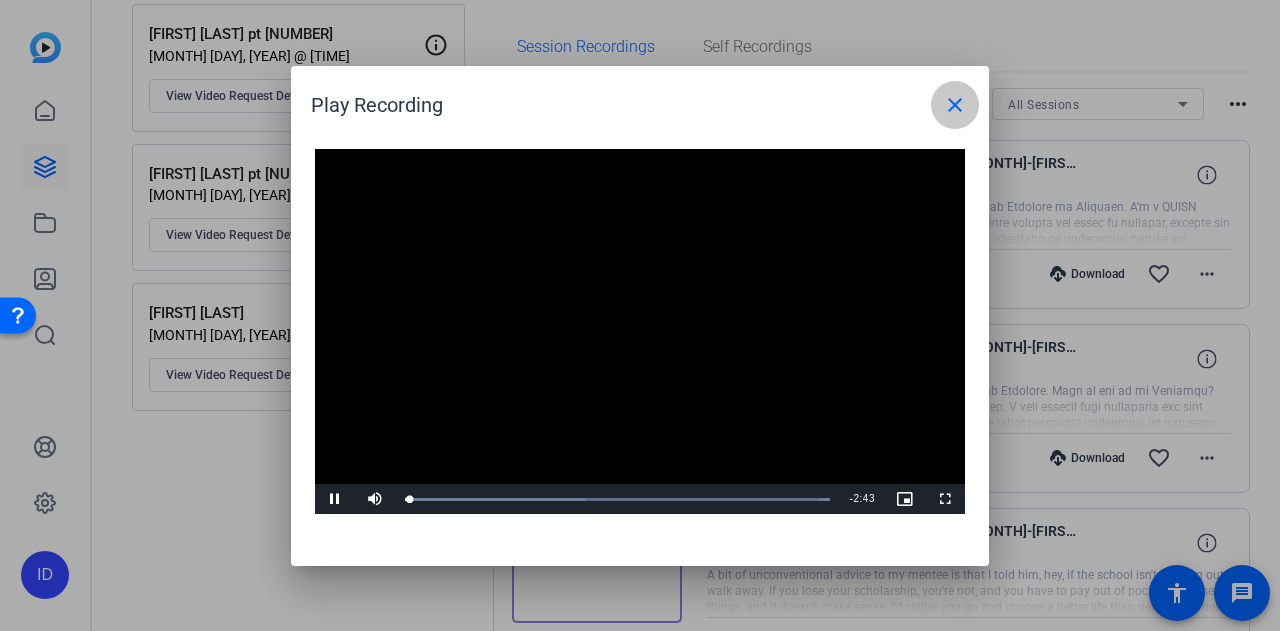 click on "close" at bounding box center (955, 105) 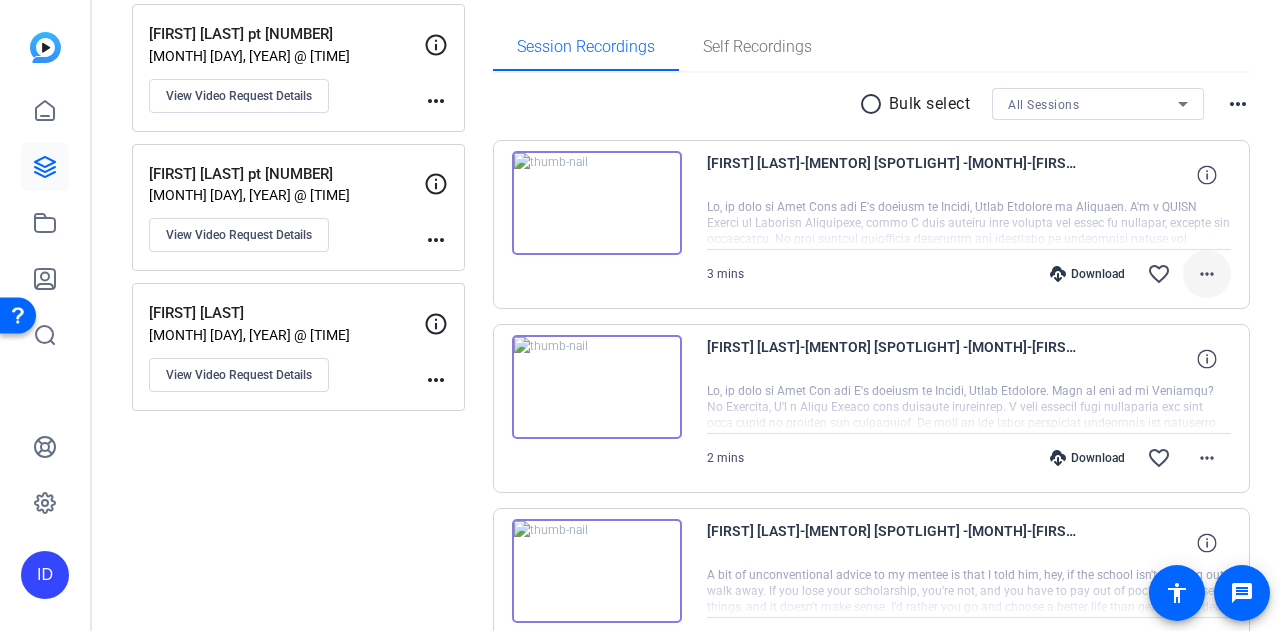 click on "more_horiz" at bounding box center (1207, 274) 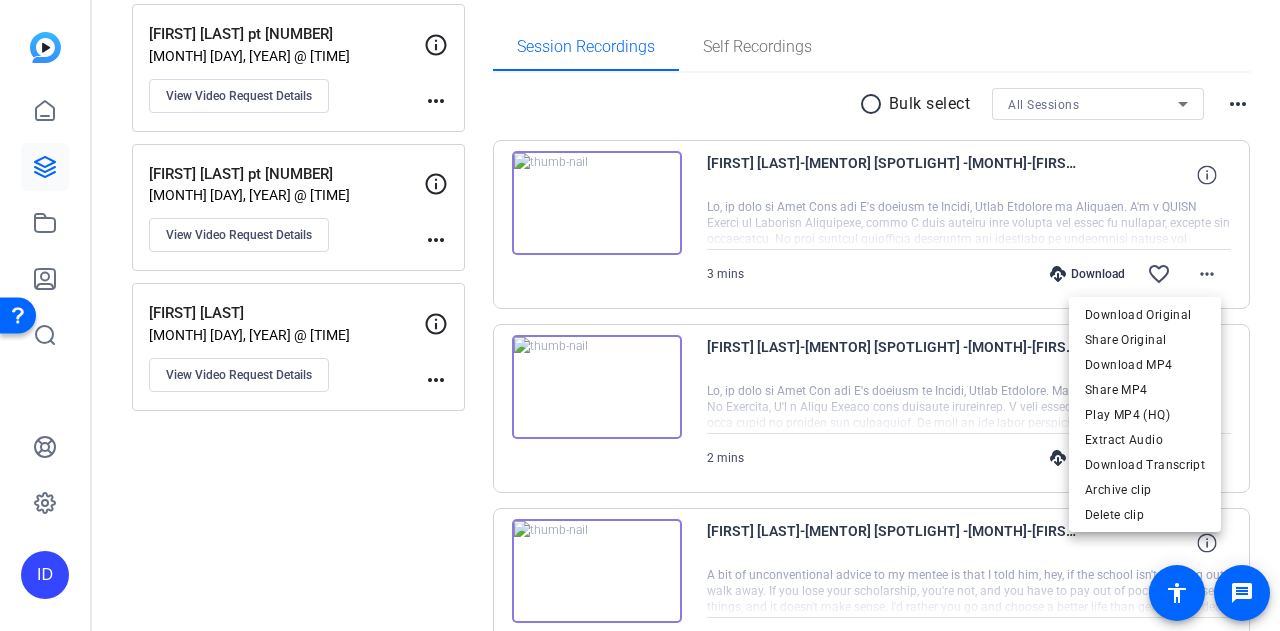 click at bounding box center (640, 315) 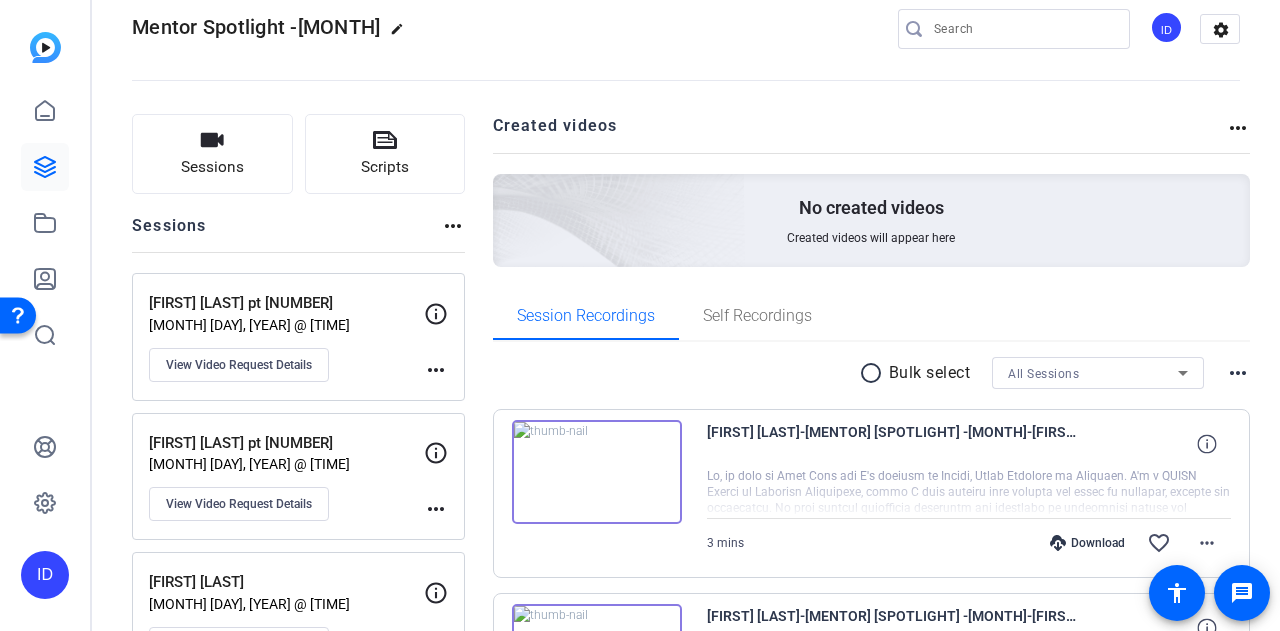 scroll, scrollTop: 0, scrollLeft: 0, axis: both 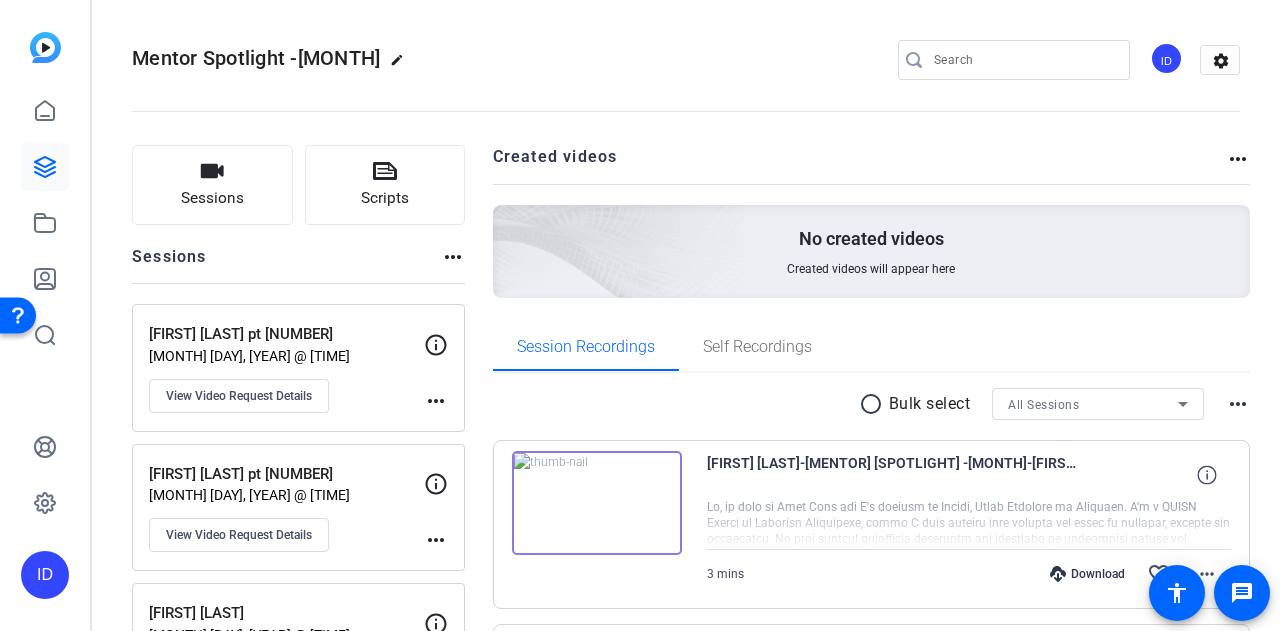 click on "Created videos" 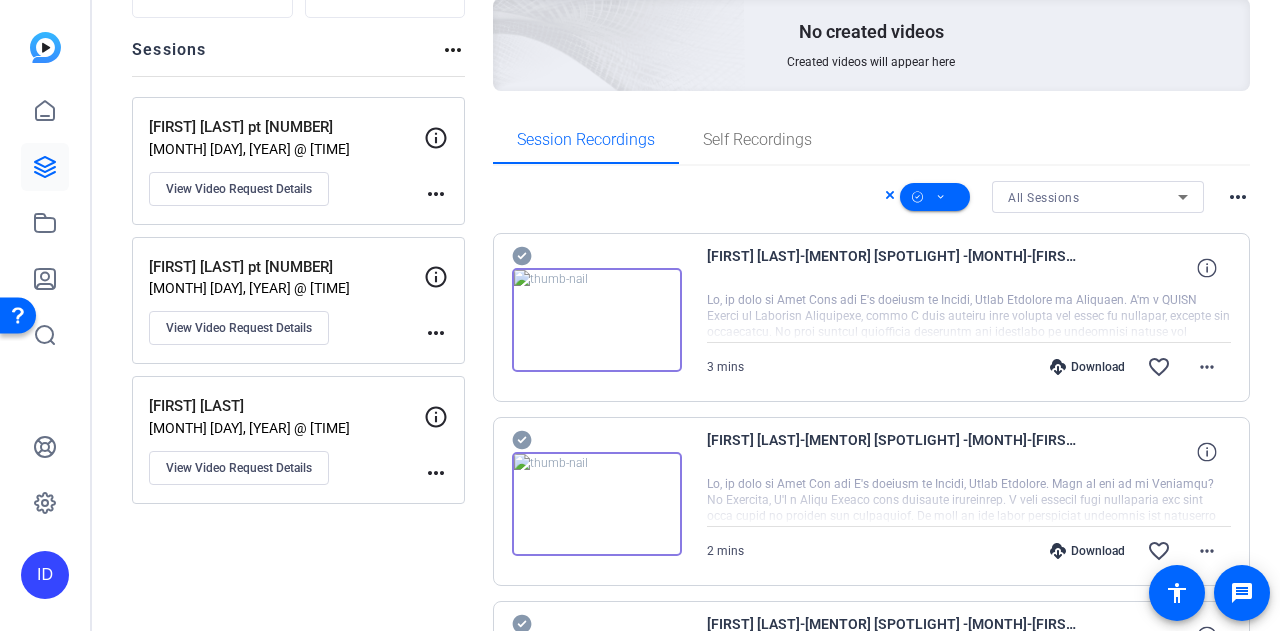 scroll, scrollTop: 200, scrollLeft: 0, axis: vertical 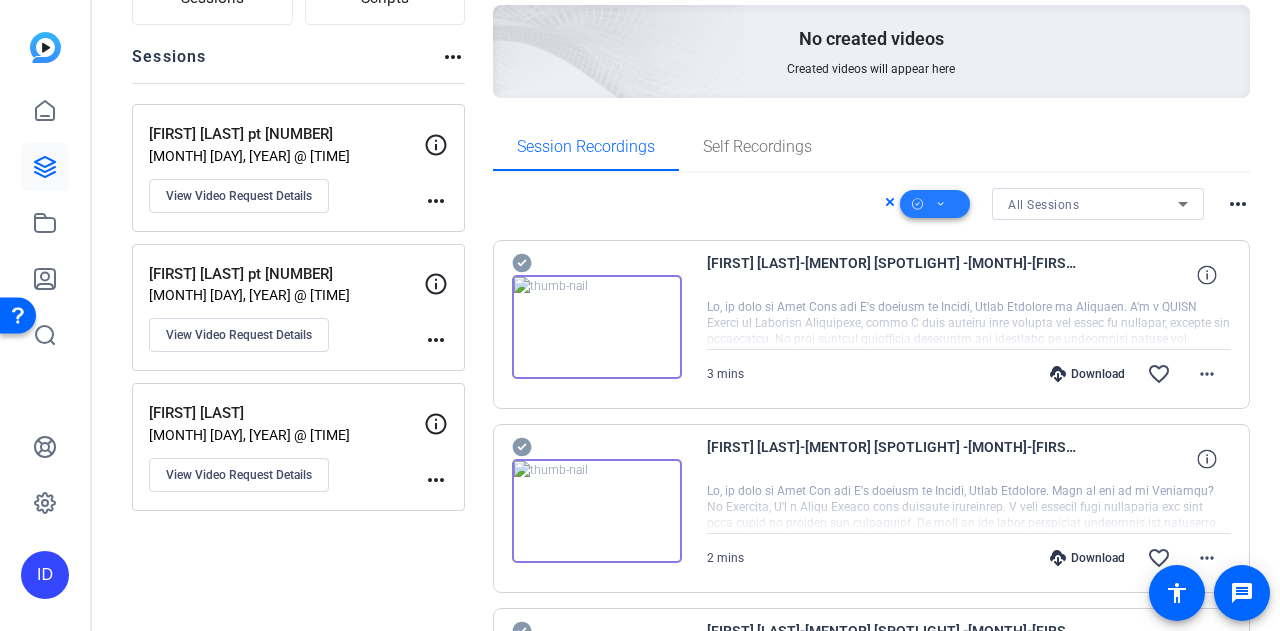 click 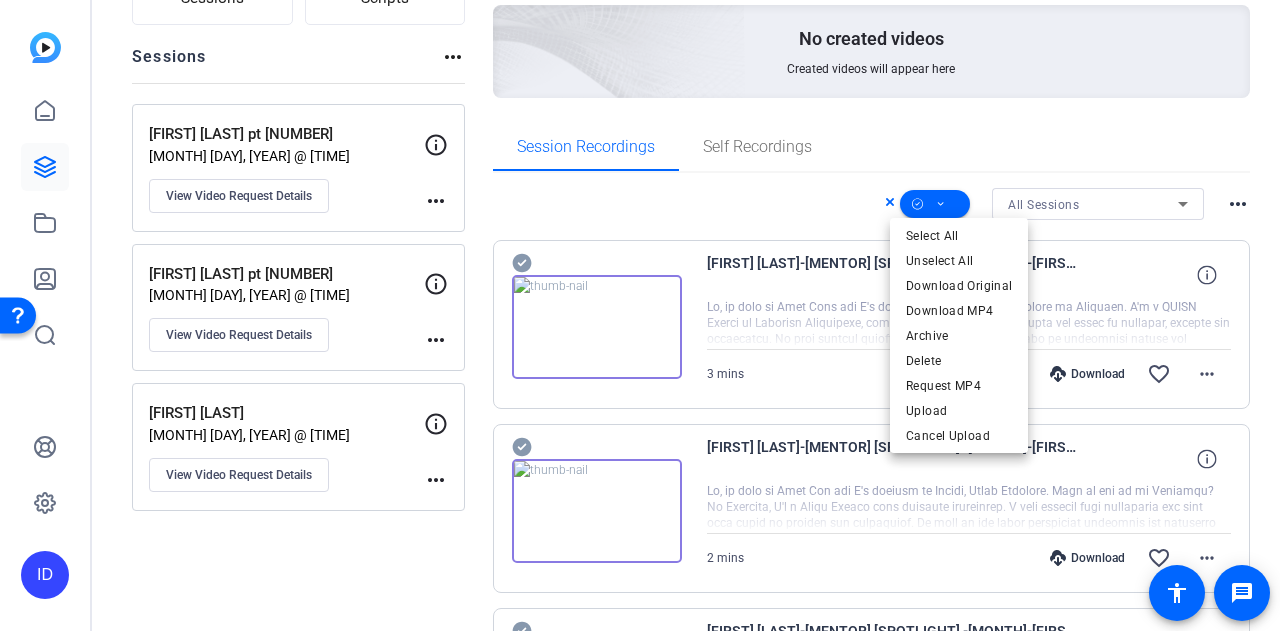 click at bounding box center (640, 315) 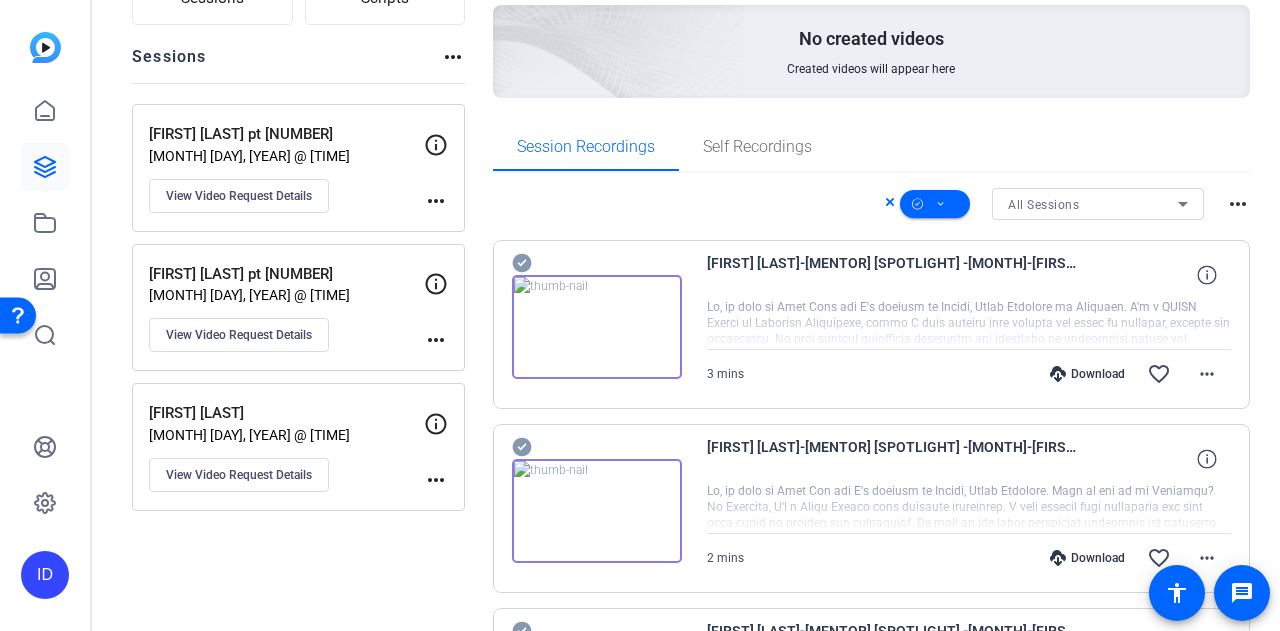 click 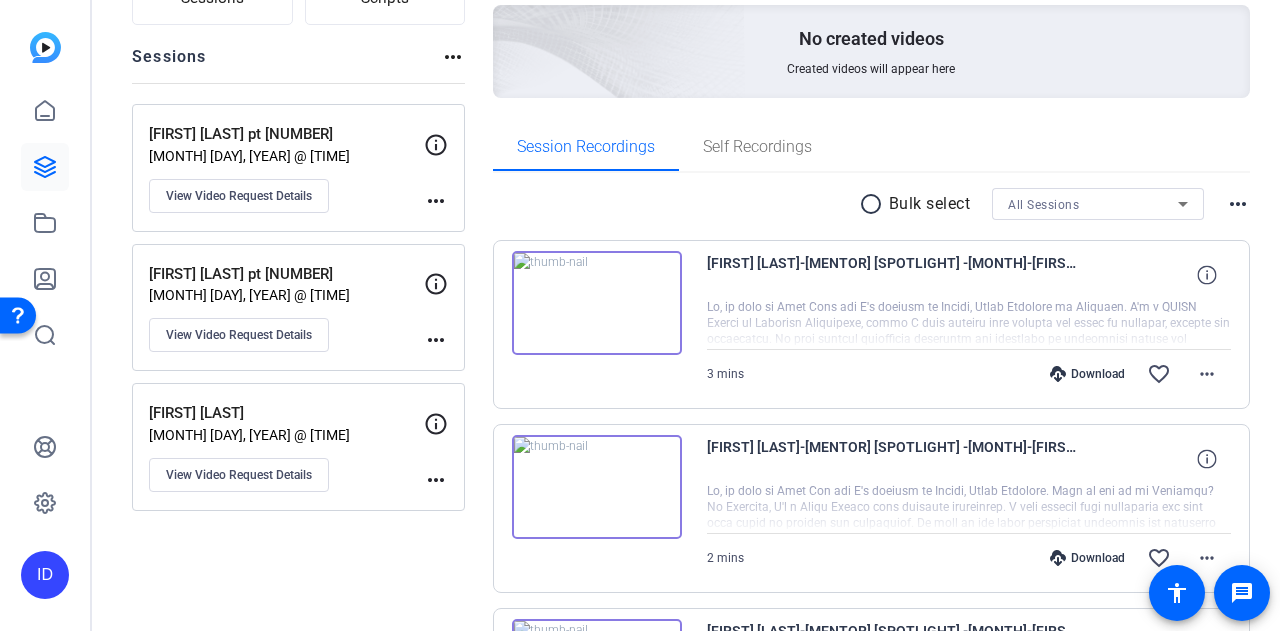 click on "more_horiz" at bounding box center [1238, 204] 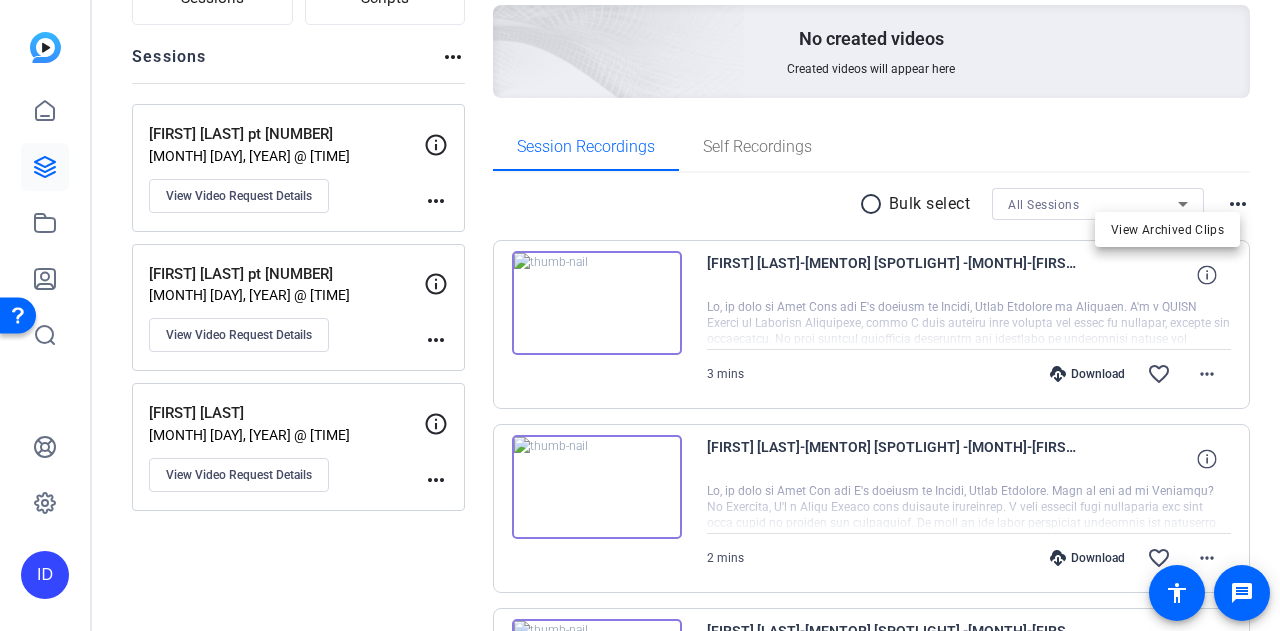 click at bounding box center [640, 315] 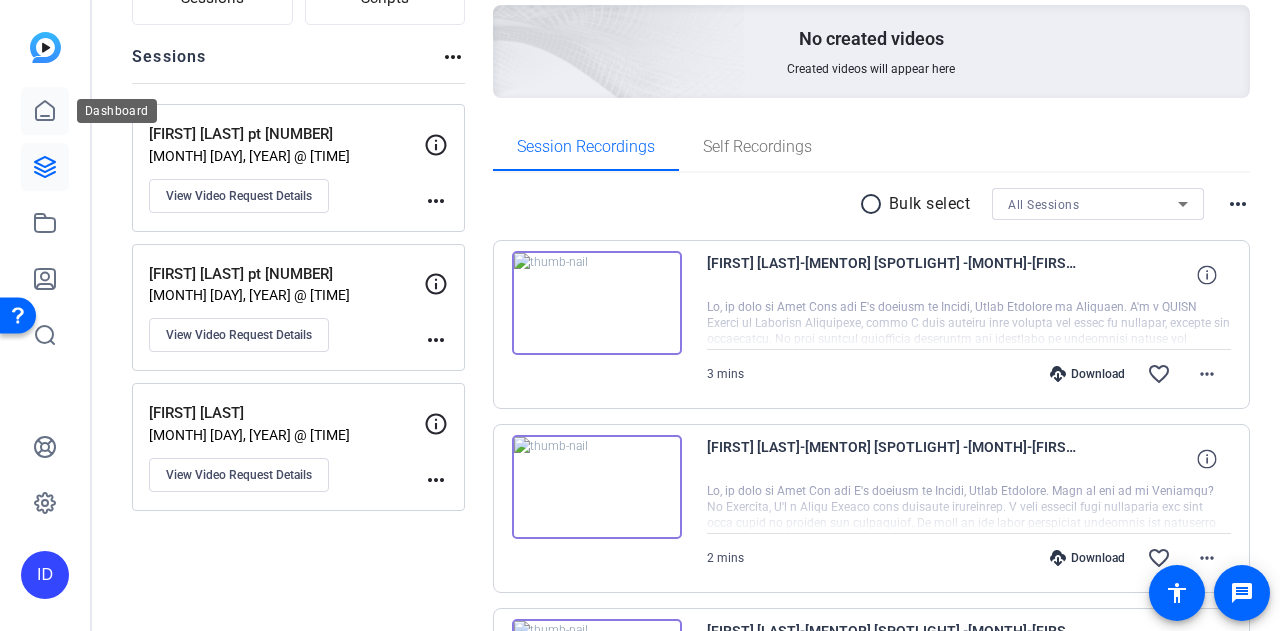 click 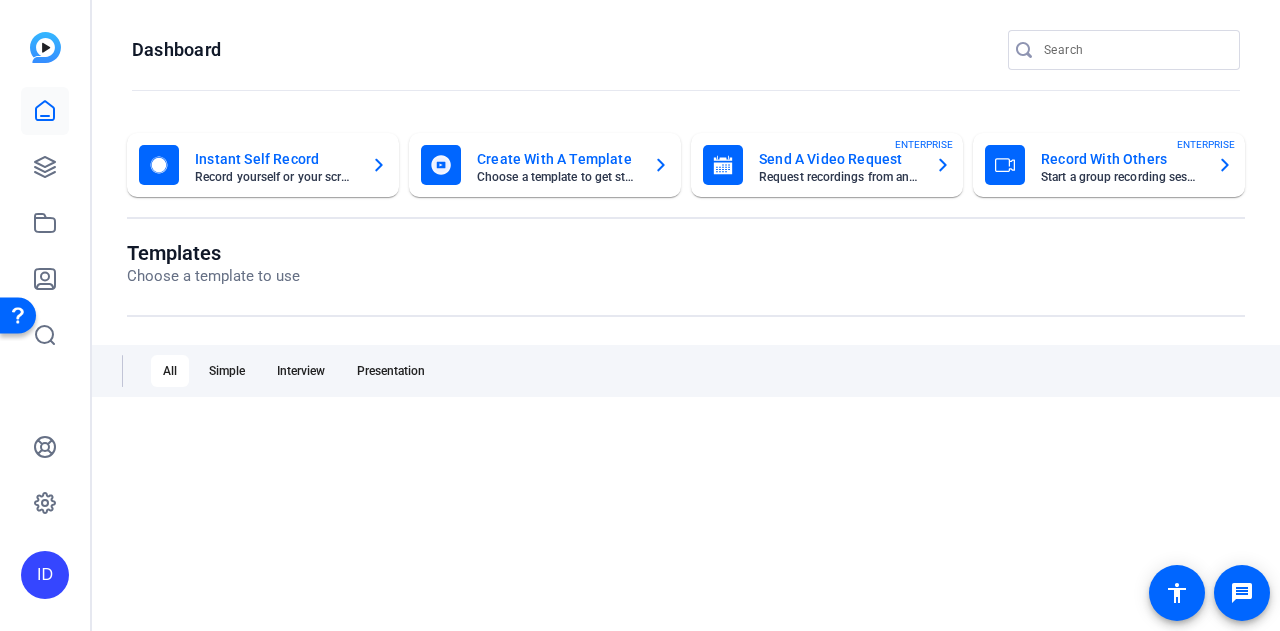 scroll, scrollTop: 0, scrollLeft: 0, axis: both 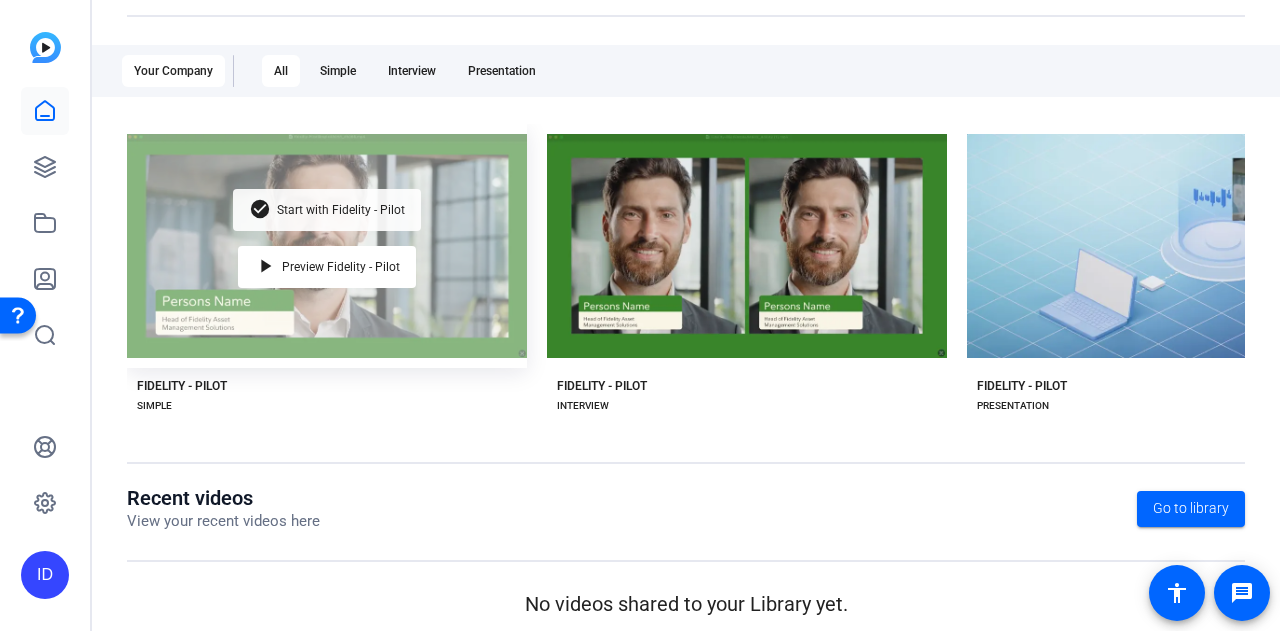 click on "Start with Fidelity - Pilot" 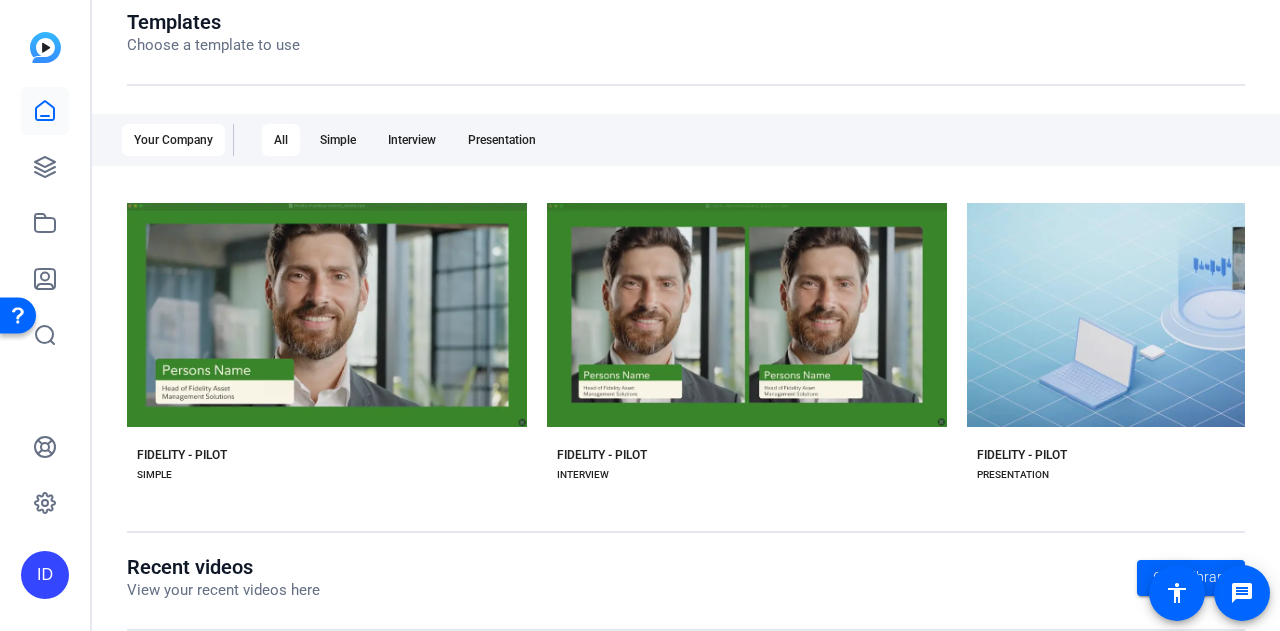 scroll, scrollTop: 200, scrollLeft: 0, axis: vertical 